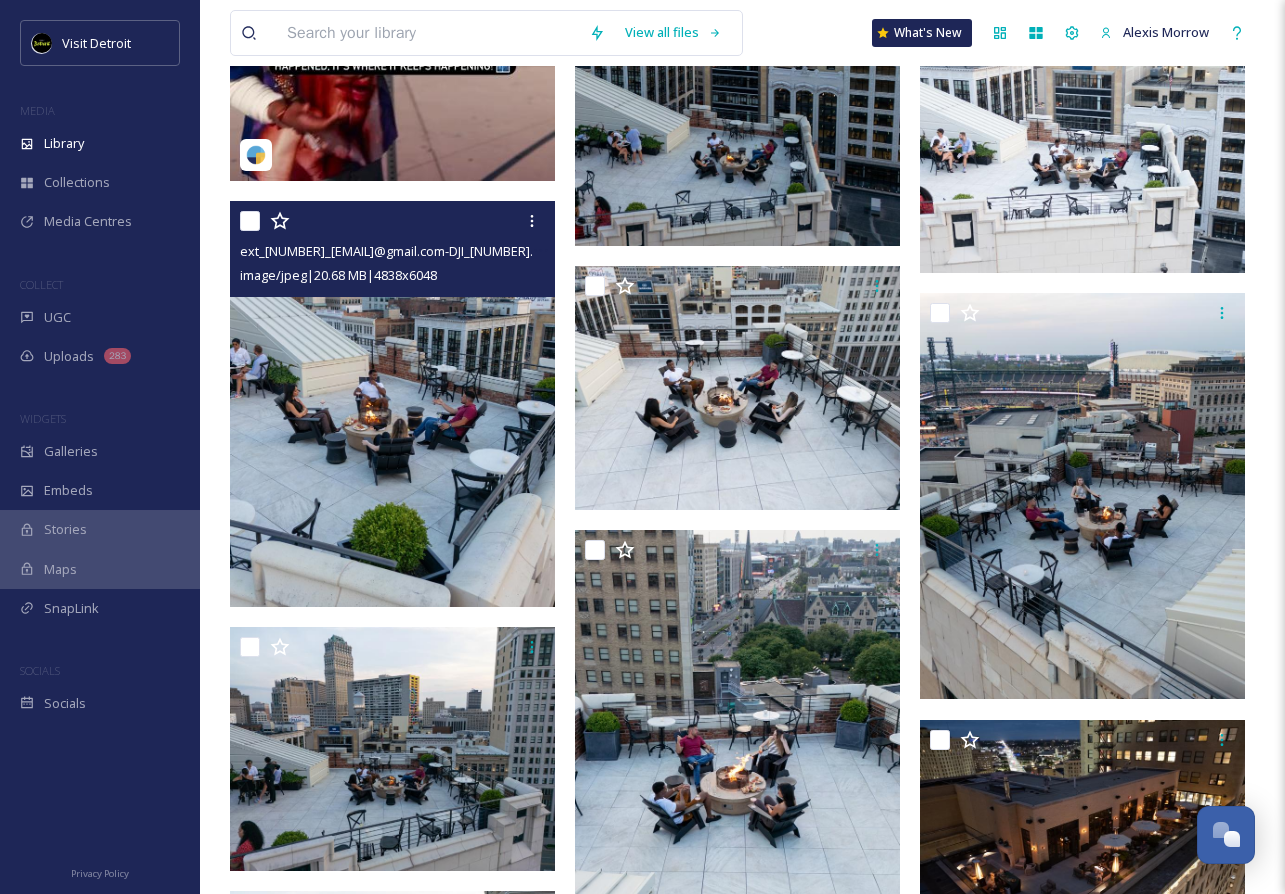 scroll, scrollTop: 868, scrollLeft: 0, axis: vertical 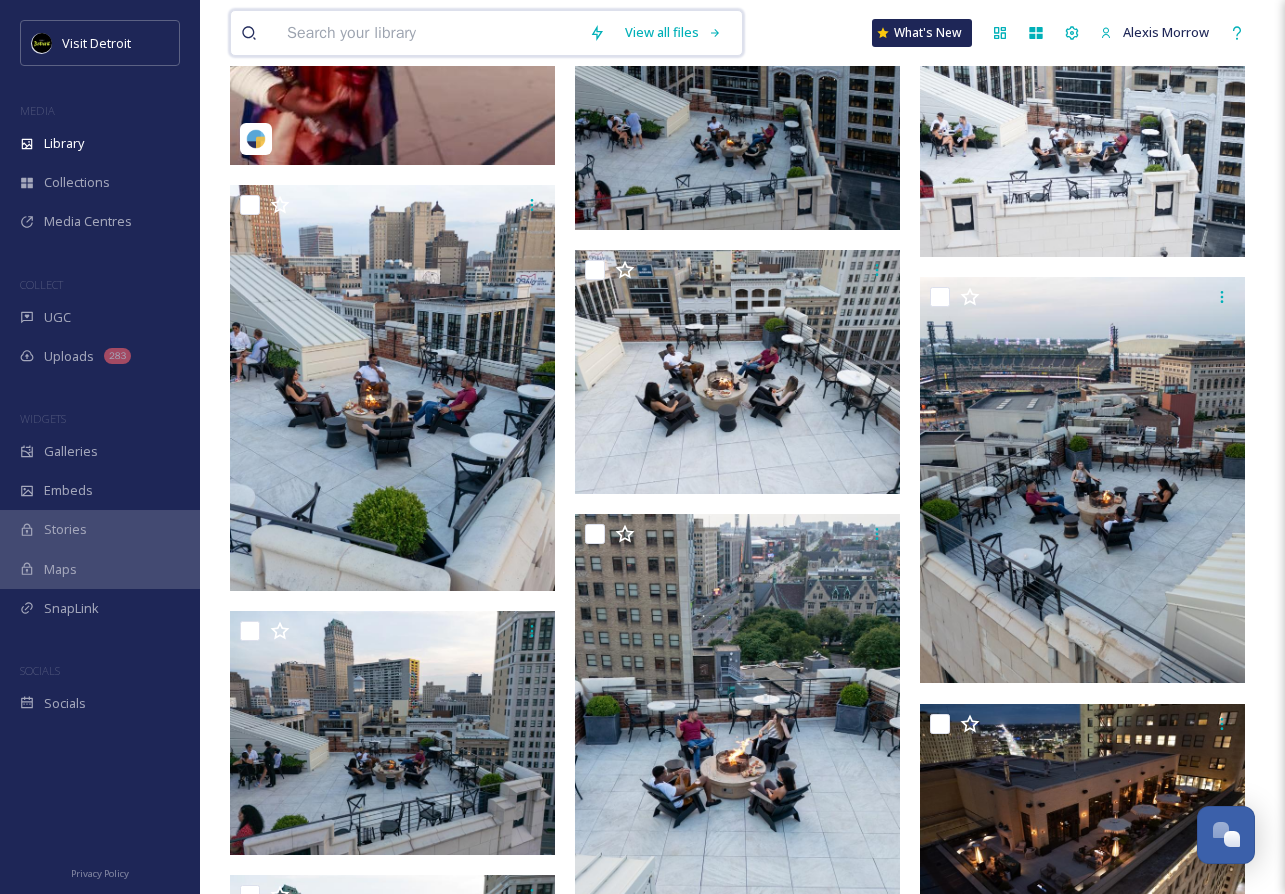 click at bounding box center [428, 33] 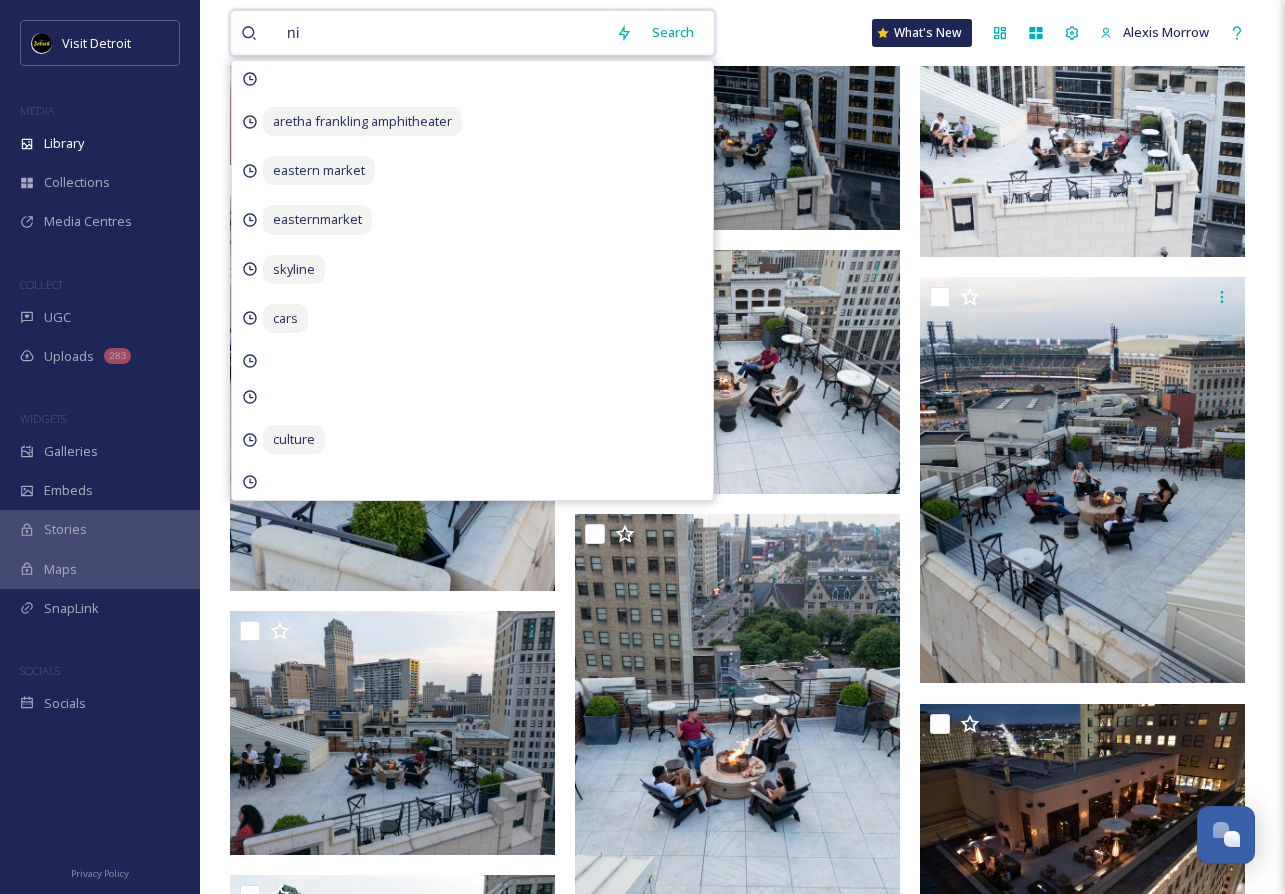type on "n" 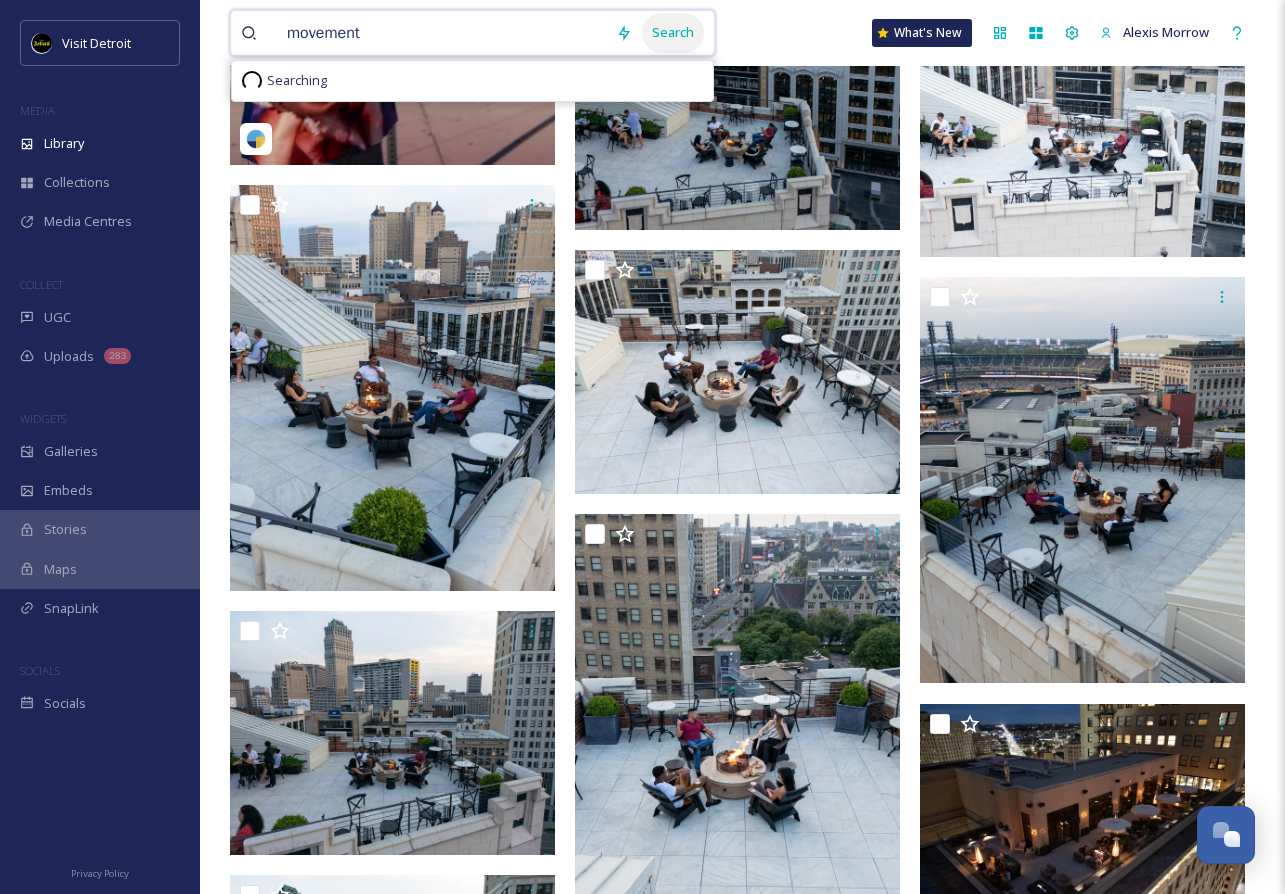 type on "movement" 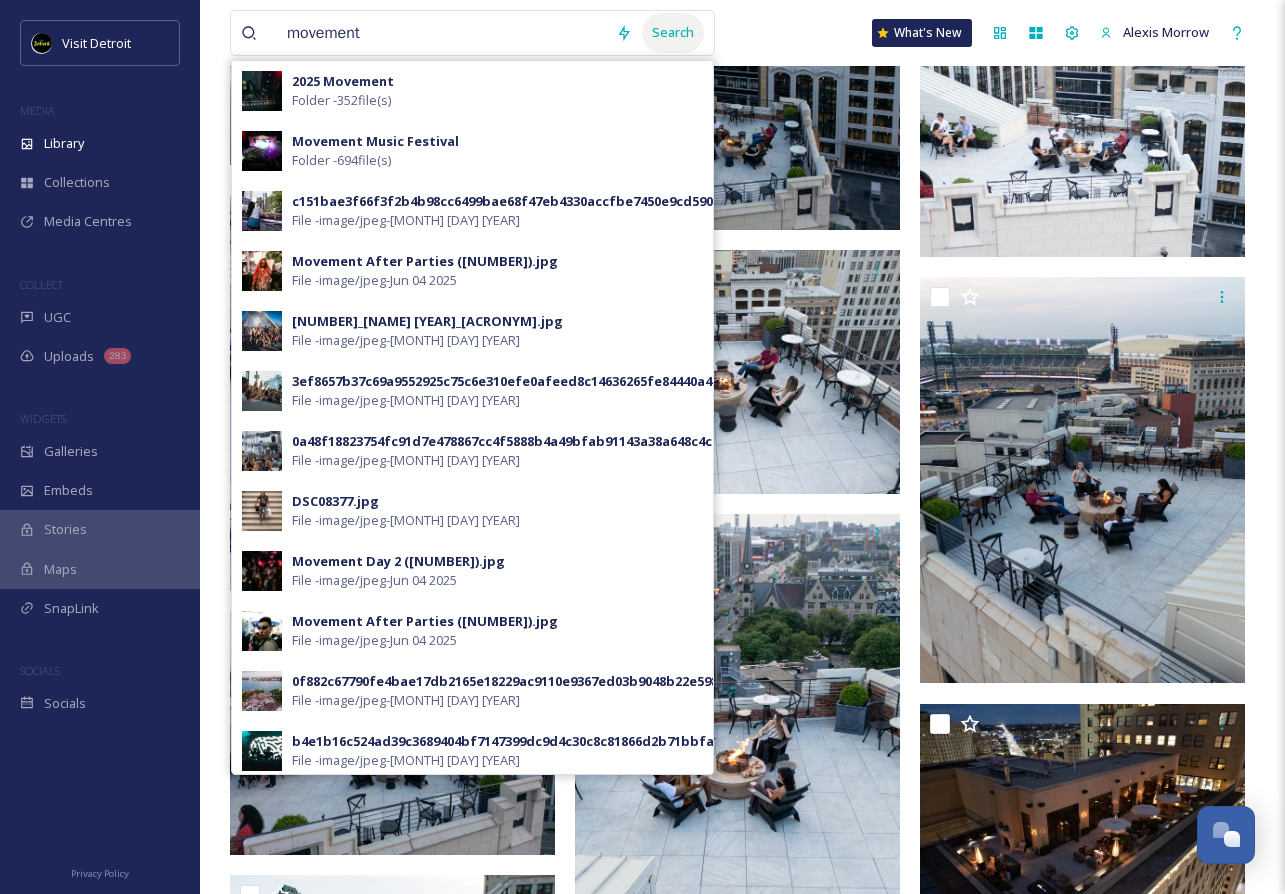 click on "Search" at bounding box center [673, 32] 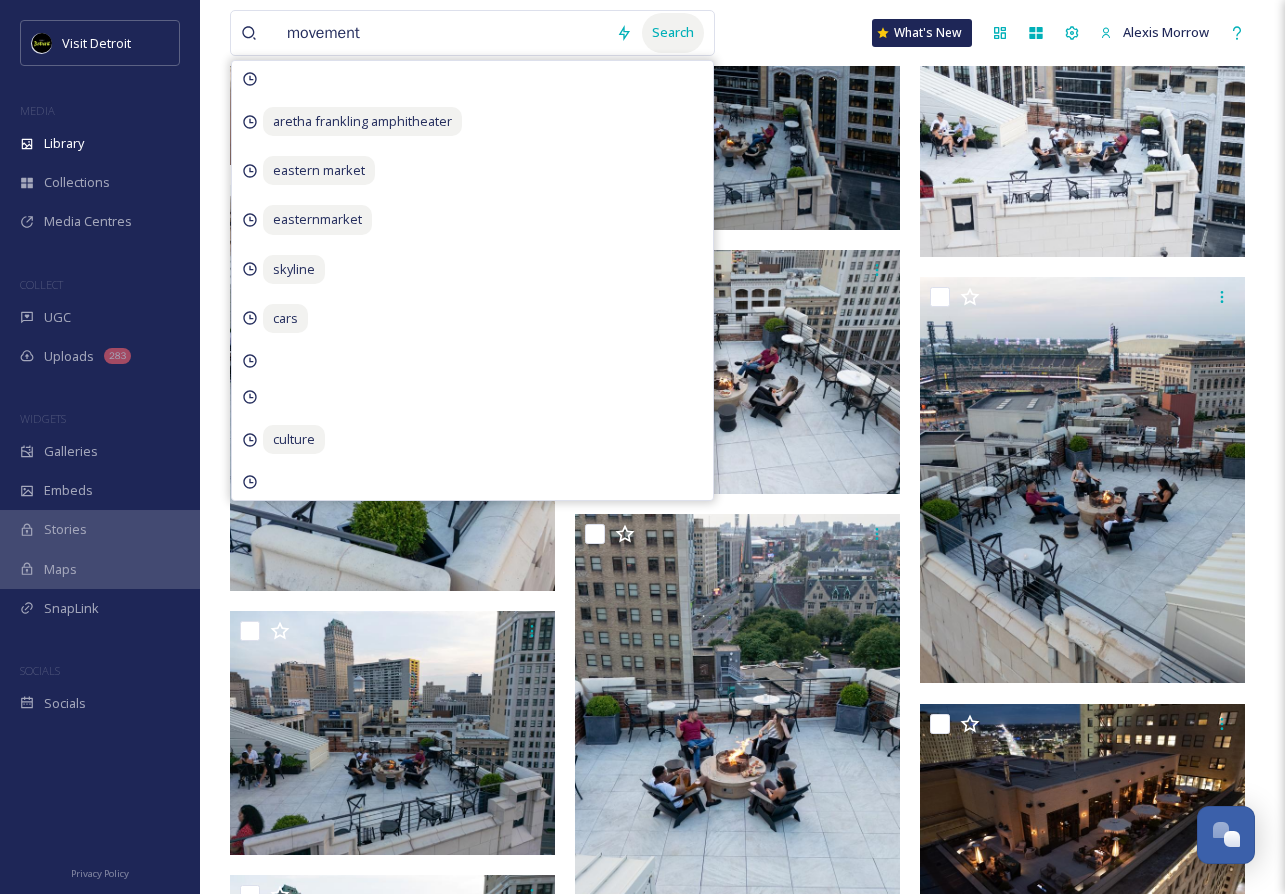 scroll, scrollTop: 0, scrollLeft: 0, axis: both 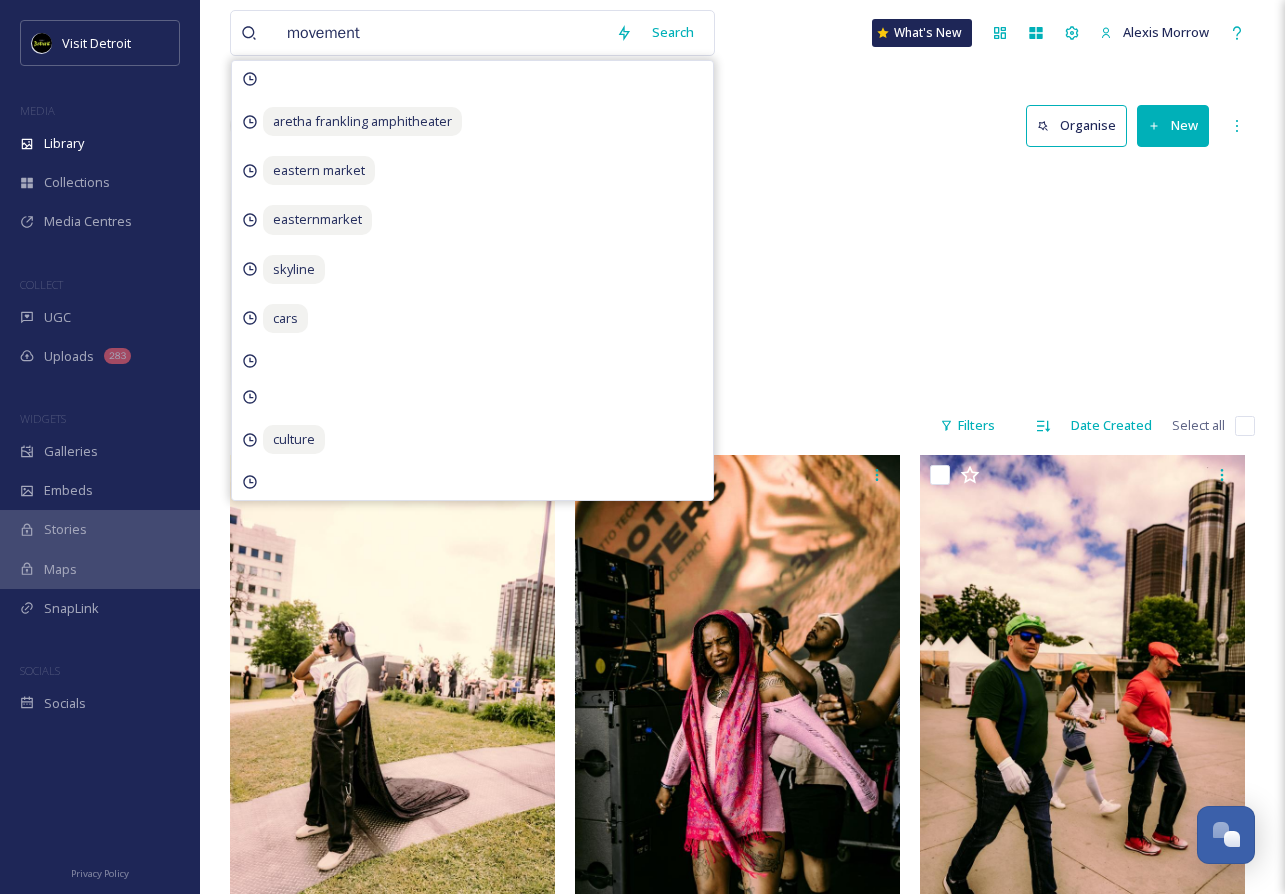 click on "2025 Movement 352   items Movement Music Festival 694   items" at bounding box center (742, 281) 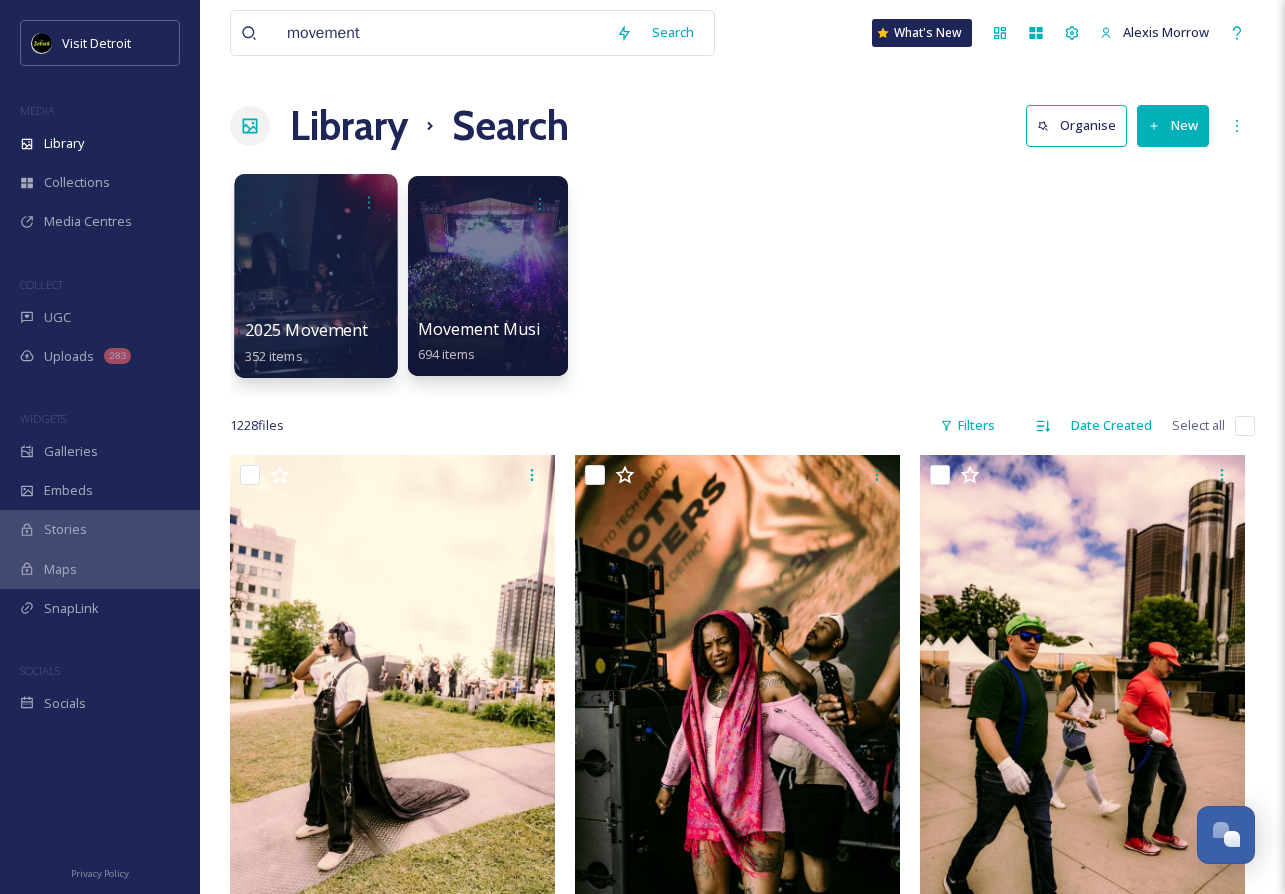 click at bounding box center (315, 276) 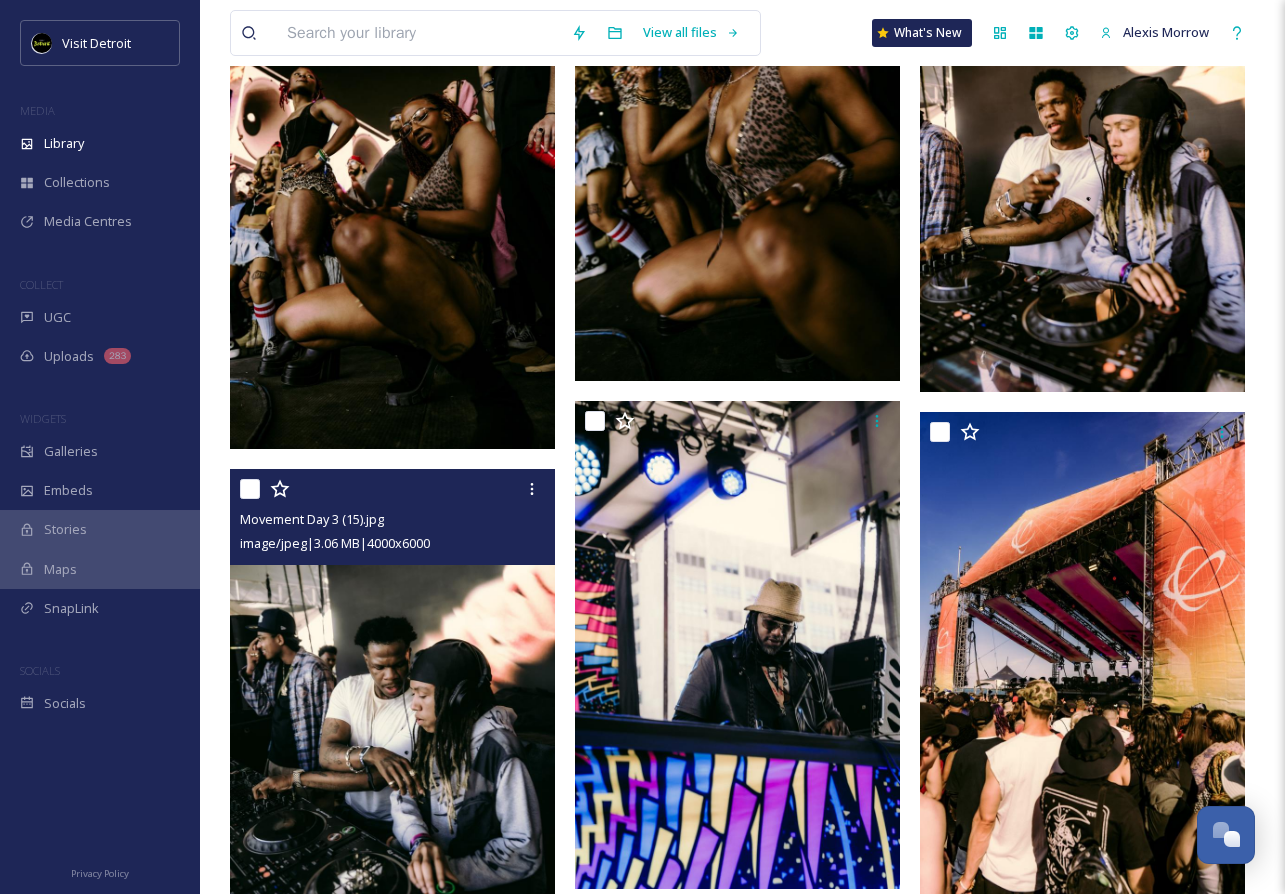 scroll, scrollTop: 4896, scrollLeft: 0, axis: vertical 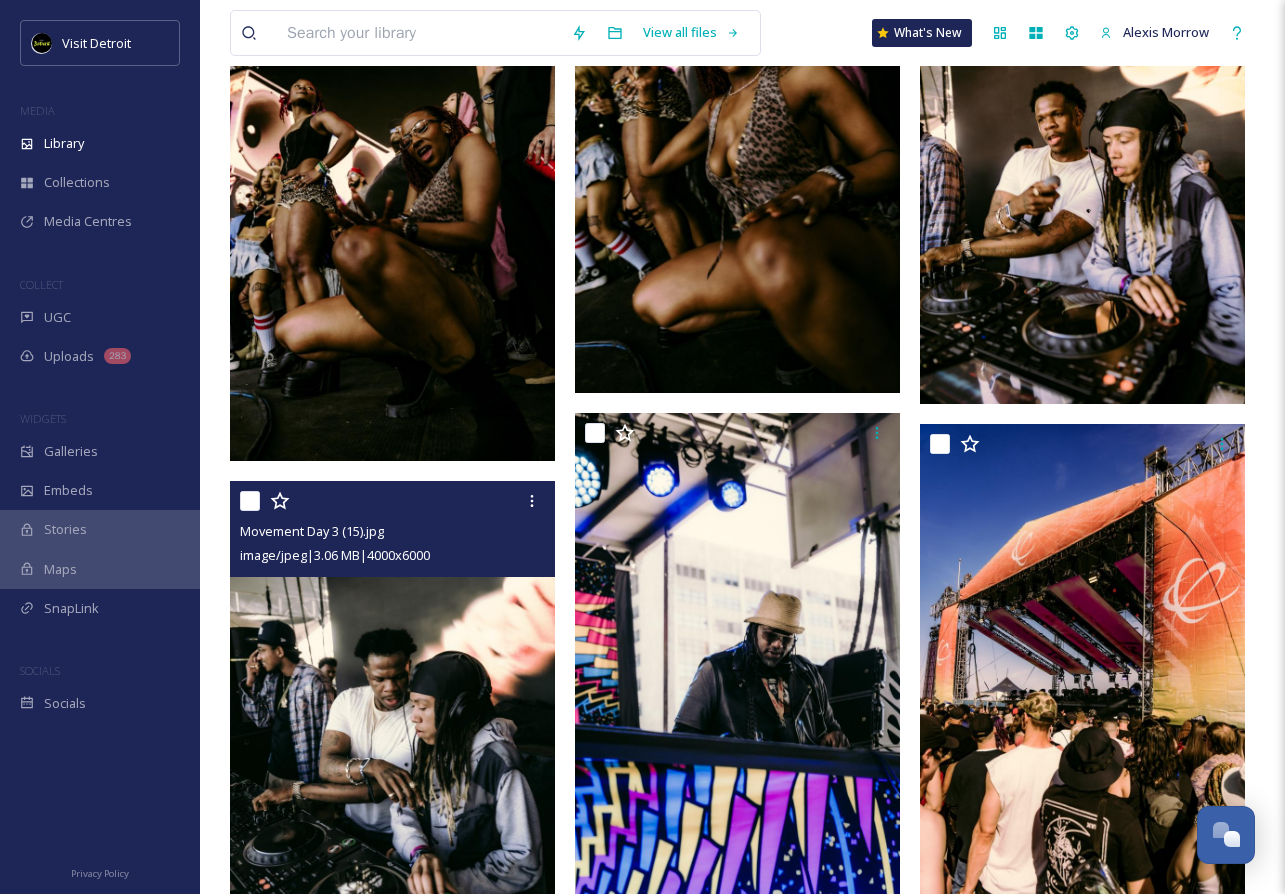 click at bounding box center [392, 725] 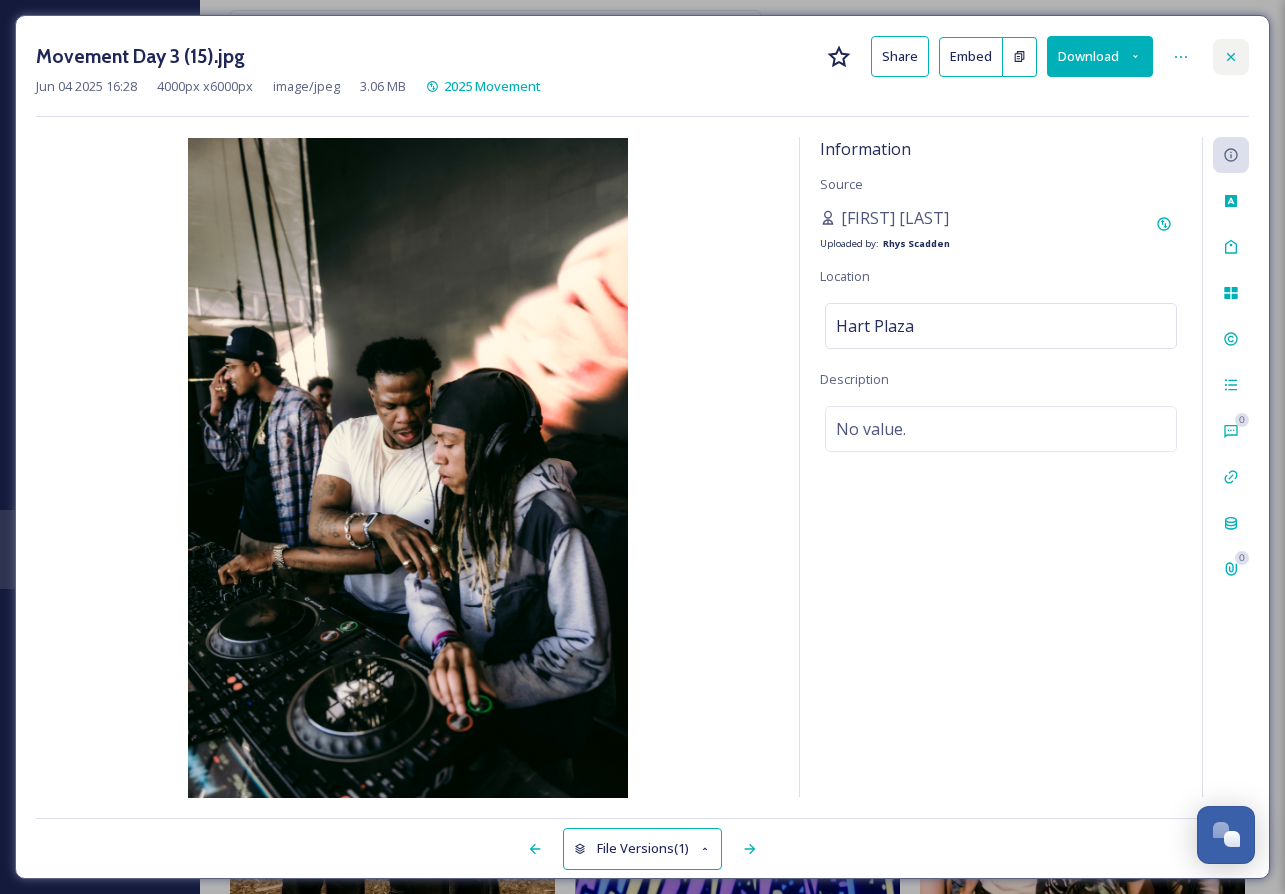 click 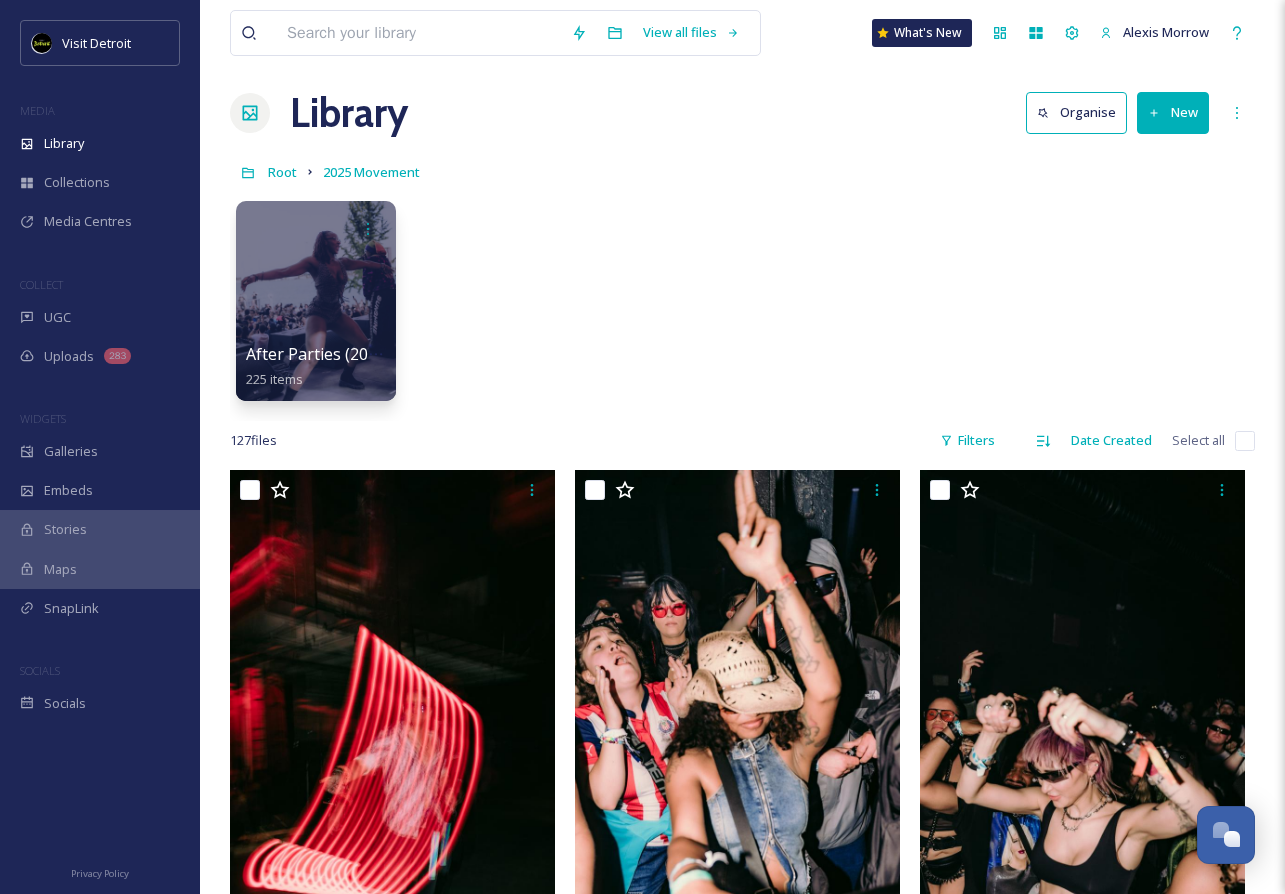 scroll, scrollTop: 0, scrollLeft: 0, axis: both 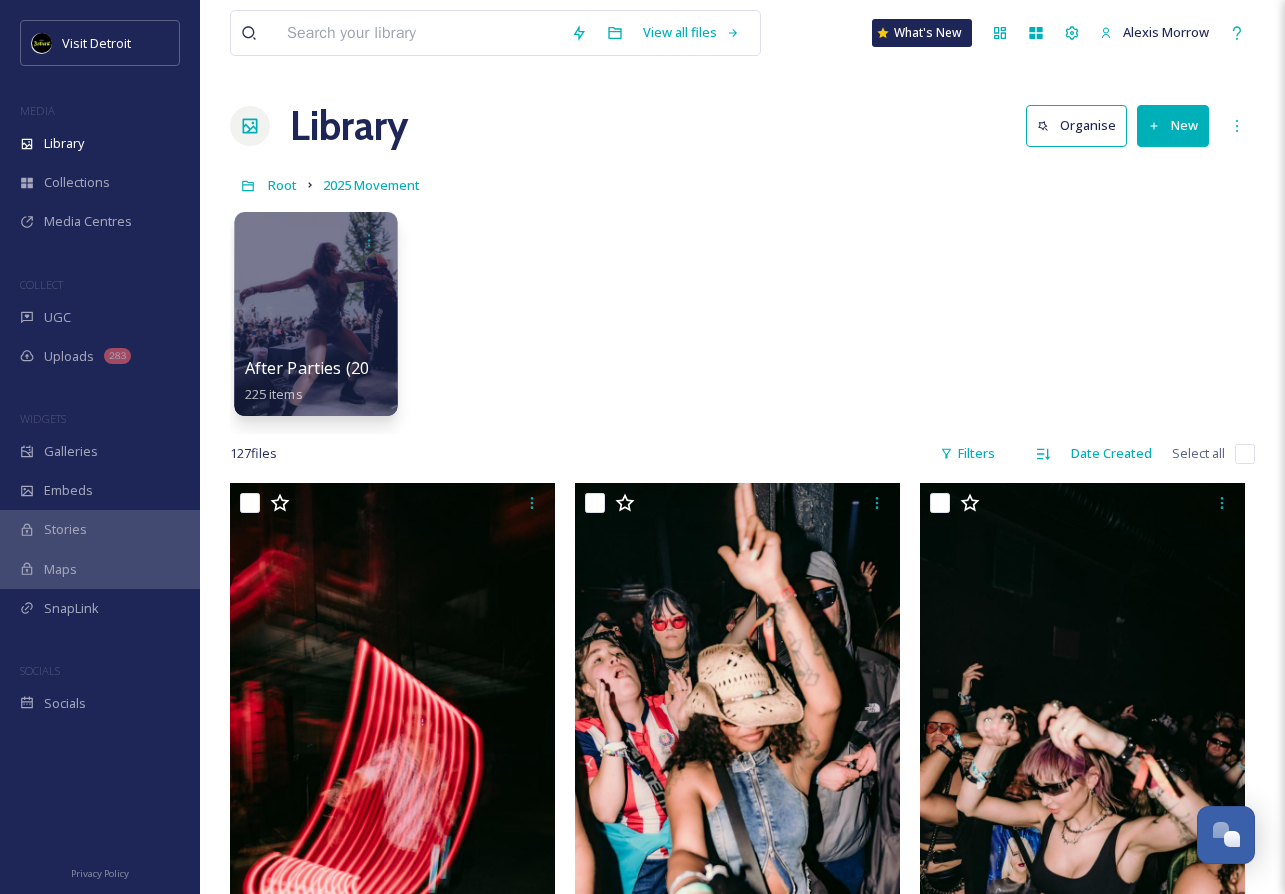 click at bounding box center (315, 314) 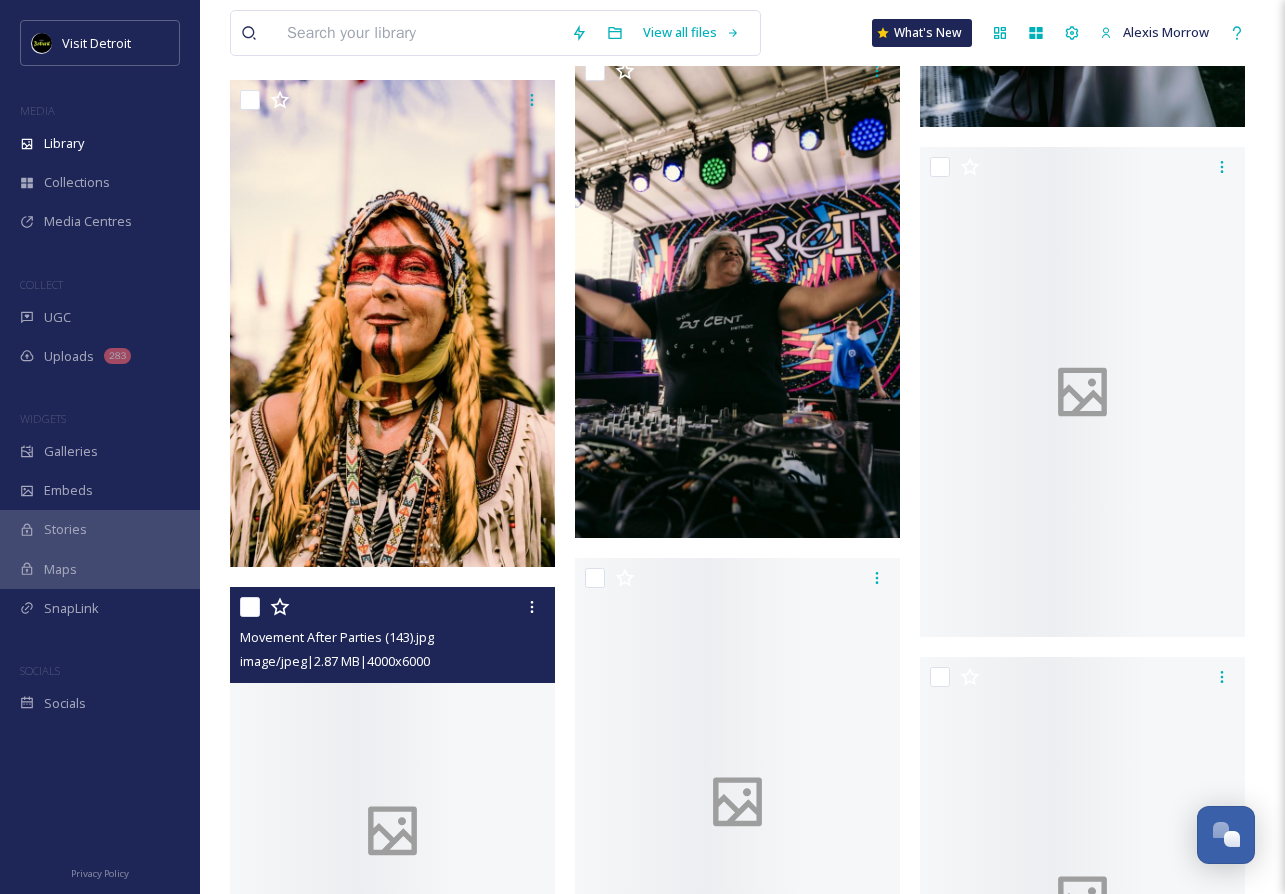 scroll, scrollTop: 13158, scrollLeft: 0, axis: vertical 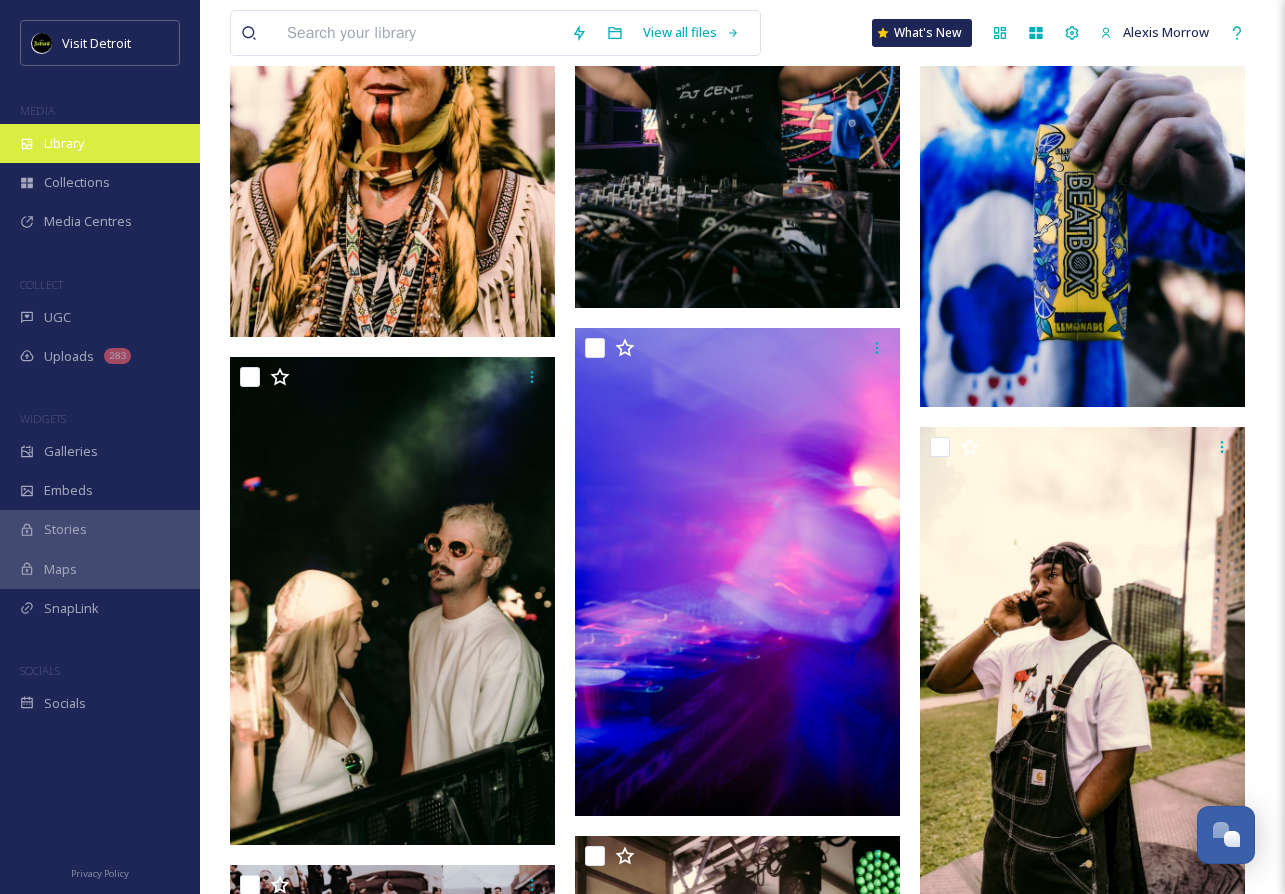 click on "Library" at bounding box center [100, 143] 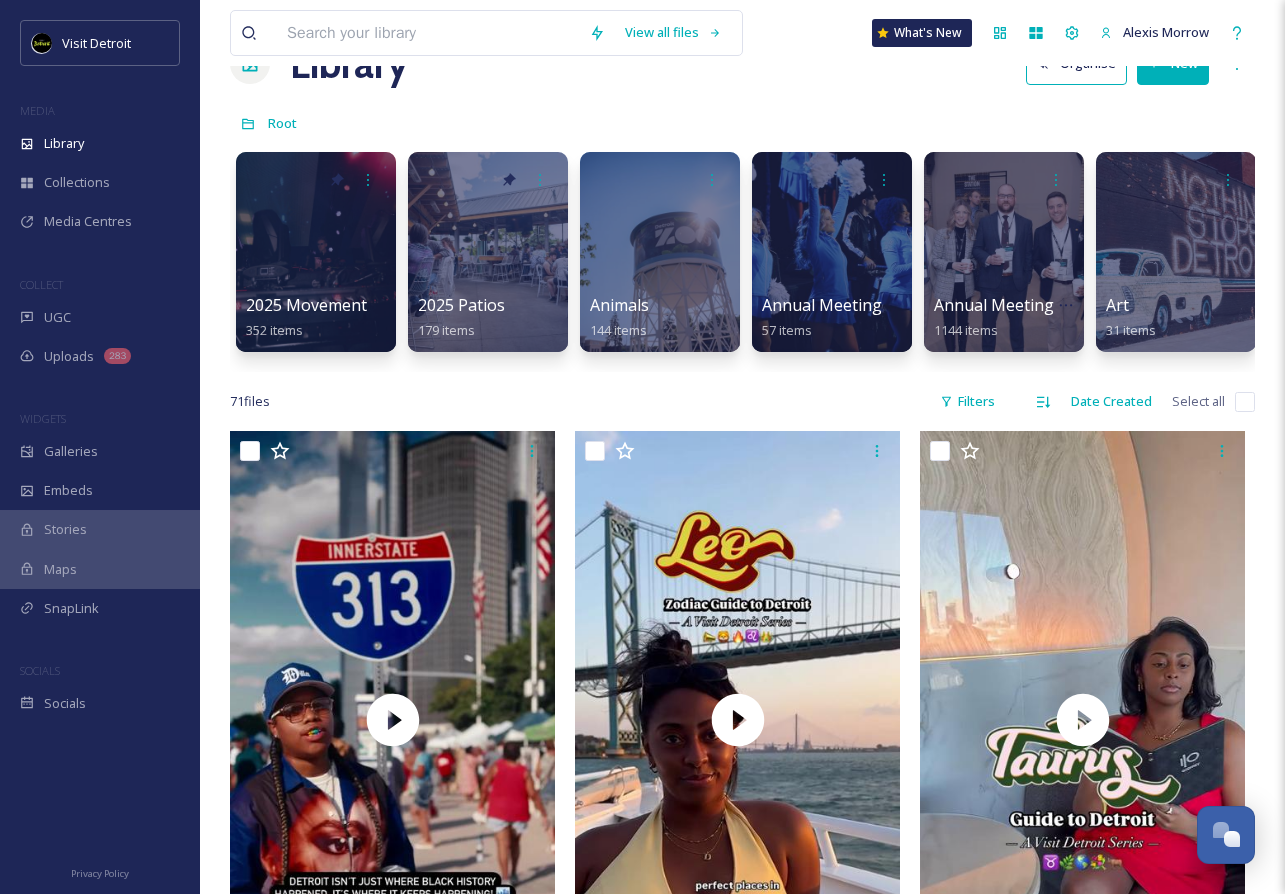 scroll, scrollTop: 0, scrollLeft: 0, axis: both 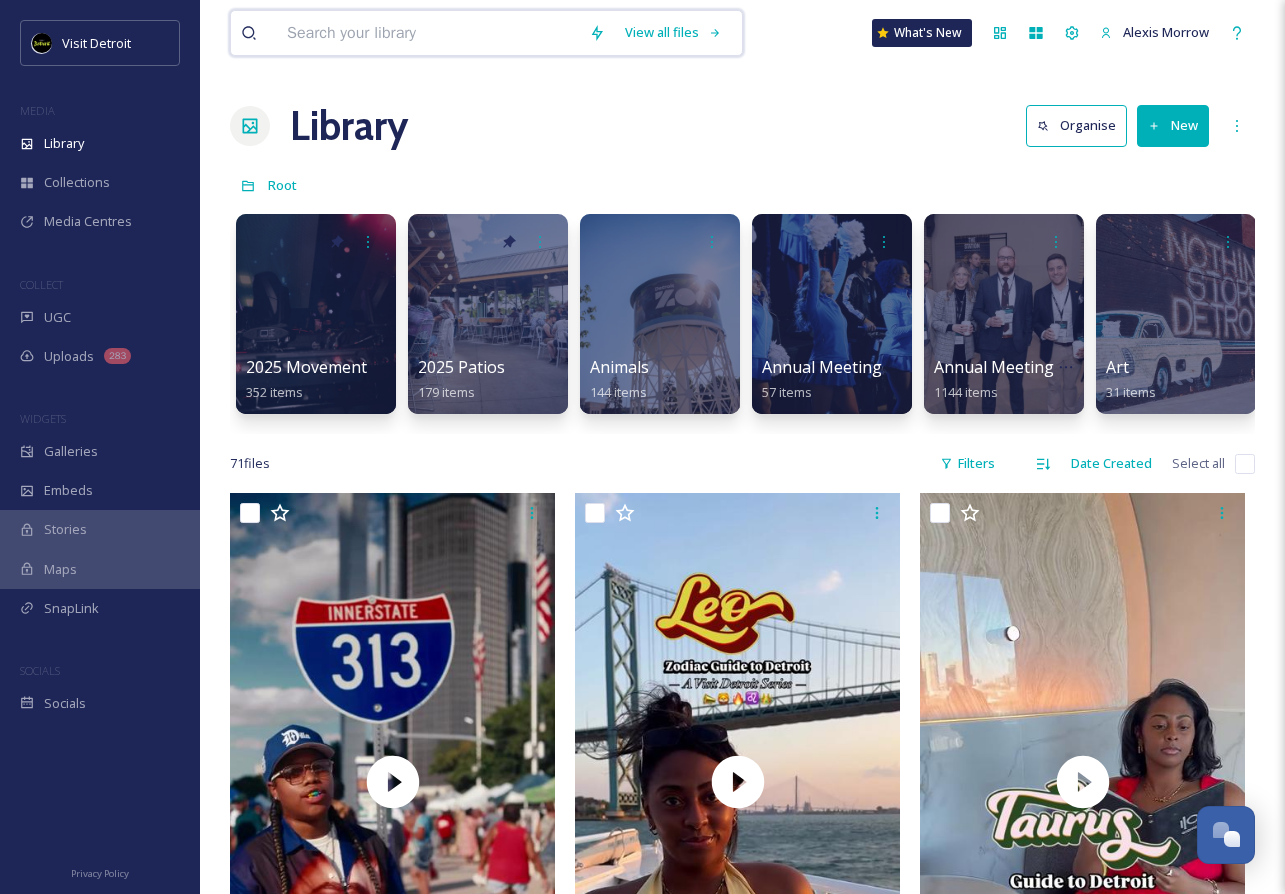 click at bounding box center [428, 33] 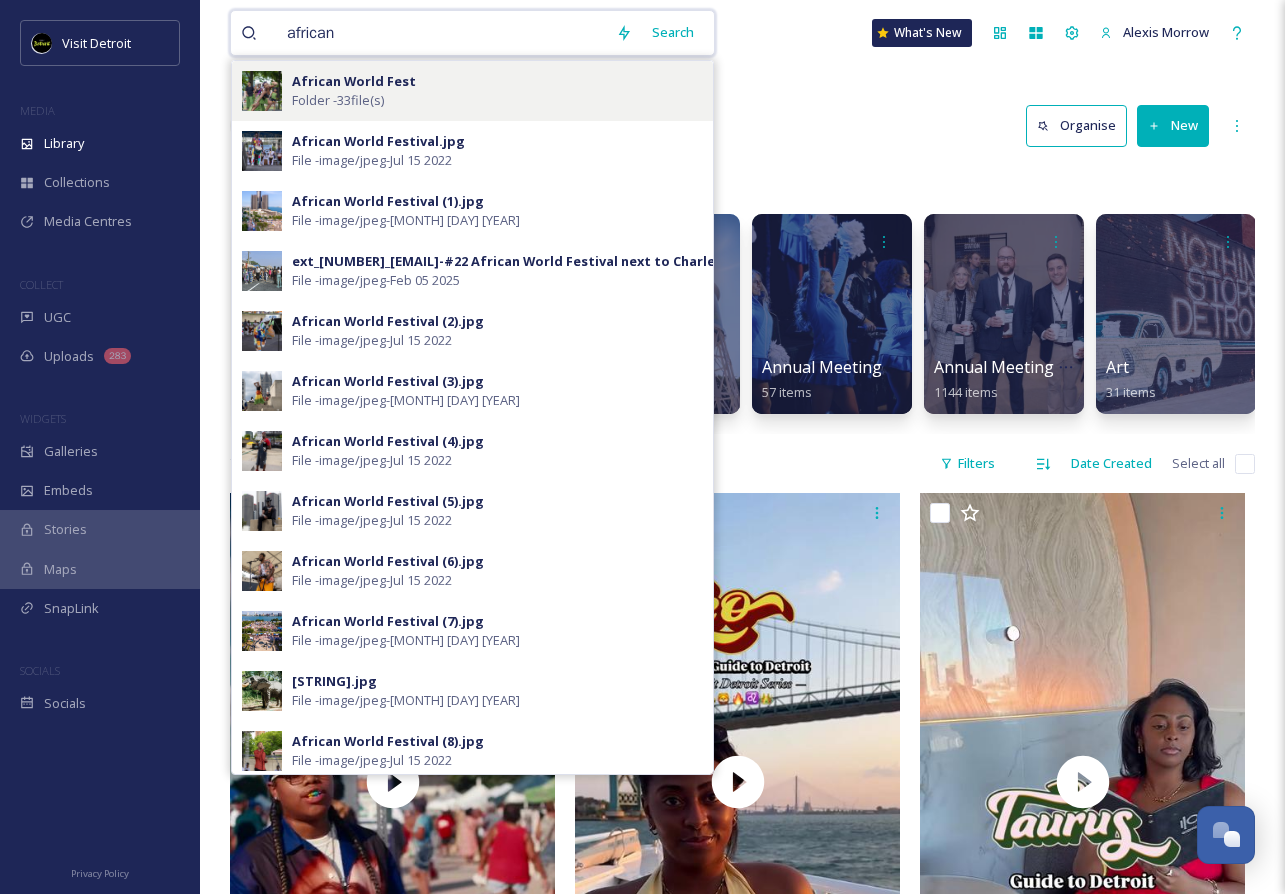 type on "african" 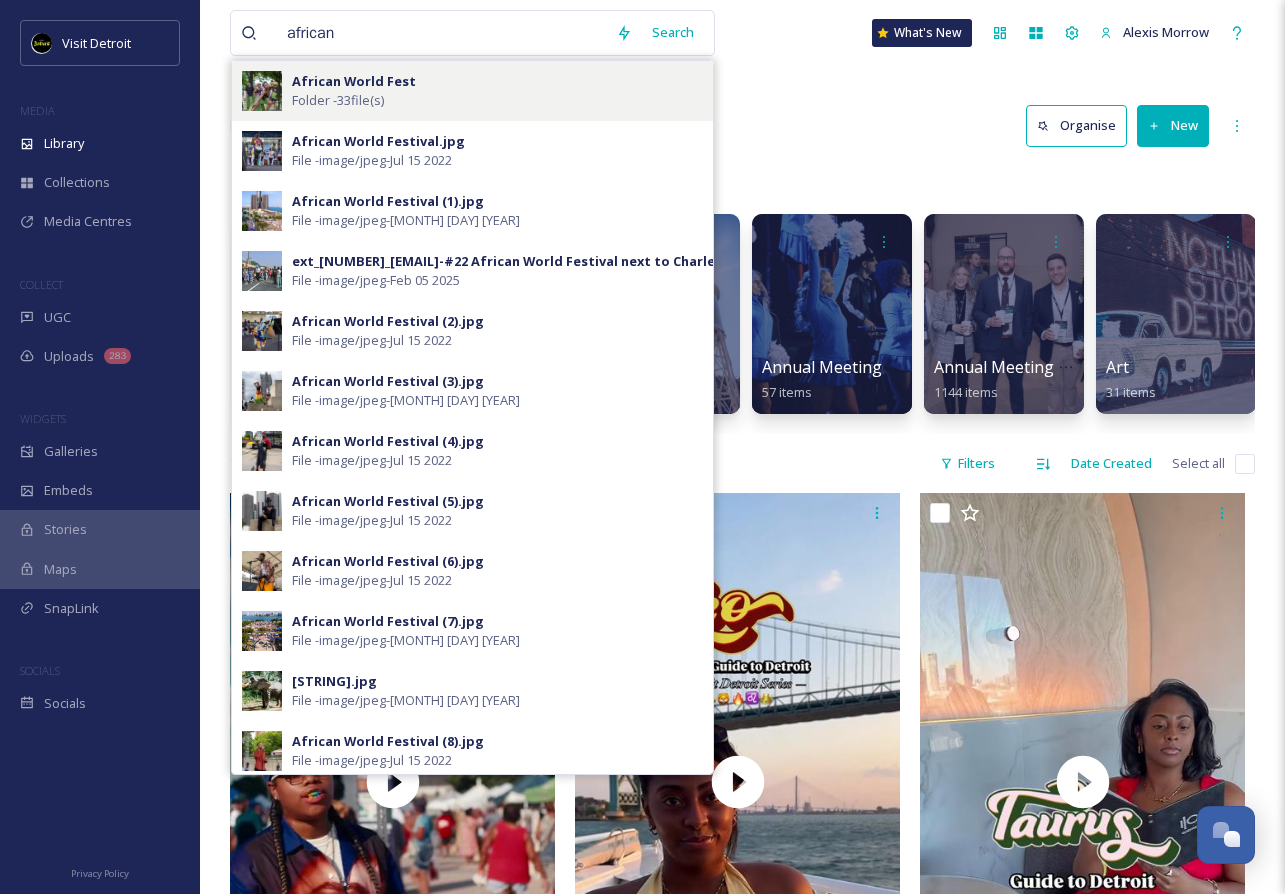 click on "African World Fest" at bounding box center (354, 81) 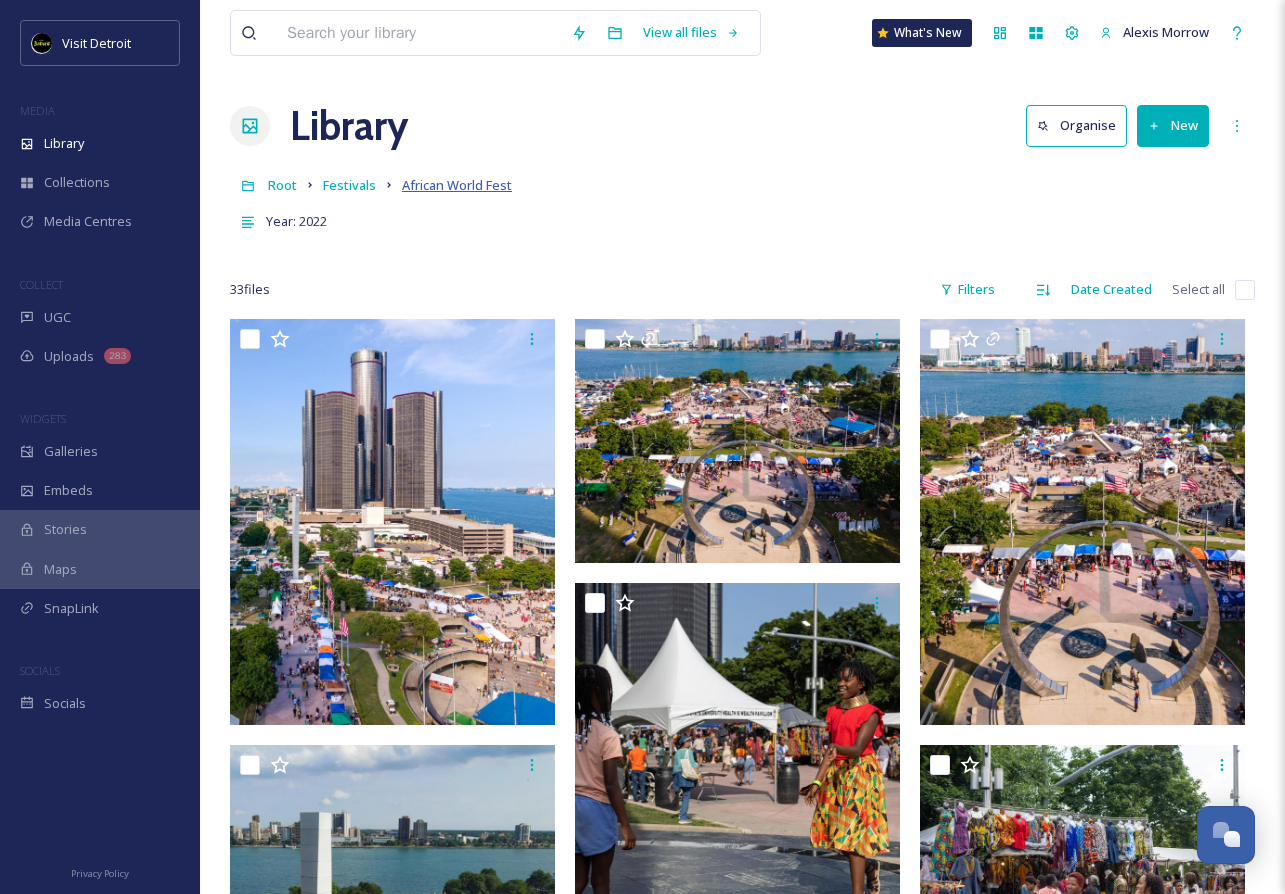 click on "African World Fest" at bounding box center [457, 185] 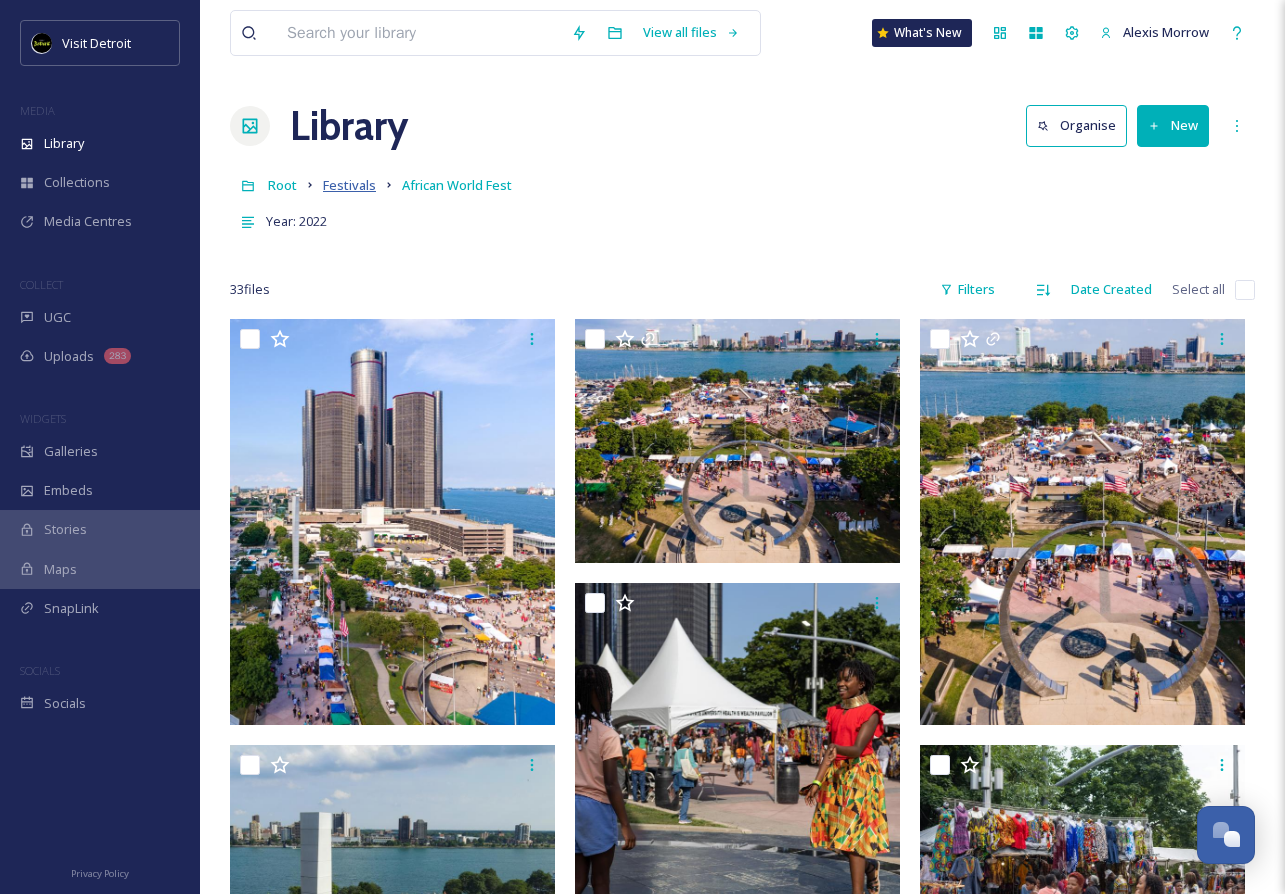 click on "Festivals" at bounding box center (349, 185) 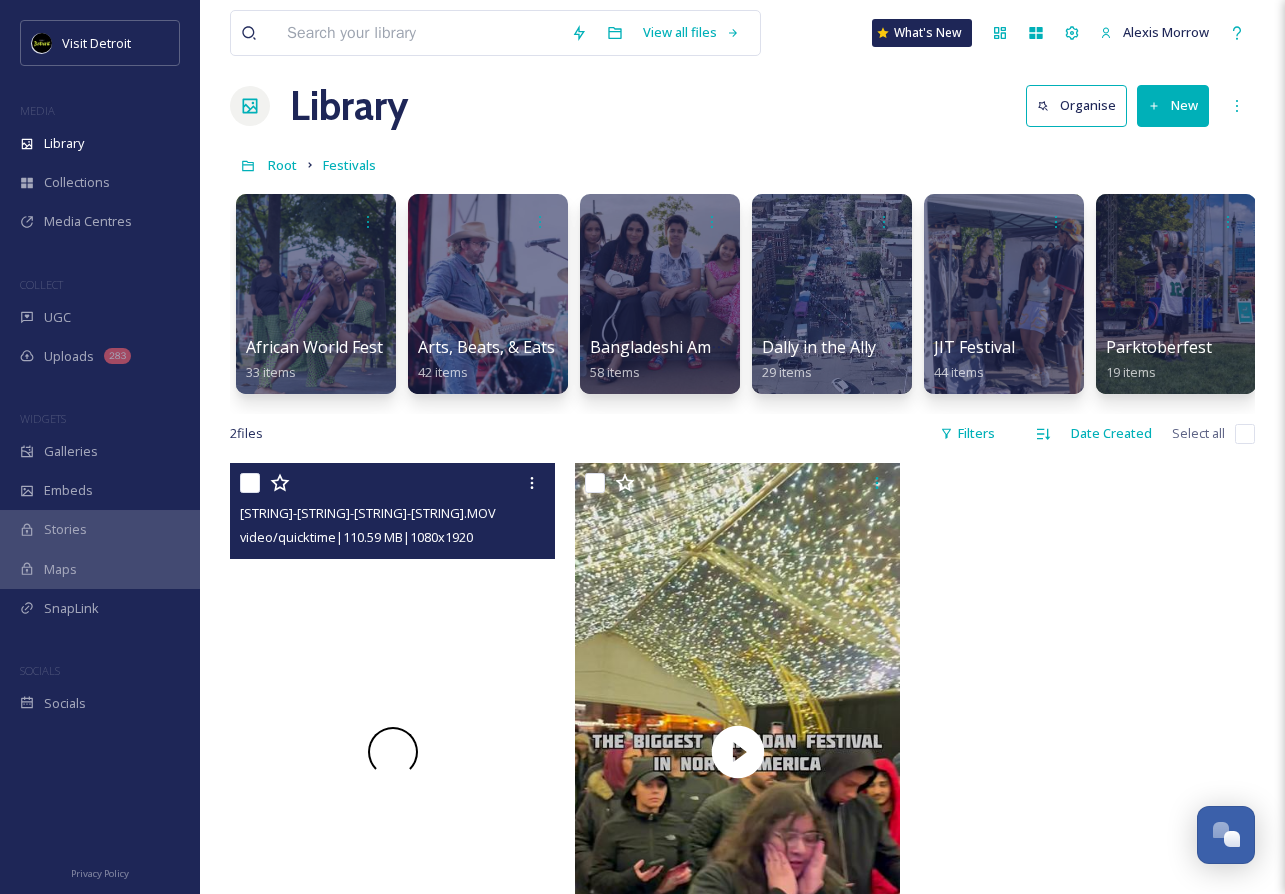 scroll, scrollTop: 0, scrollLeft: 0, axis: both 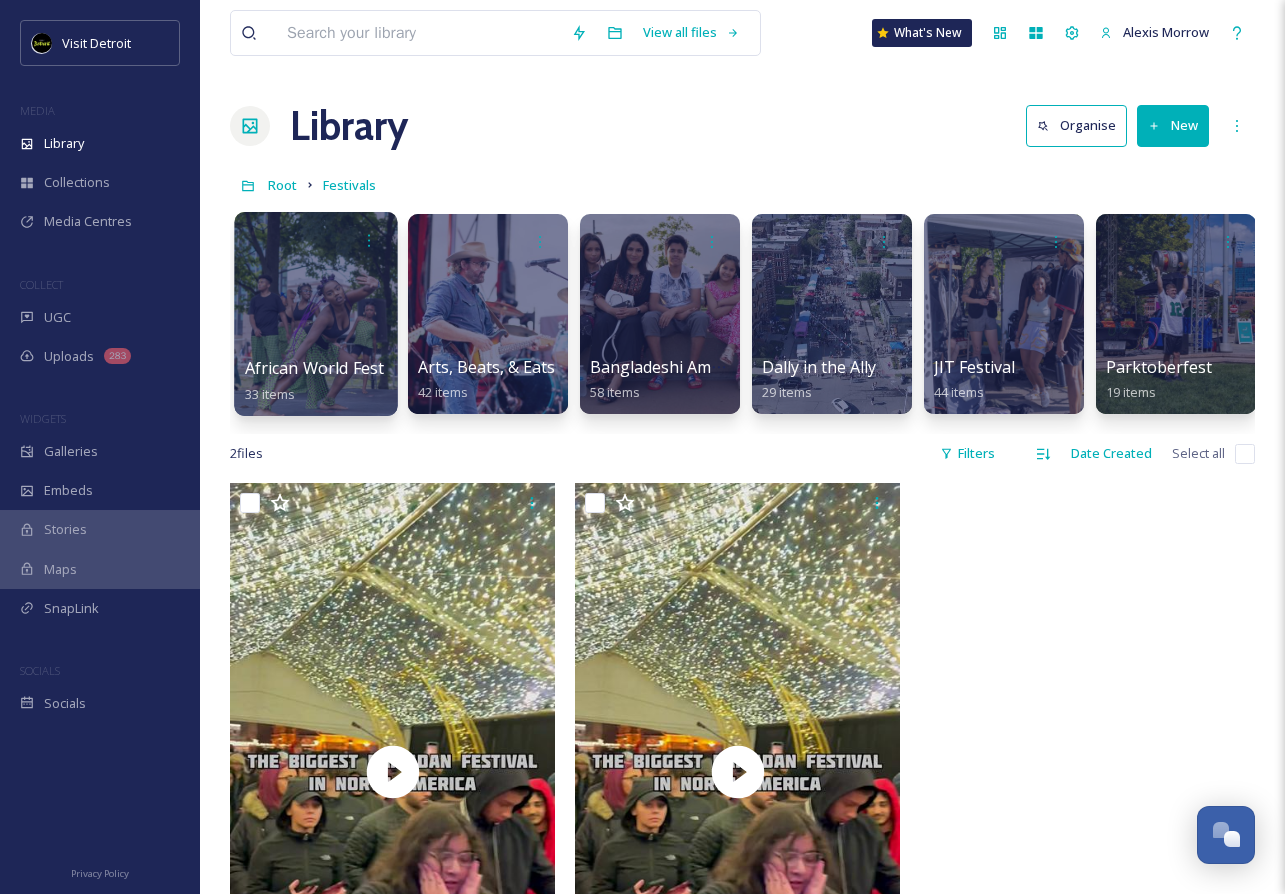 click at bounding box center [315, 314] 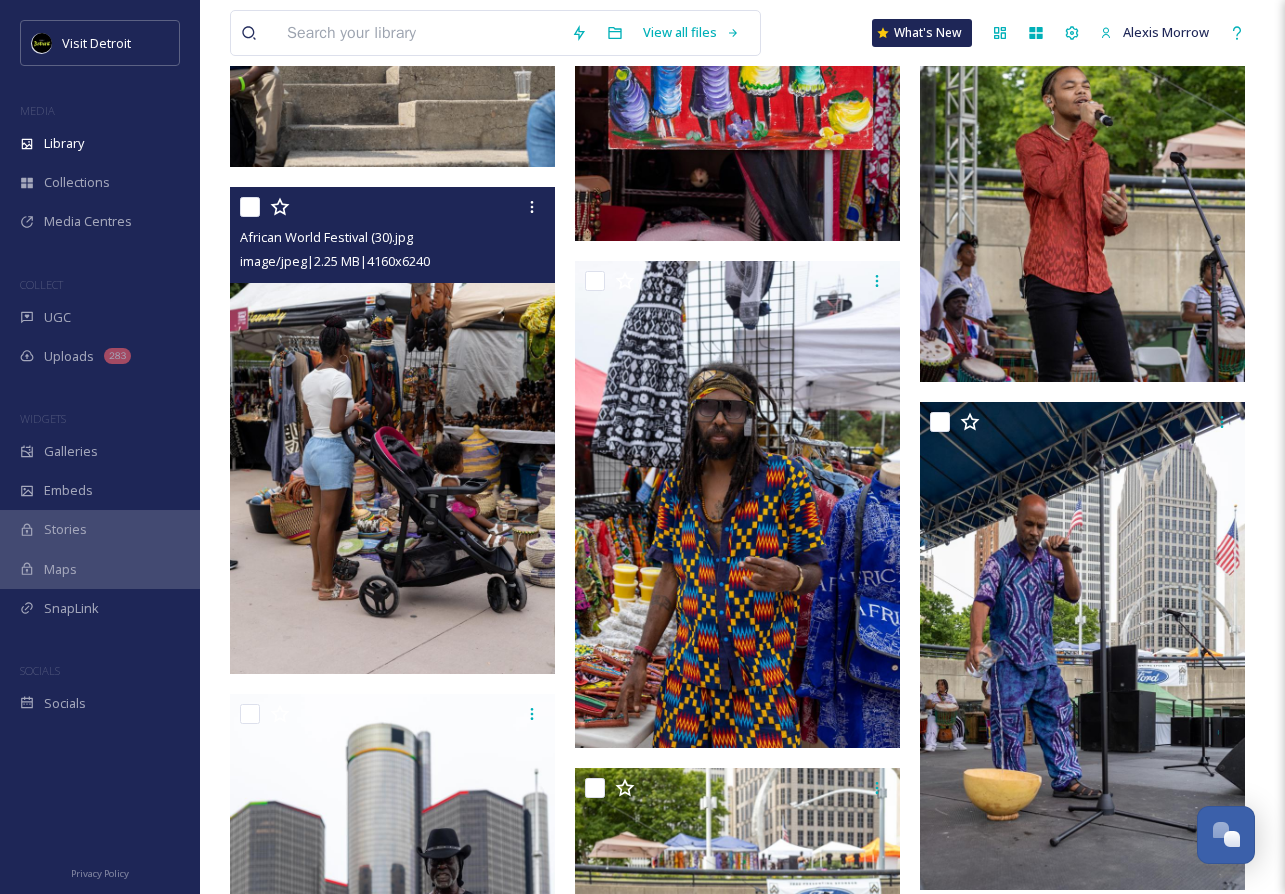 scroll, scrollTop: 3038, scrollLeft: 0, axis: vertical 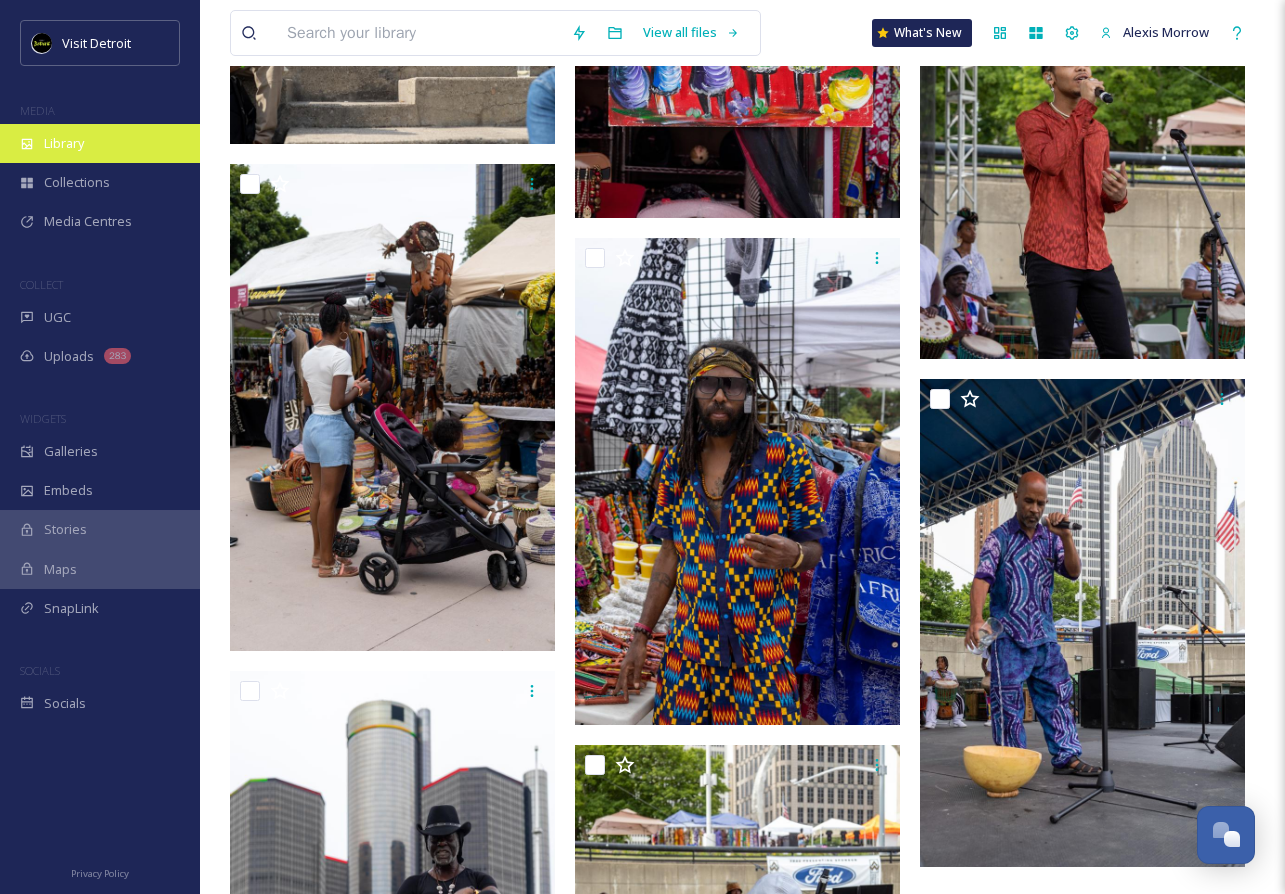 click on "Library" at bounding box center [100, 143] 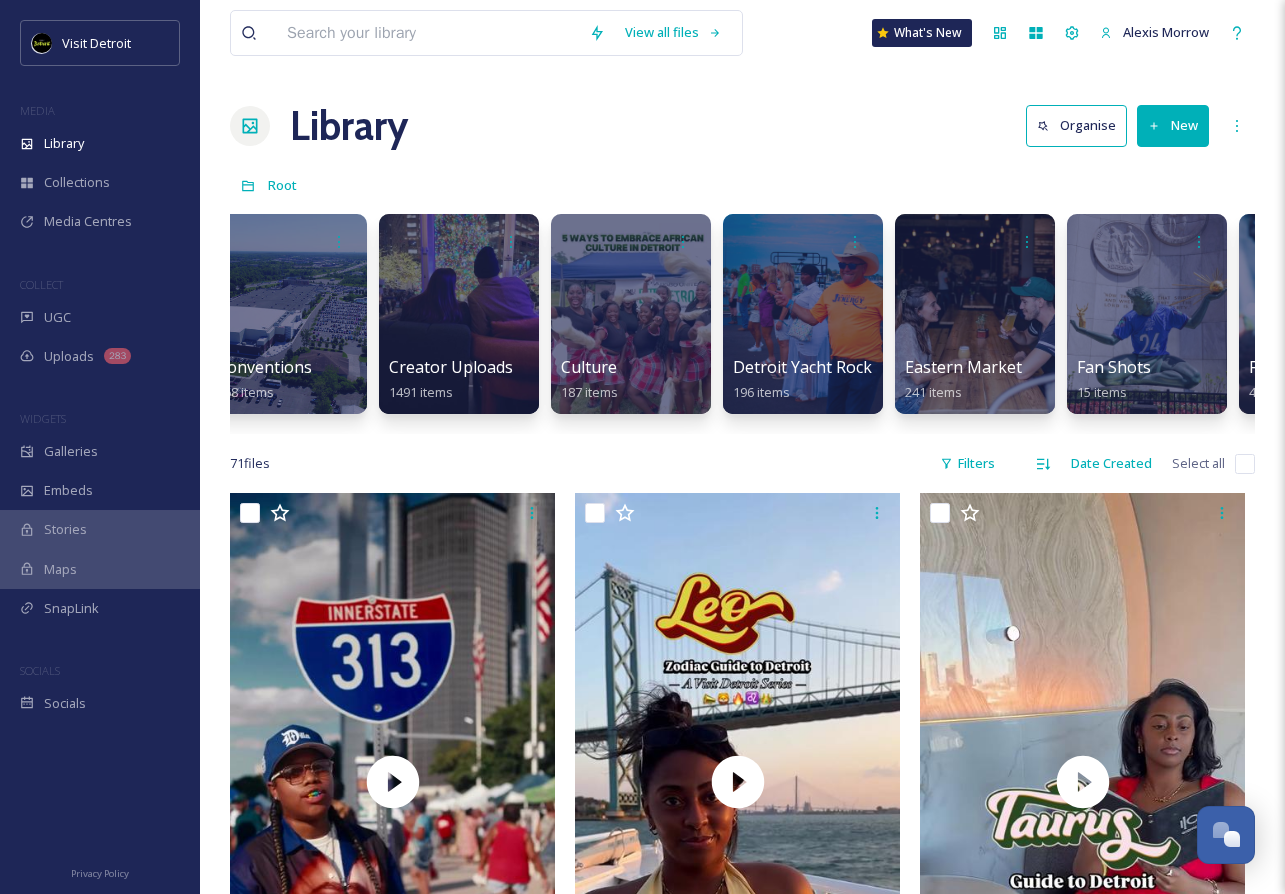 scroll, scrollTop: 0, scrollLeft: 1759, axis: horizontal 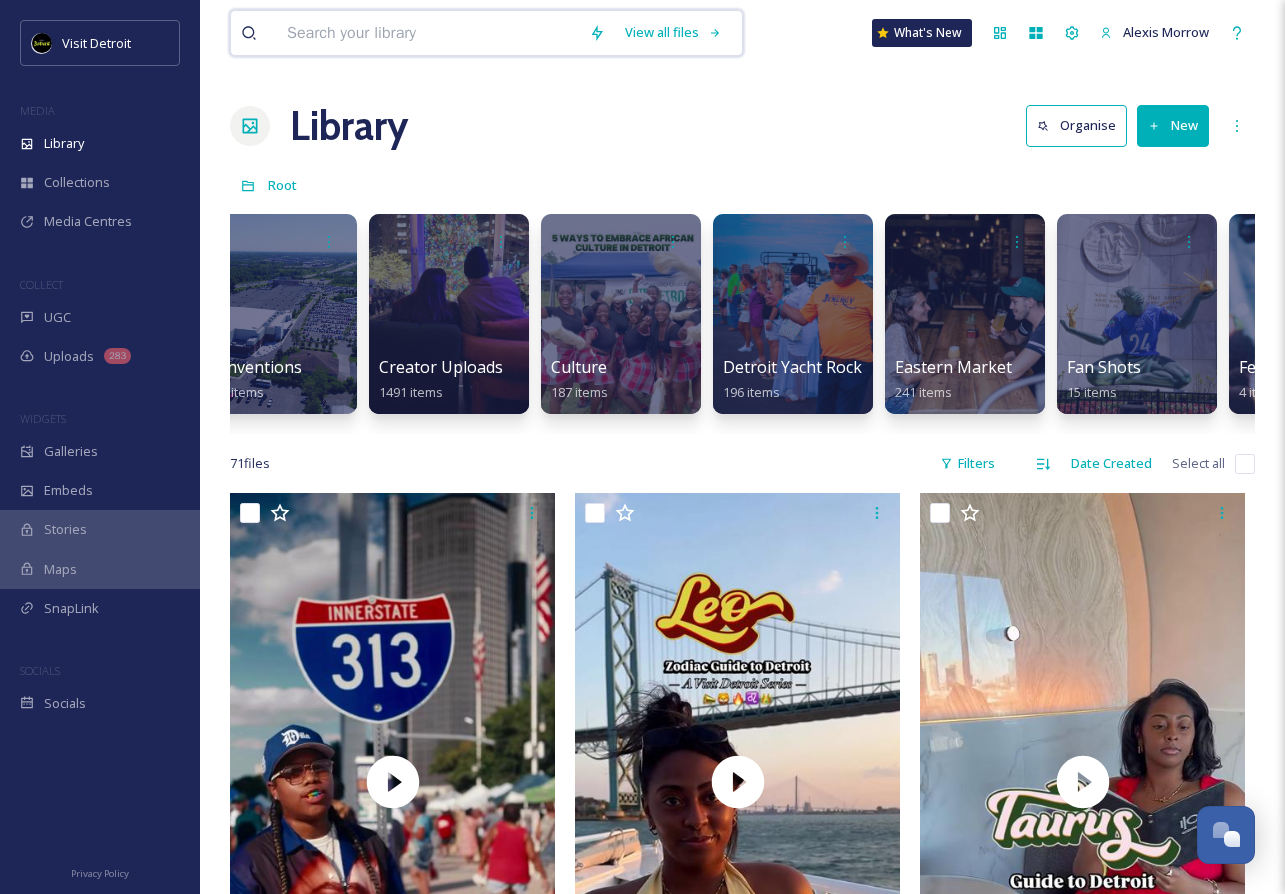 click at bounding box center (428, 33) 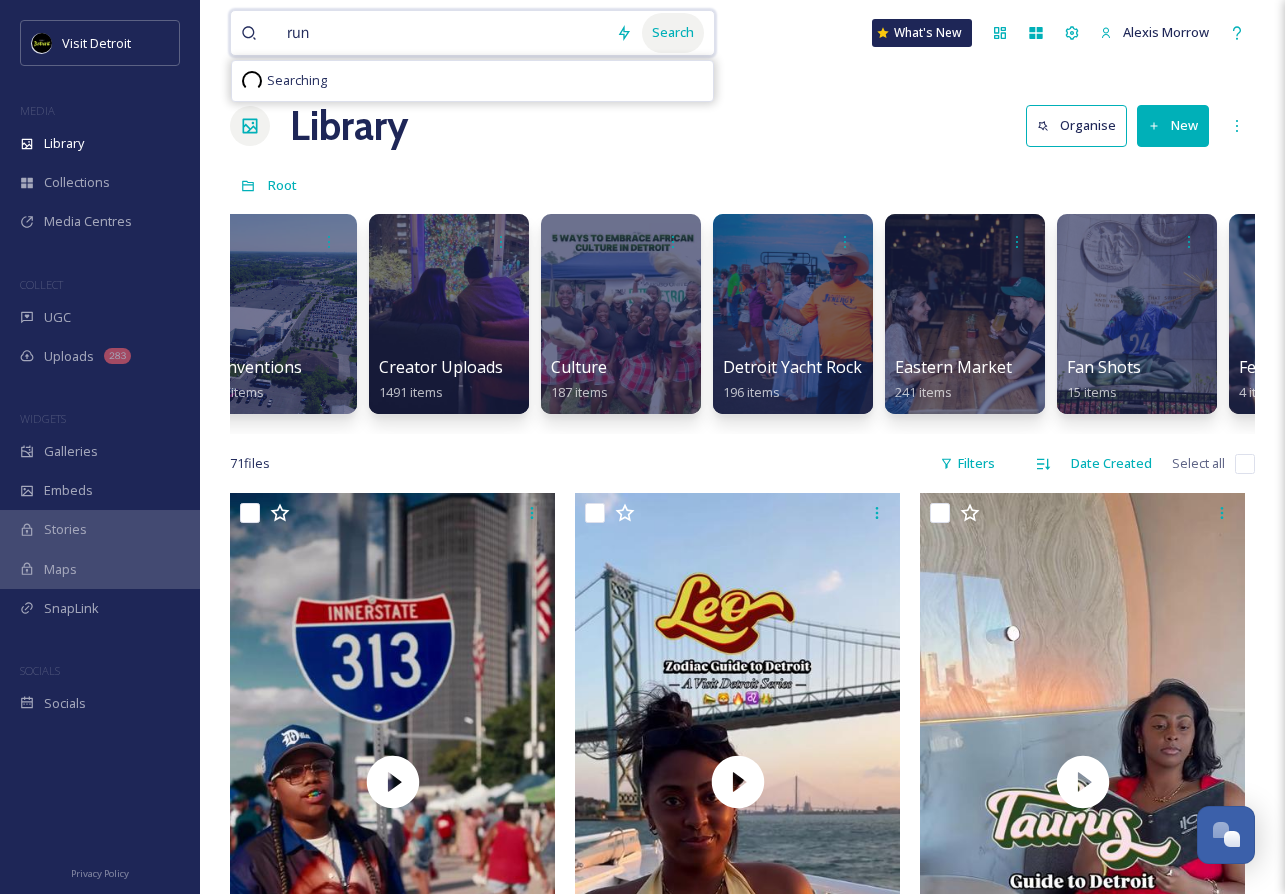 type on "run" 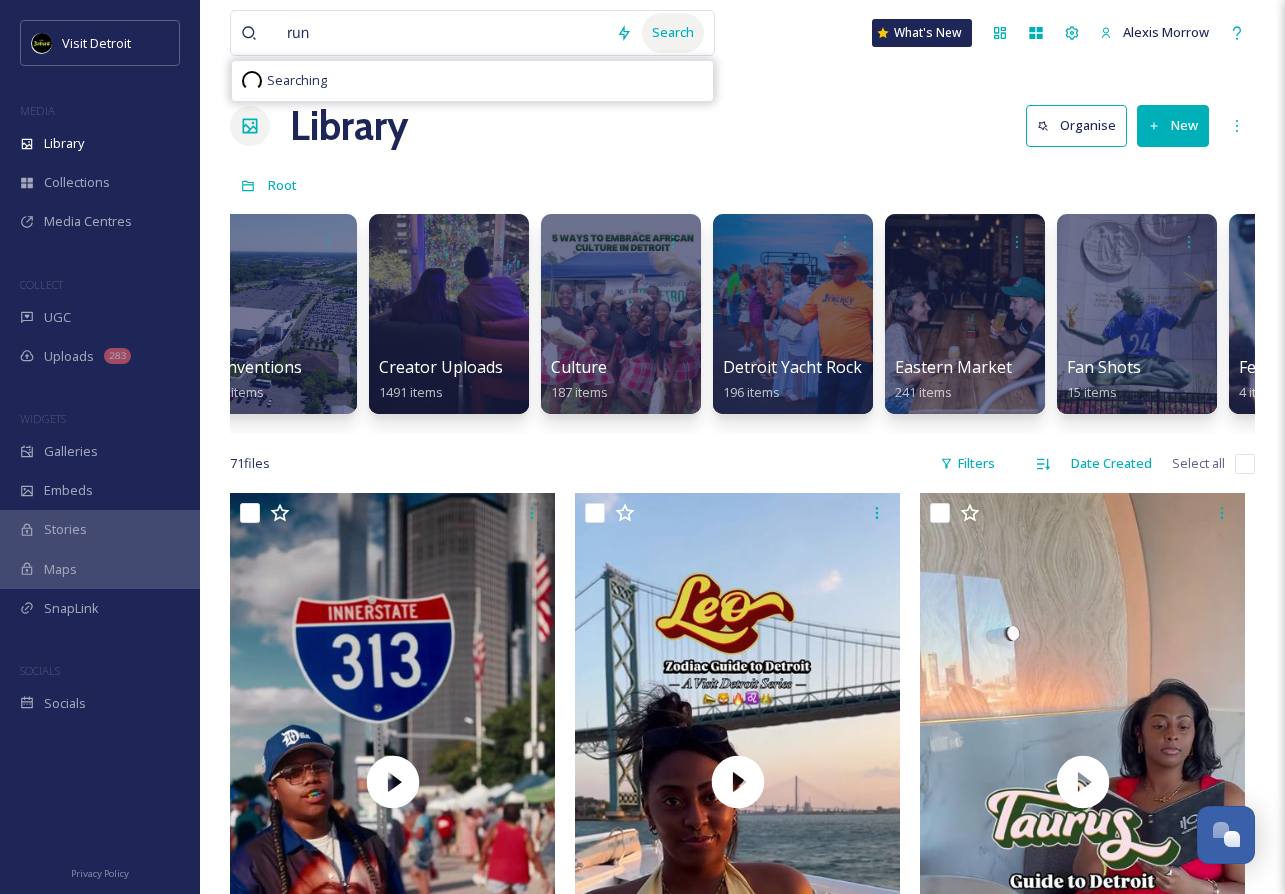 click on "Search" at bounding box center [673, 32] 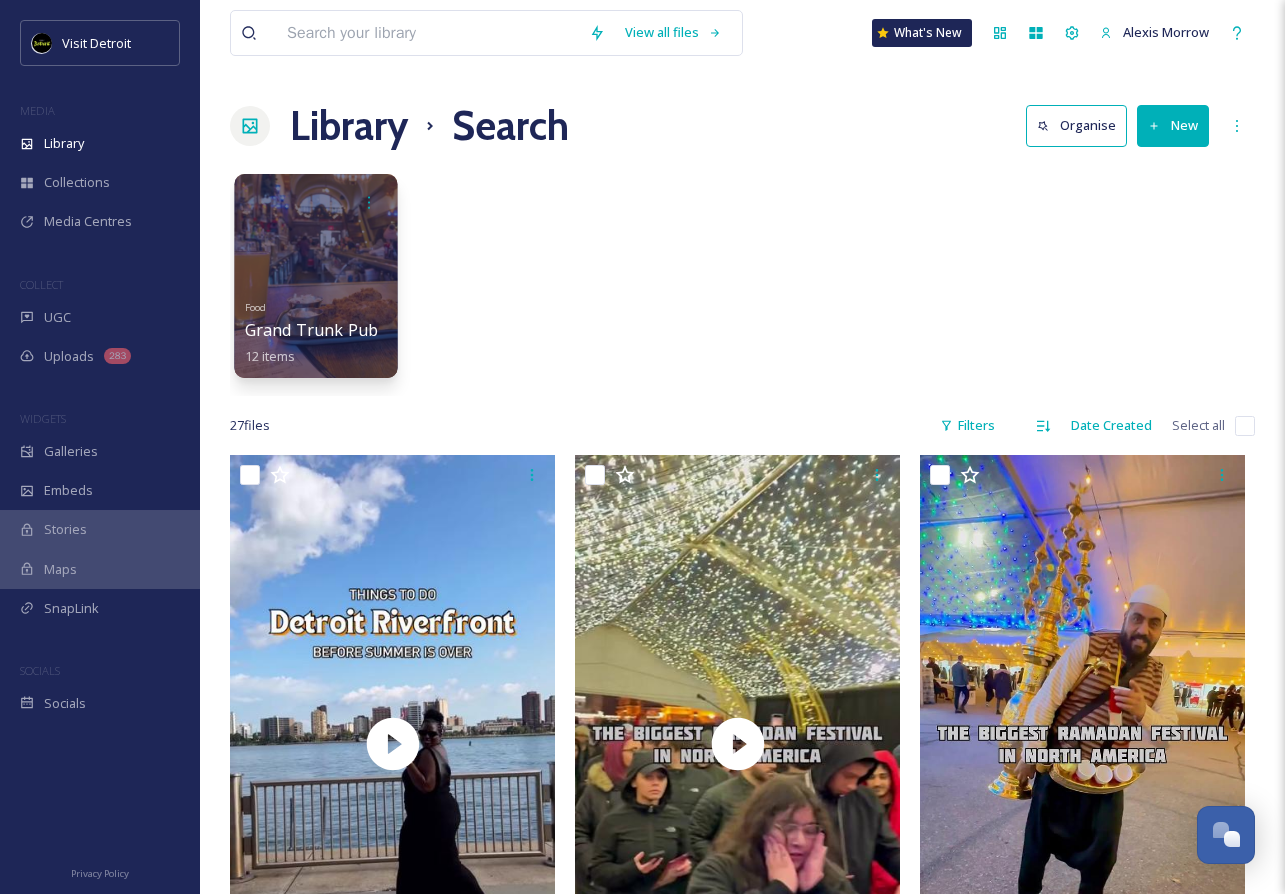 click on "Food Grand Trunk Pub 12   items" at bounding box center [316, 330] 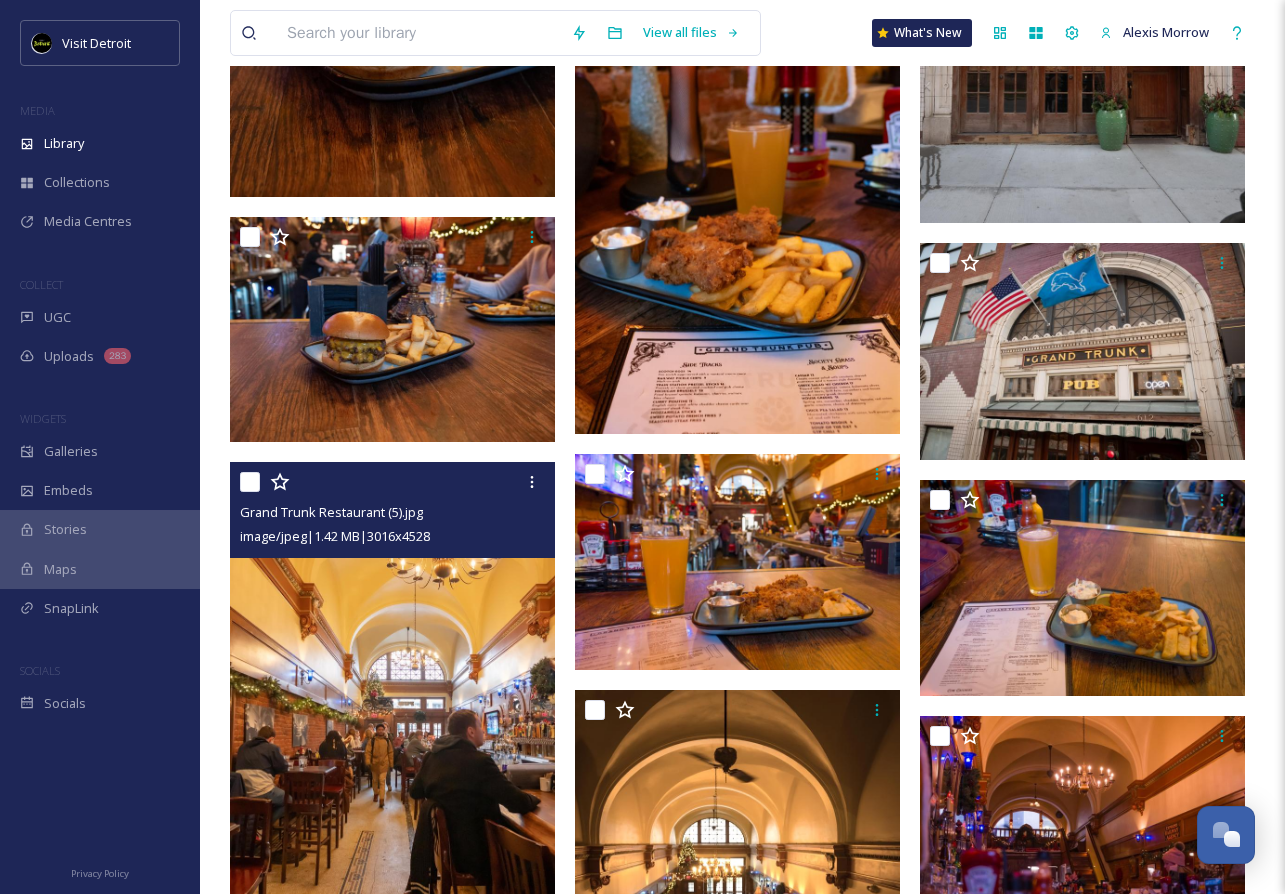 scroll, scrollTop: 0, scrollLeft: 0, axis: both 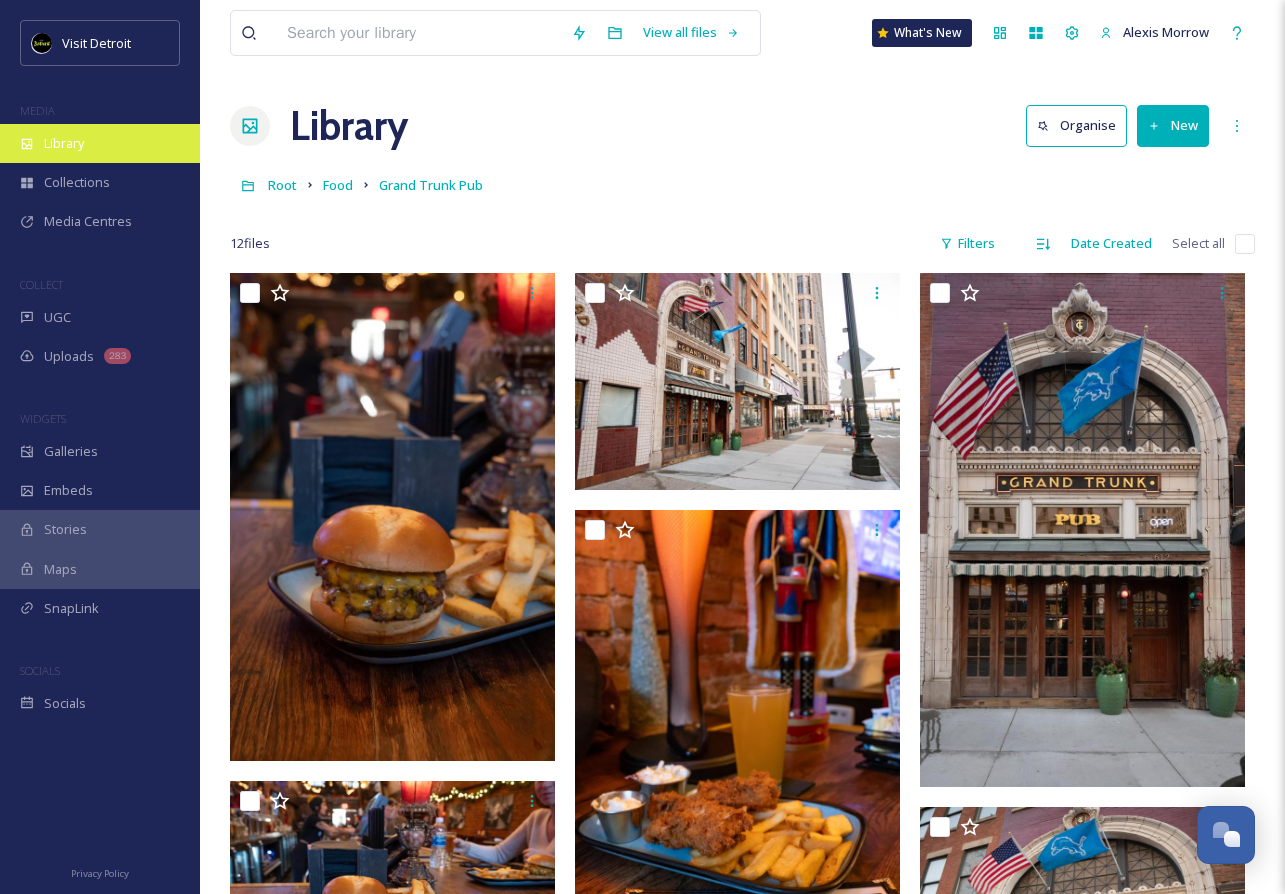 click on "Library" at bounding box center [64, 143] 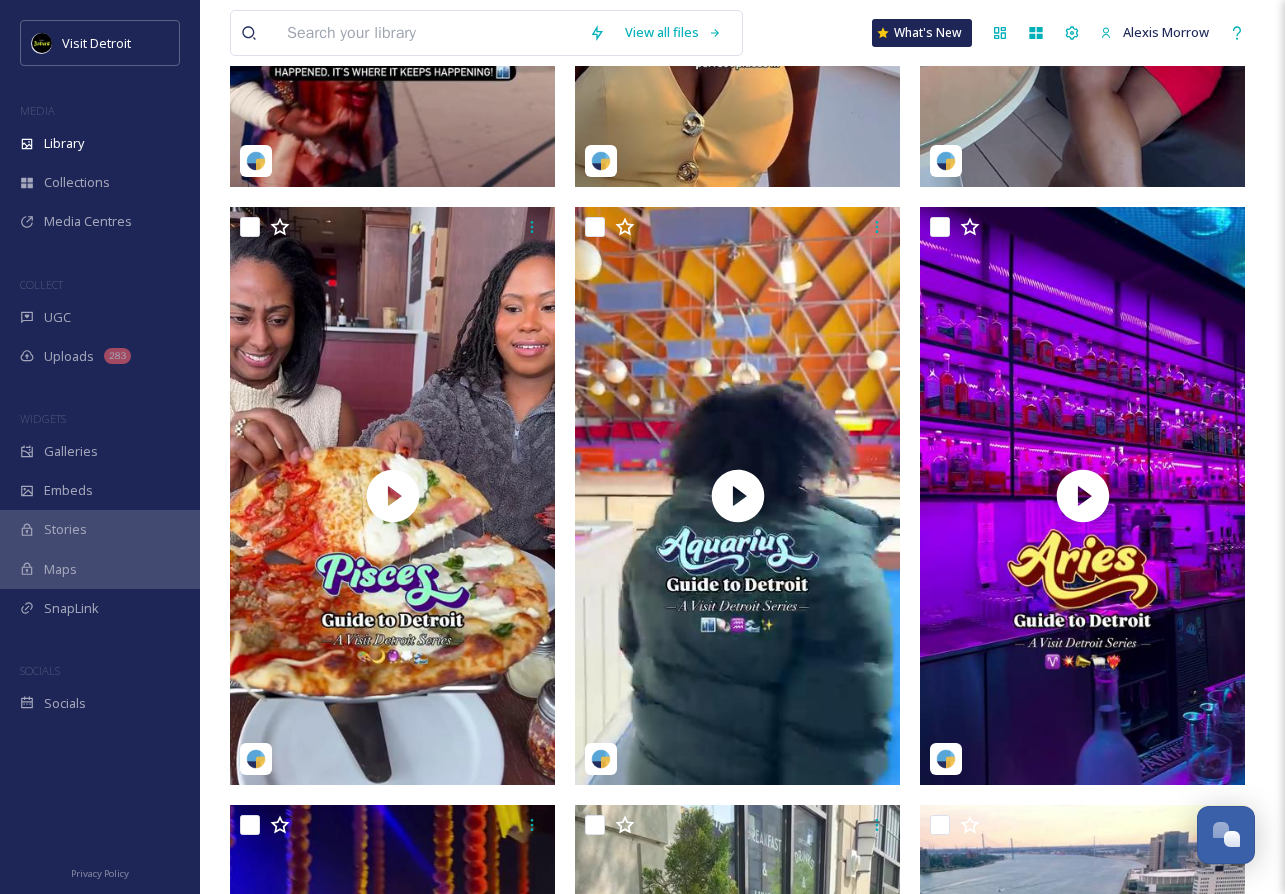 scroll, scrollTop: 0, scrollLeft: 0, axis: both 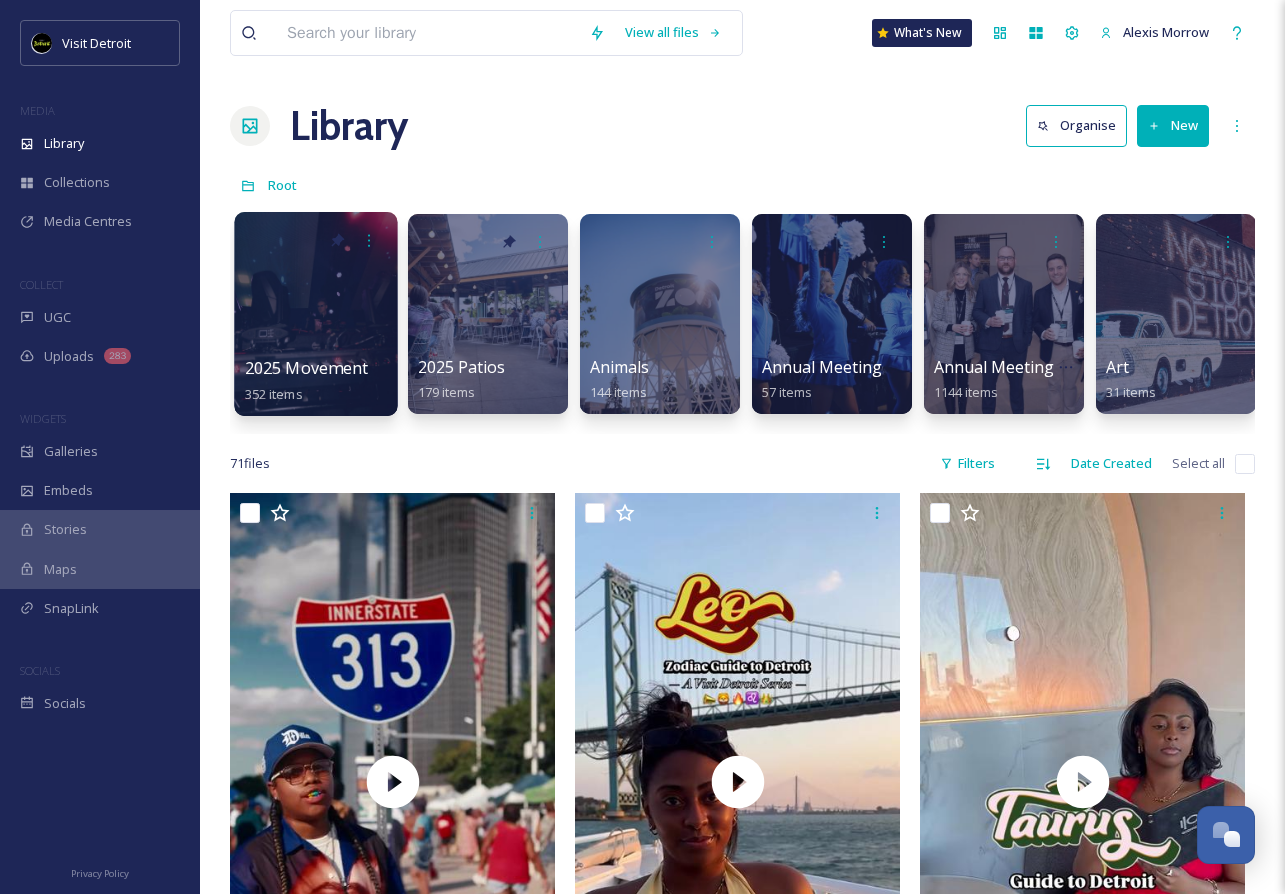 click at bounding box center (315, 314) 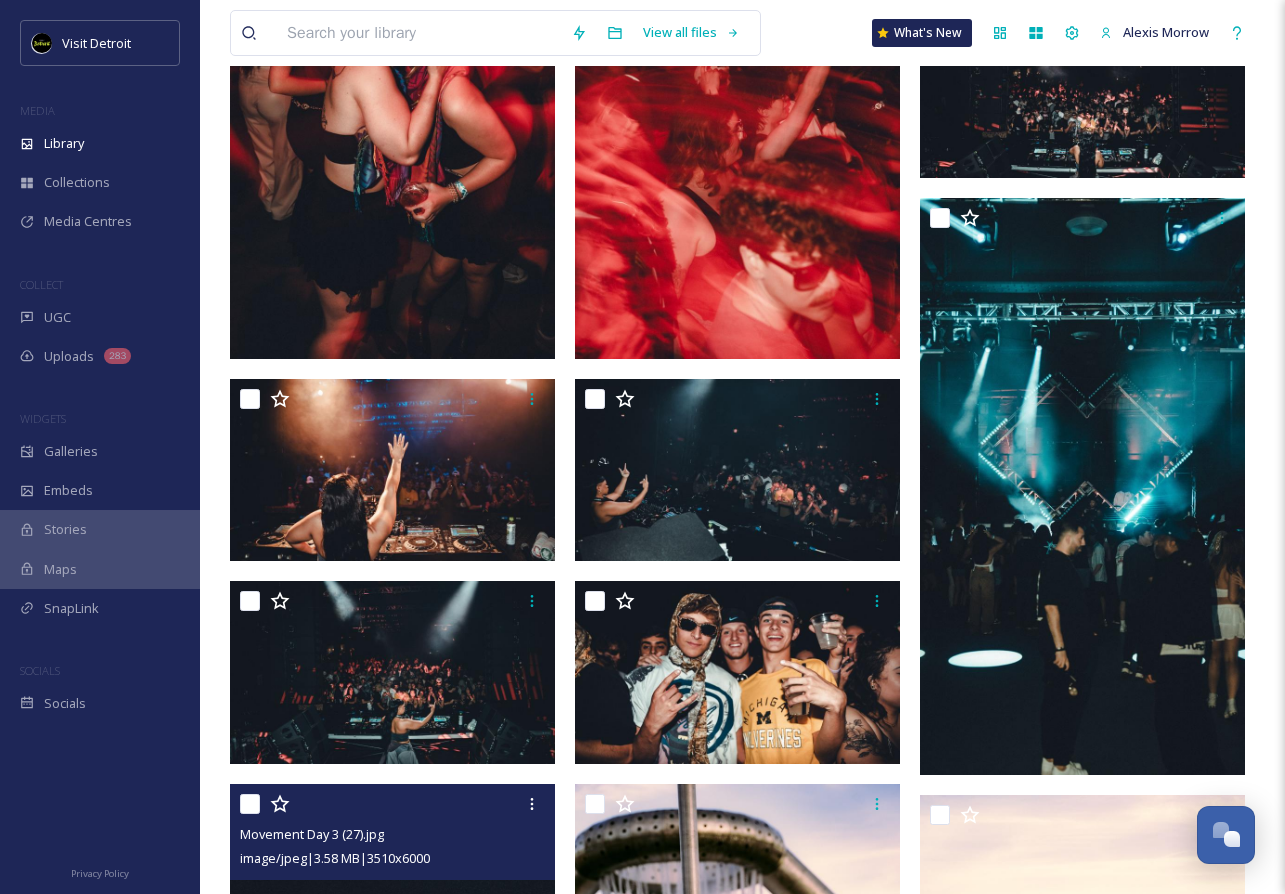 scroll, scrollTop: 2492, scrollLeft: 0, axis: vertical 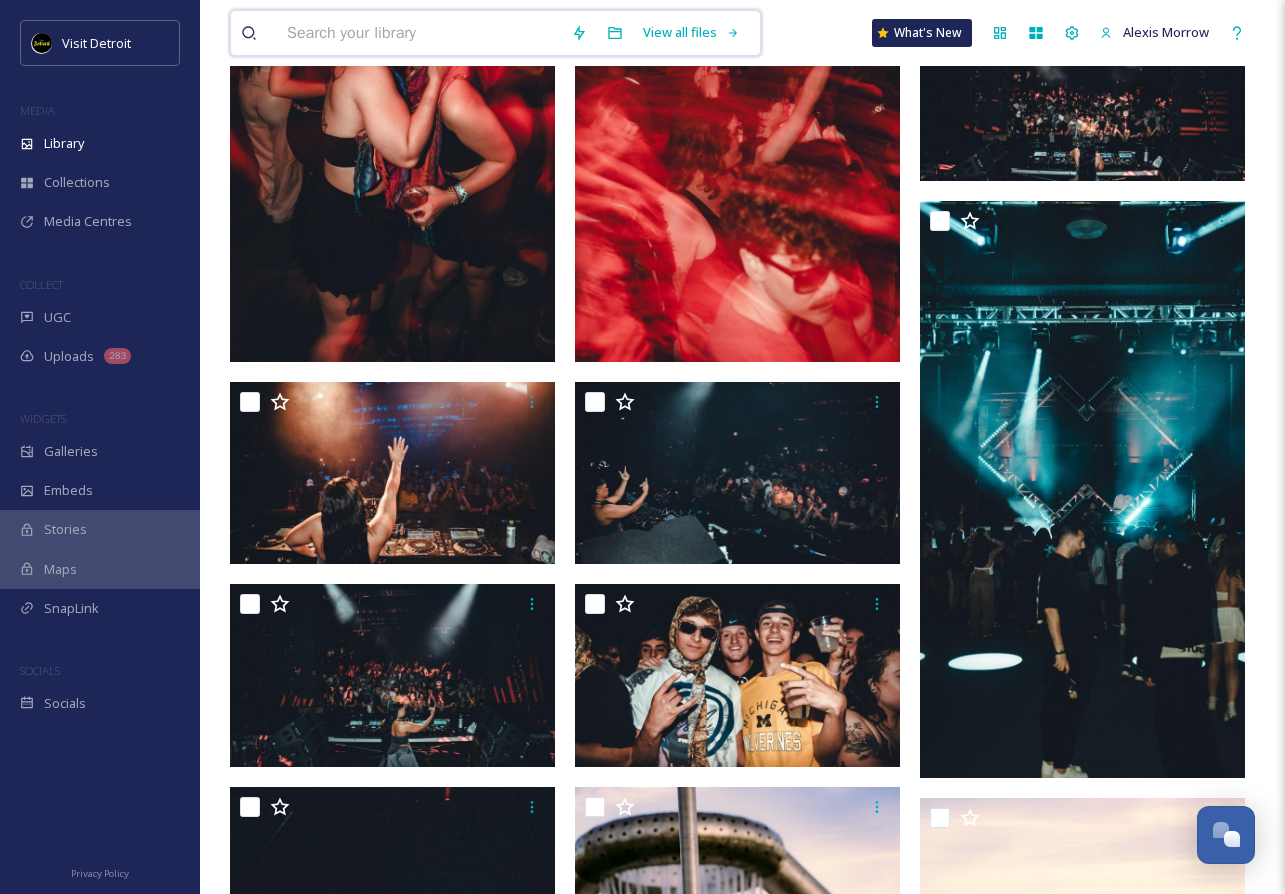 click at bounding box center [419, 33] 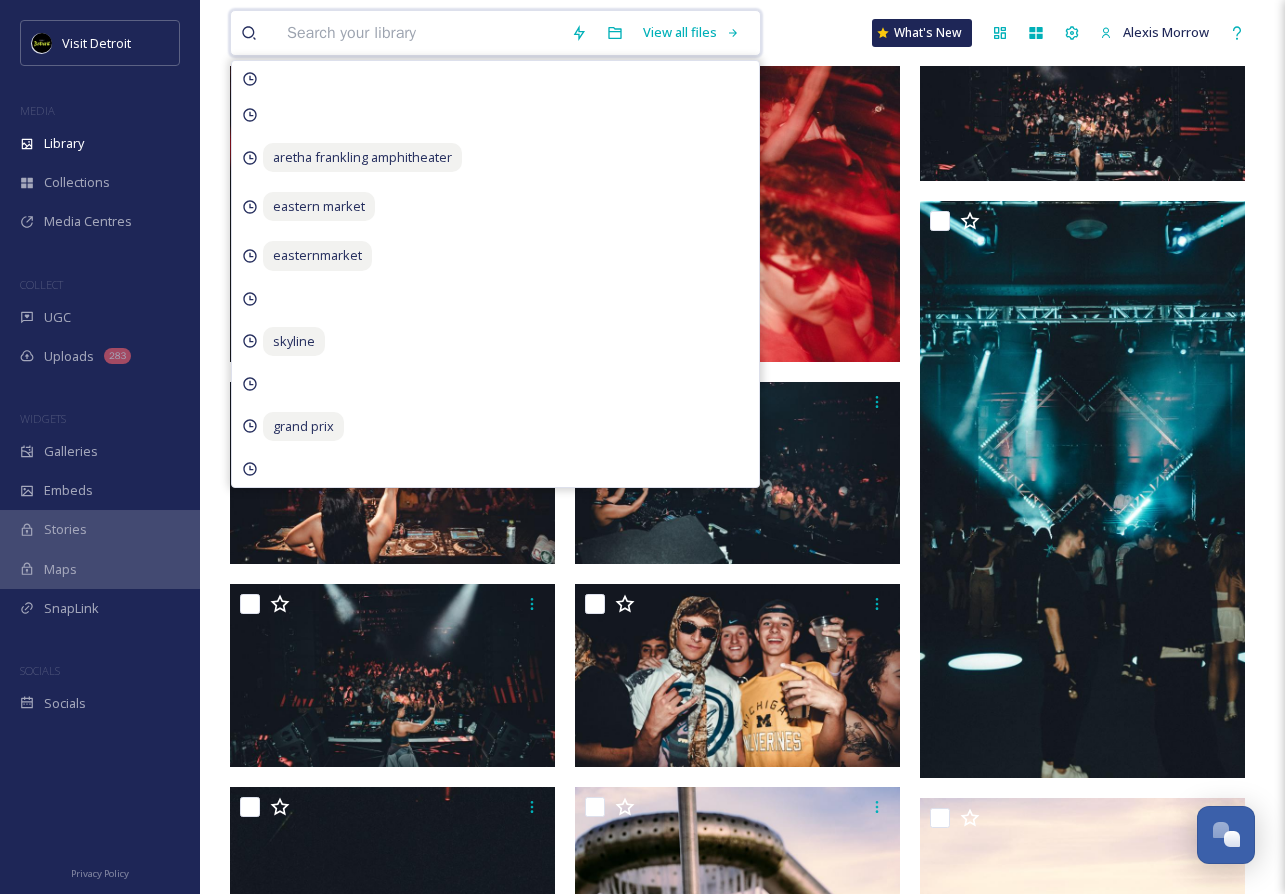 click at bounding box center (419, 33) 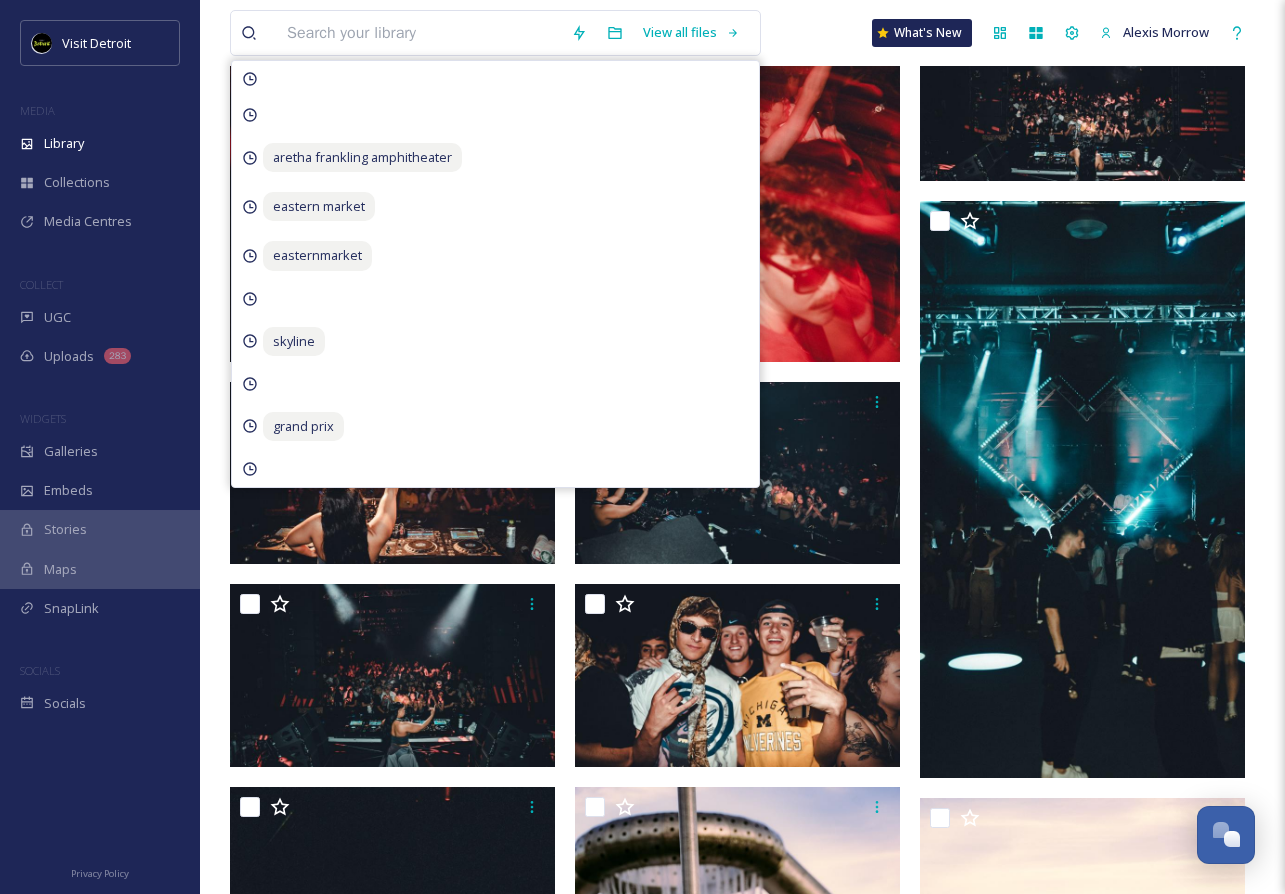 click on "View all files aretha frankling amphitheater eastern market easternmarket skyline grand prix What's New Alexis Morrow" at bounding box center (742, 33) 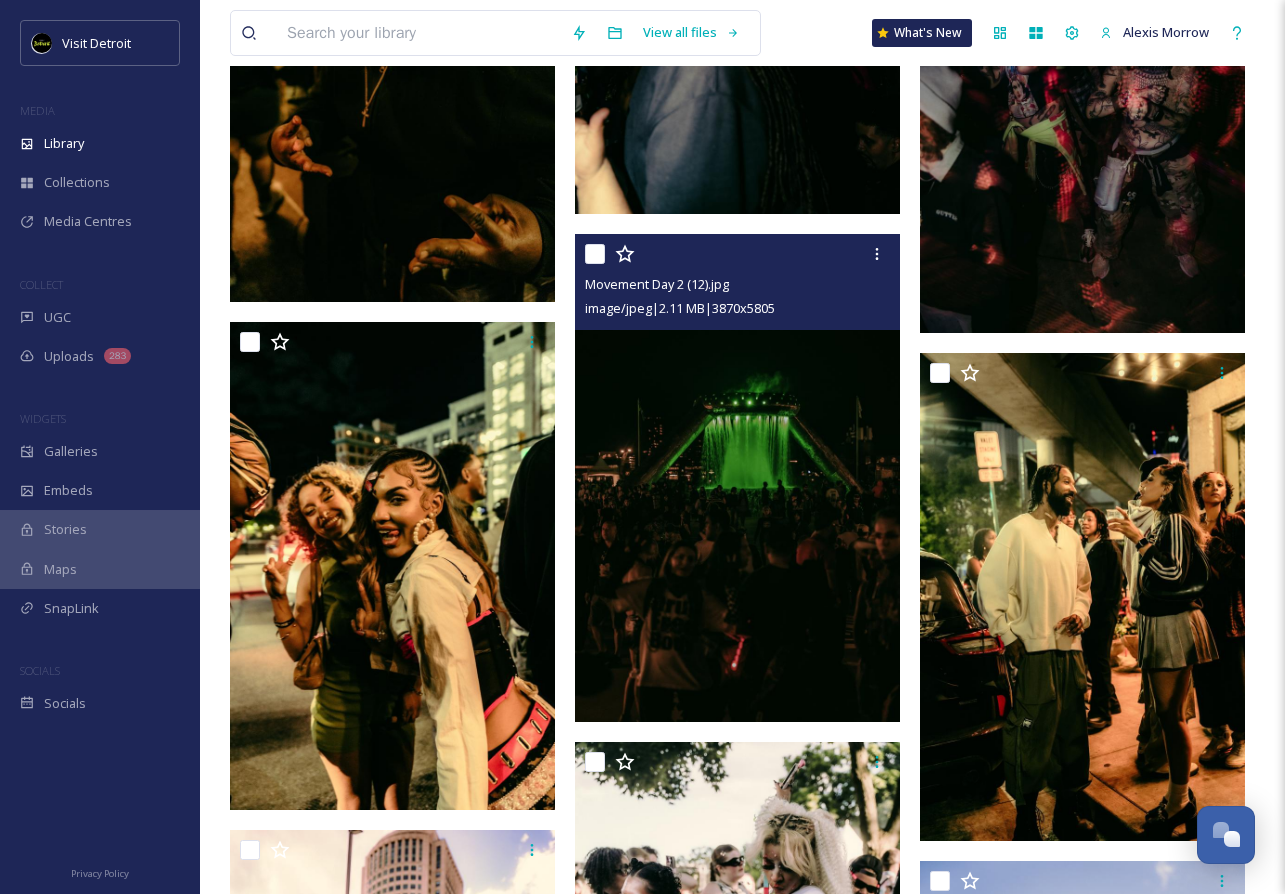 scroll, scrollTop: 13648, scrollLeft: 0, axis: vertical 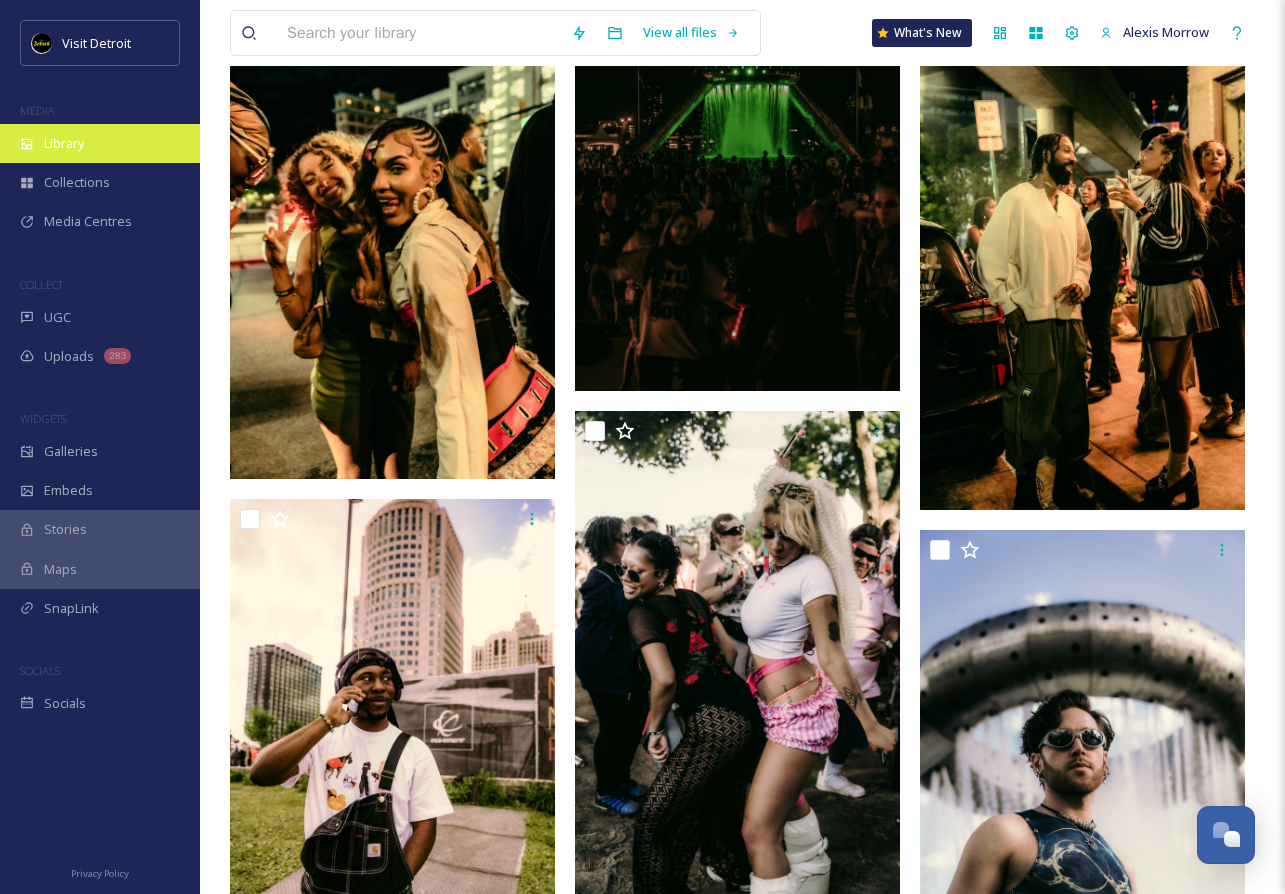 click on "Library" at bounding box center [64, 143] 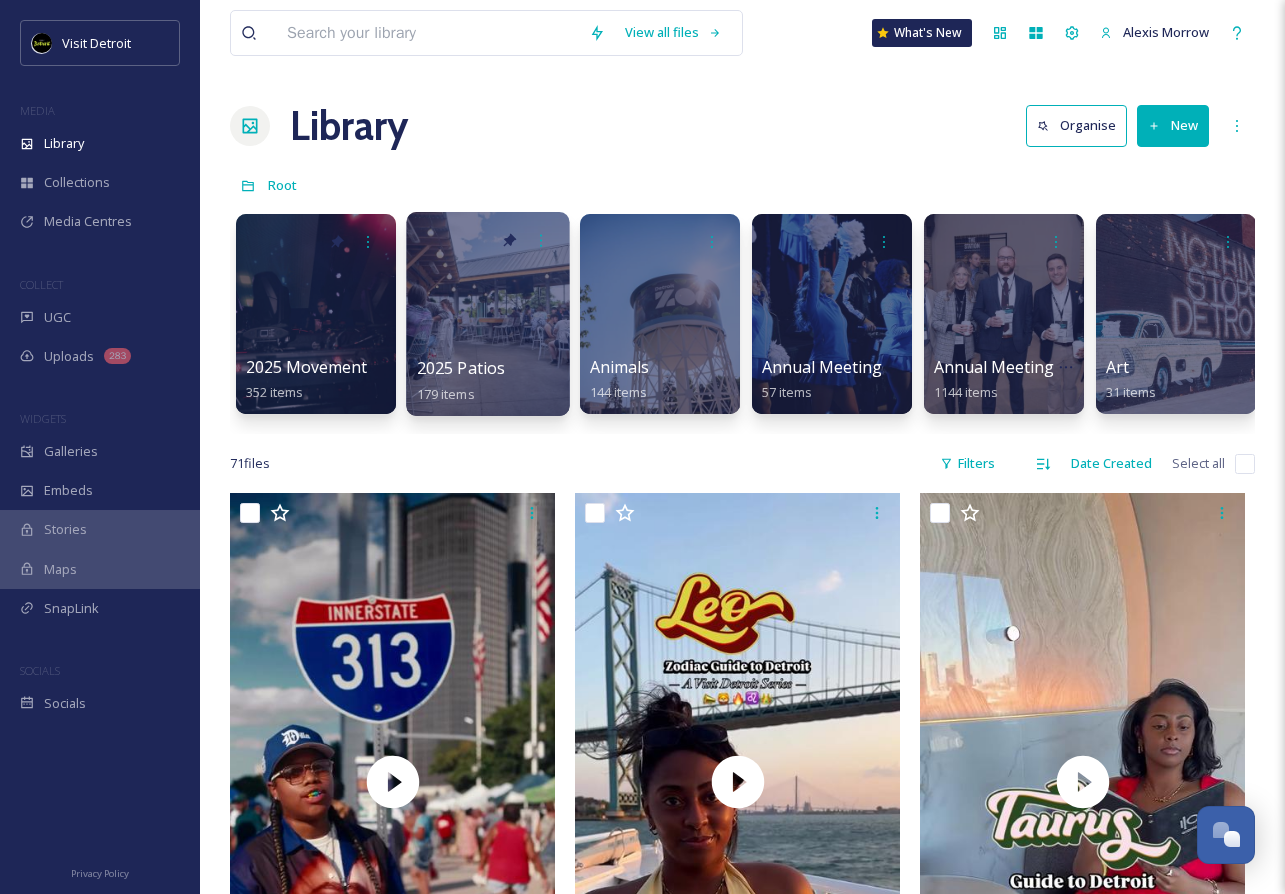 click at bounding box center [487, 314] 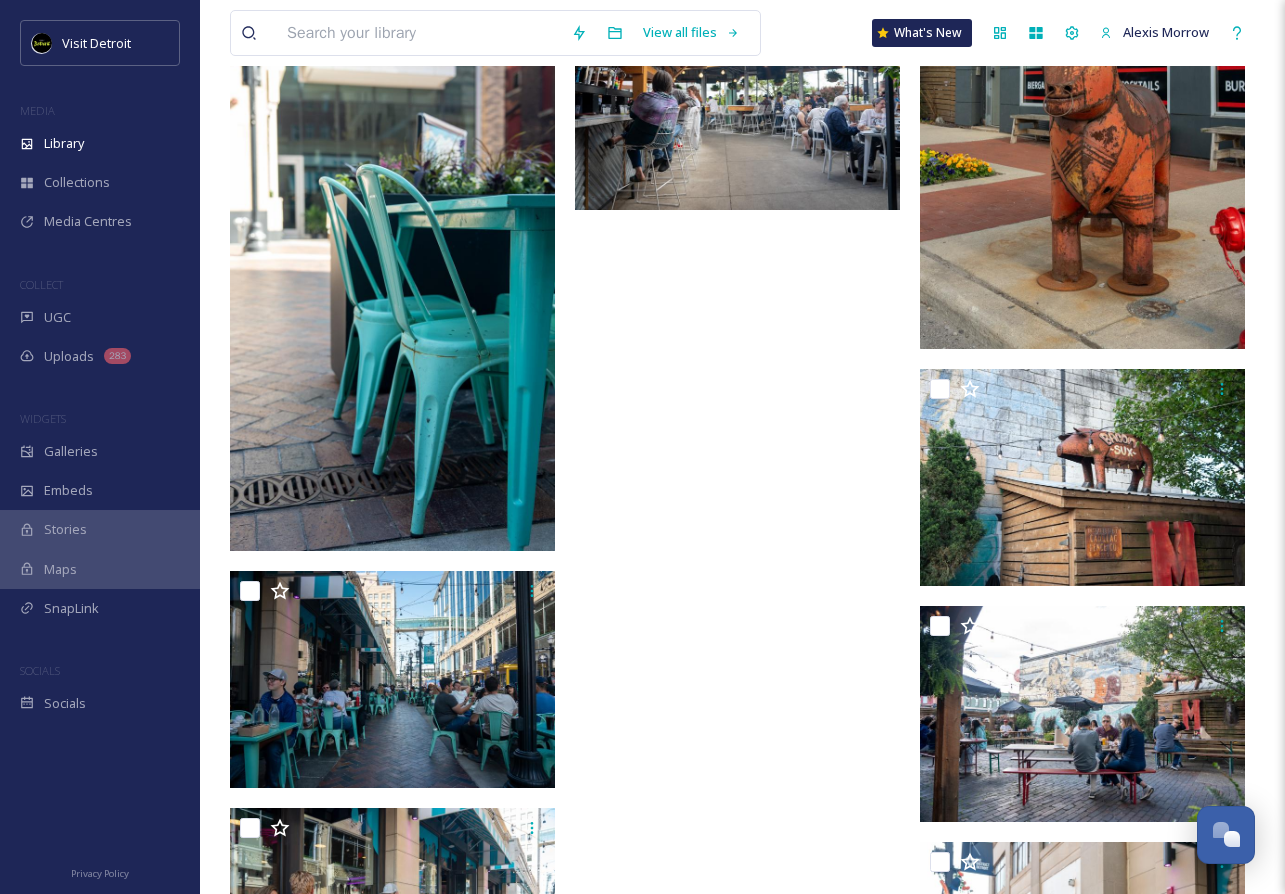 scroll, scrollTop: 14444, scrollLeft: 0, axis: vertical 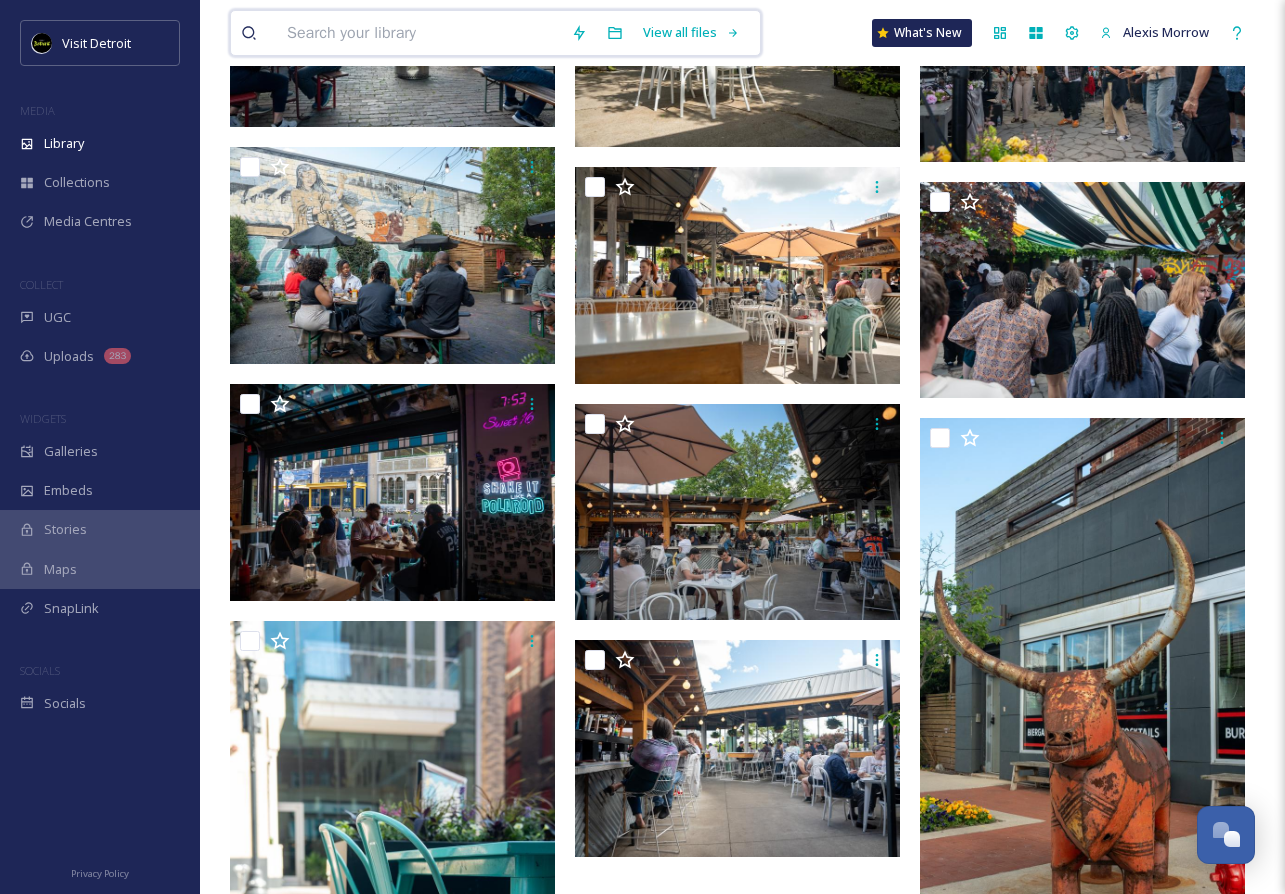 click at bounding box center (419, 33) 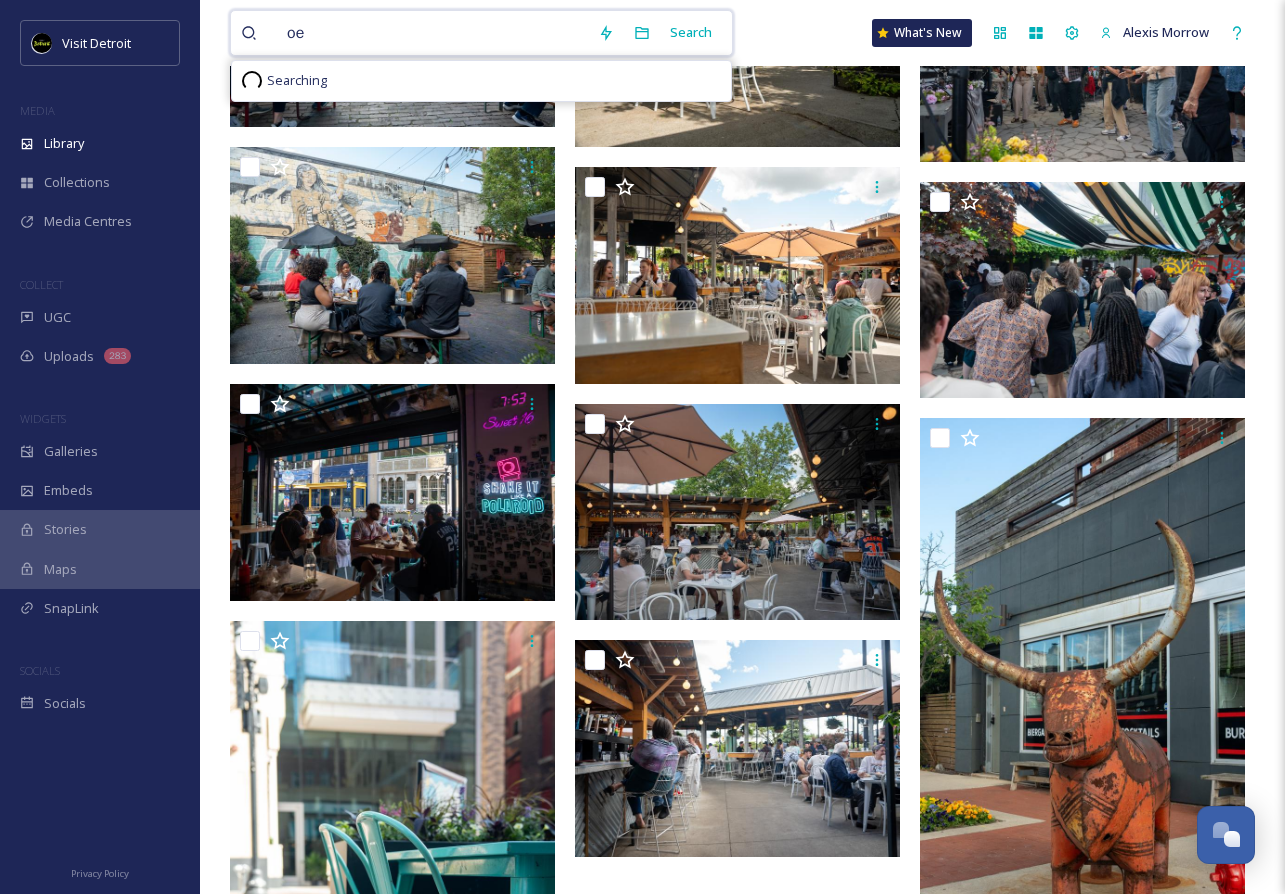 type on "o" 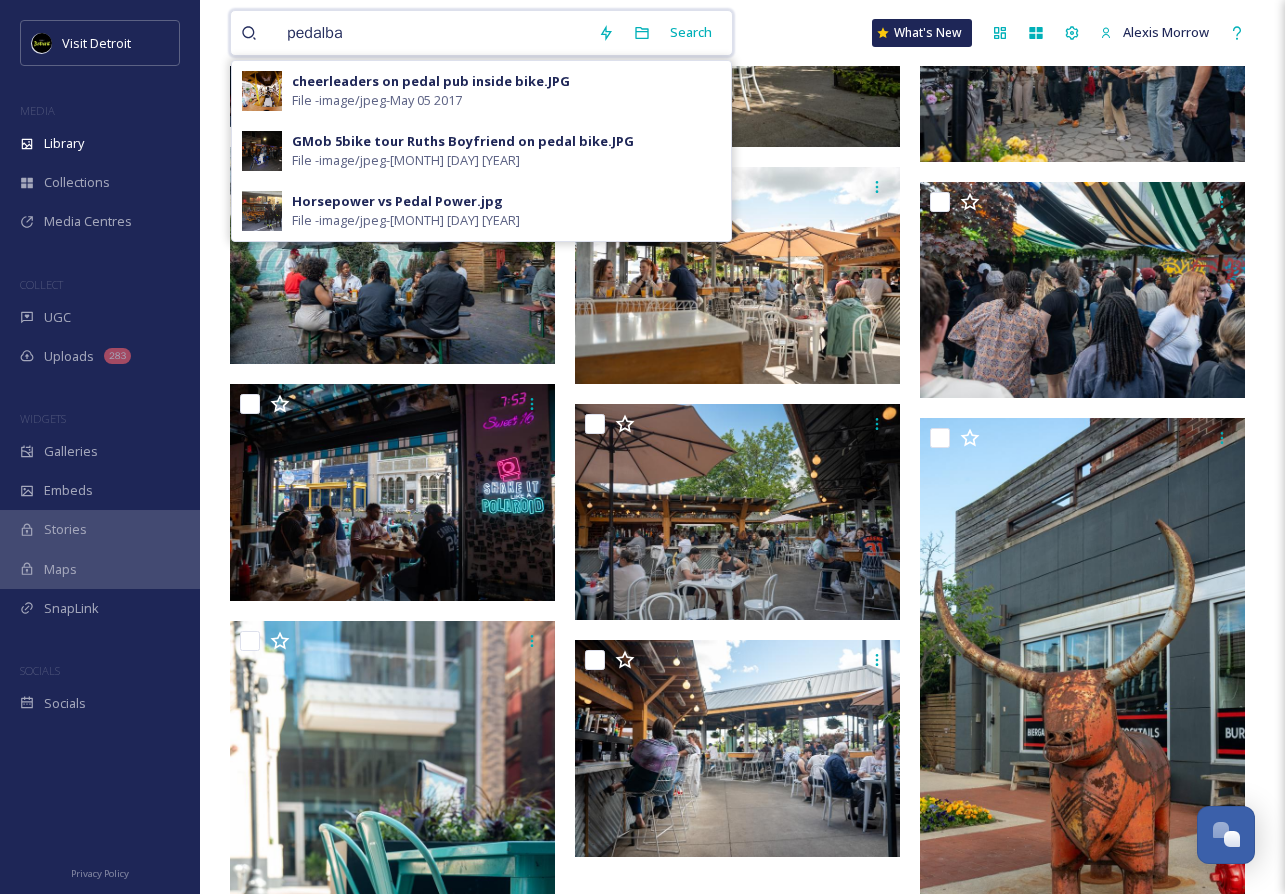 type on "pedalbar" 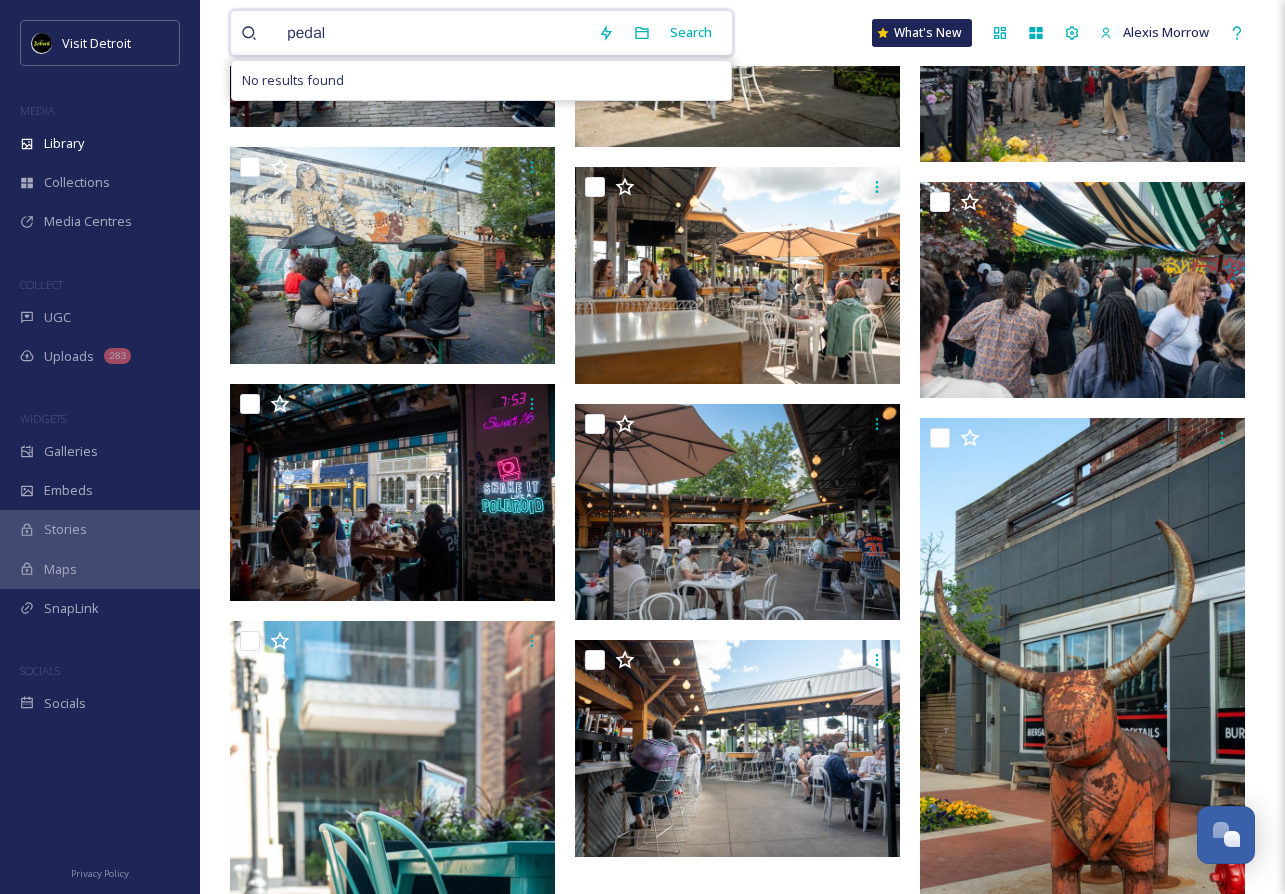 type on "pedal" 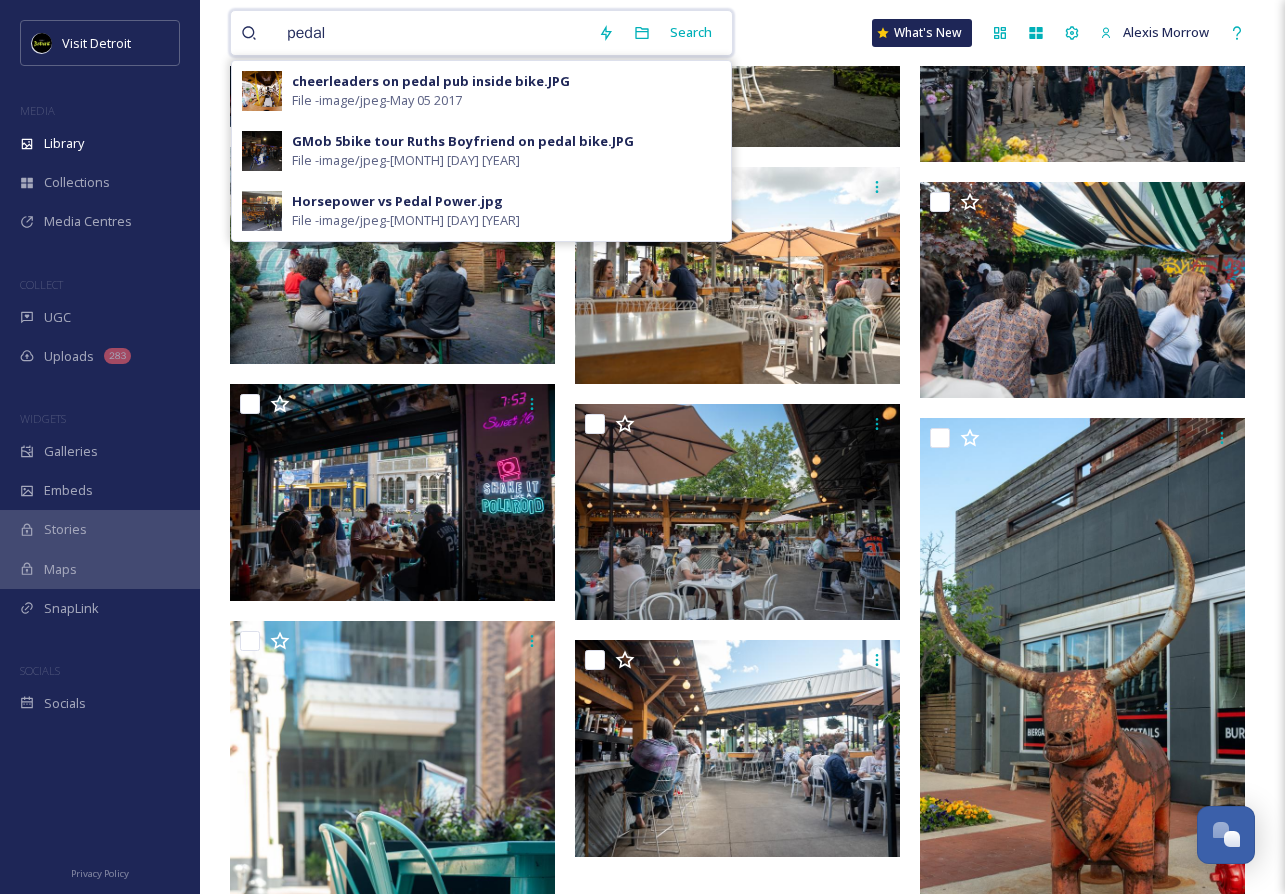 type 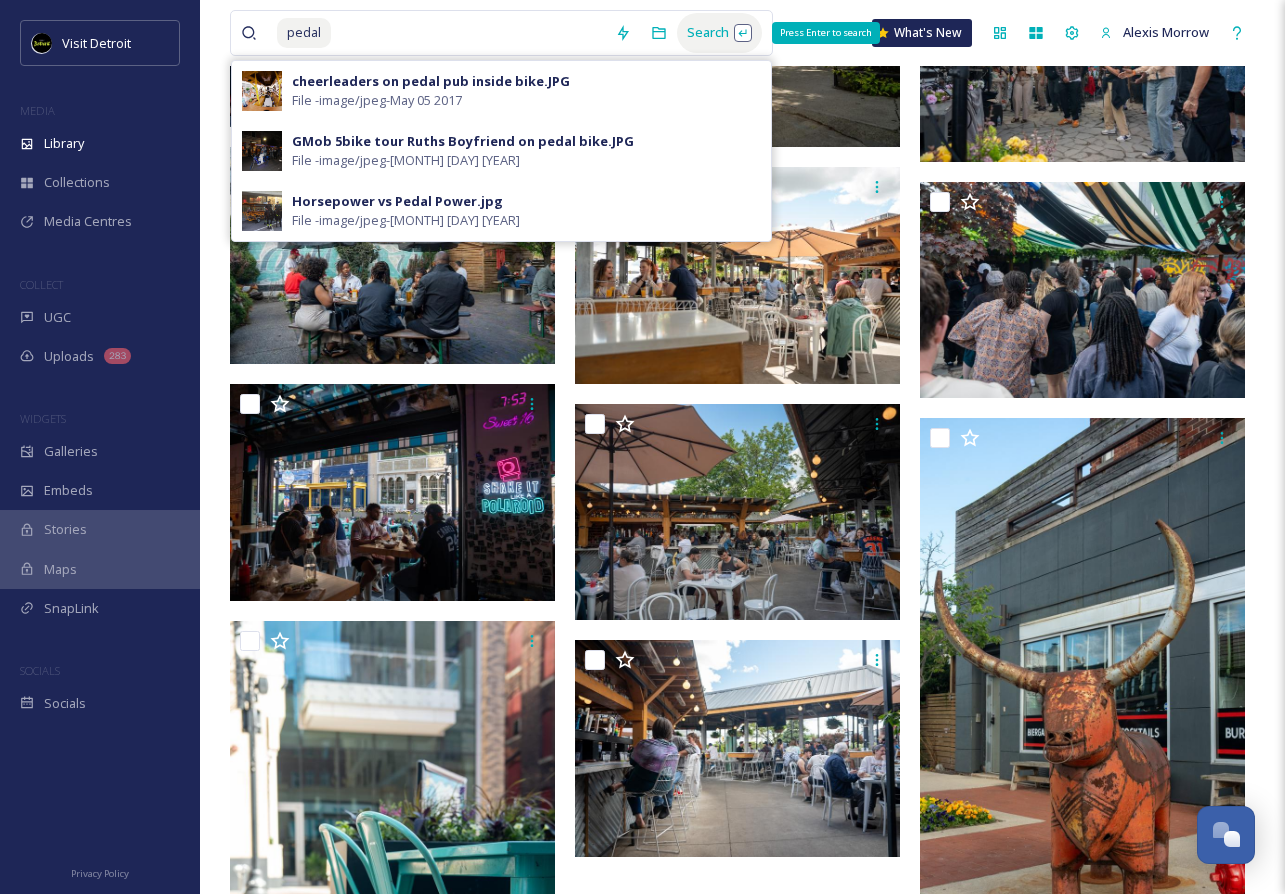 click on "Search Press Enter to search" at bounding box center [719, 32] 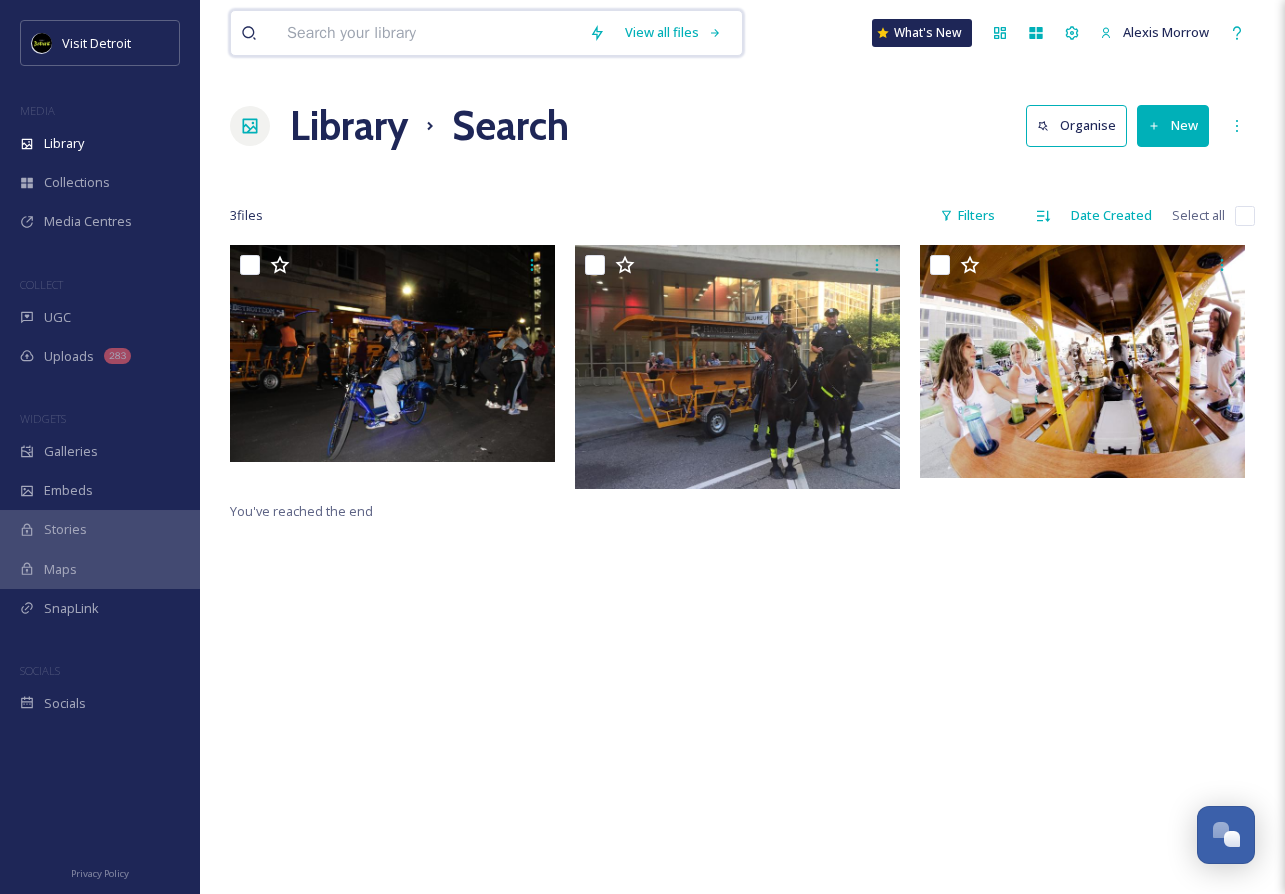 click at bounding box center [428, 33] 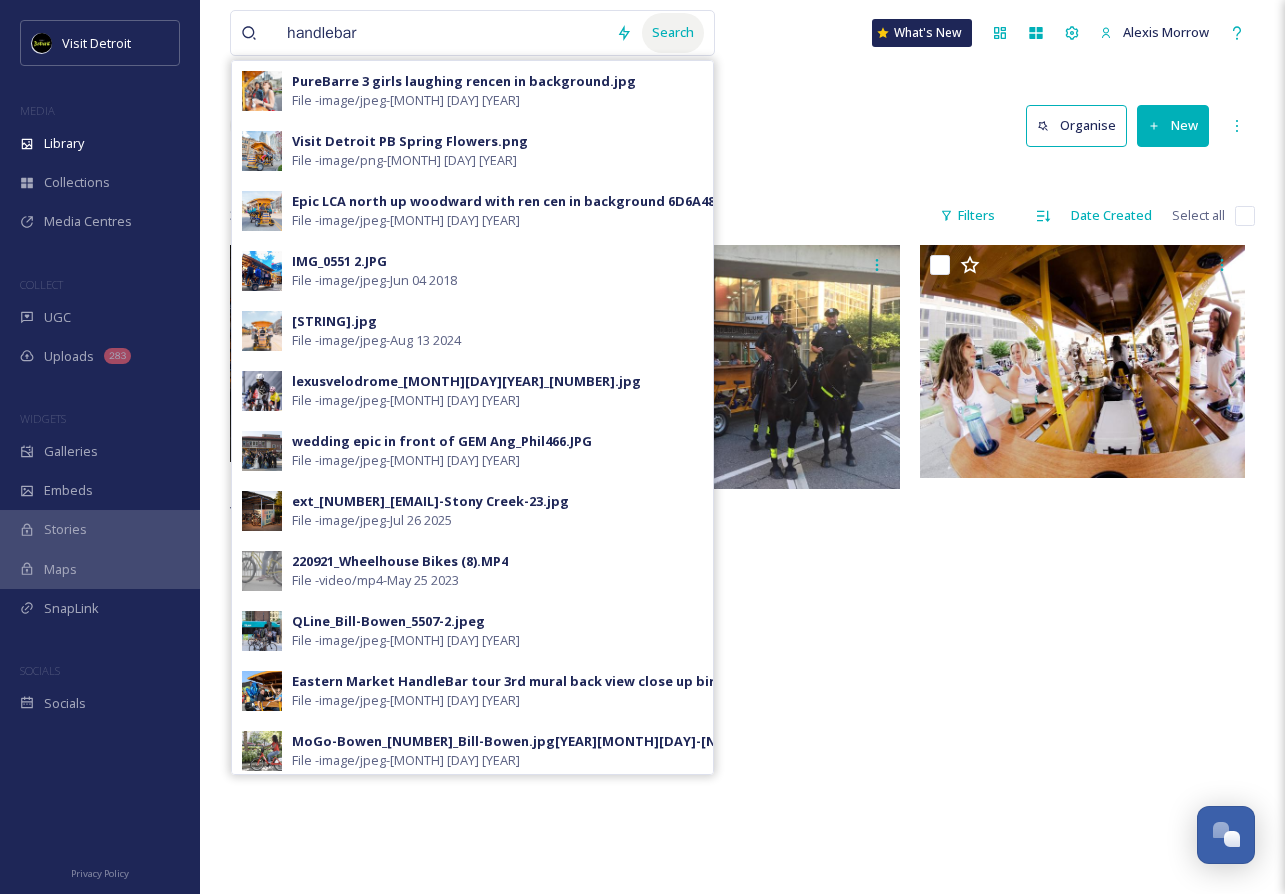 click on "Search" at bounding box center [673, 32] 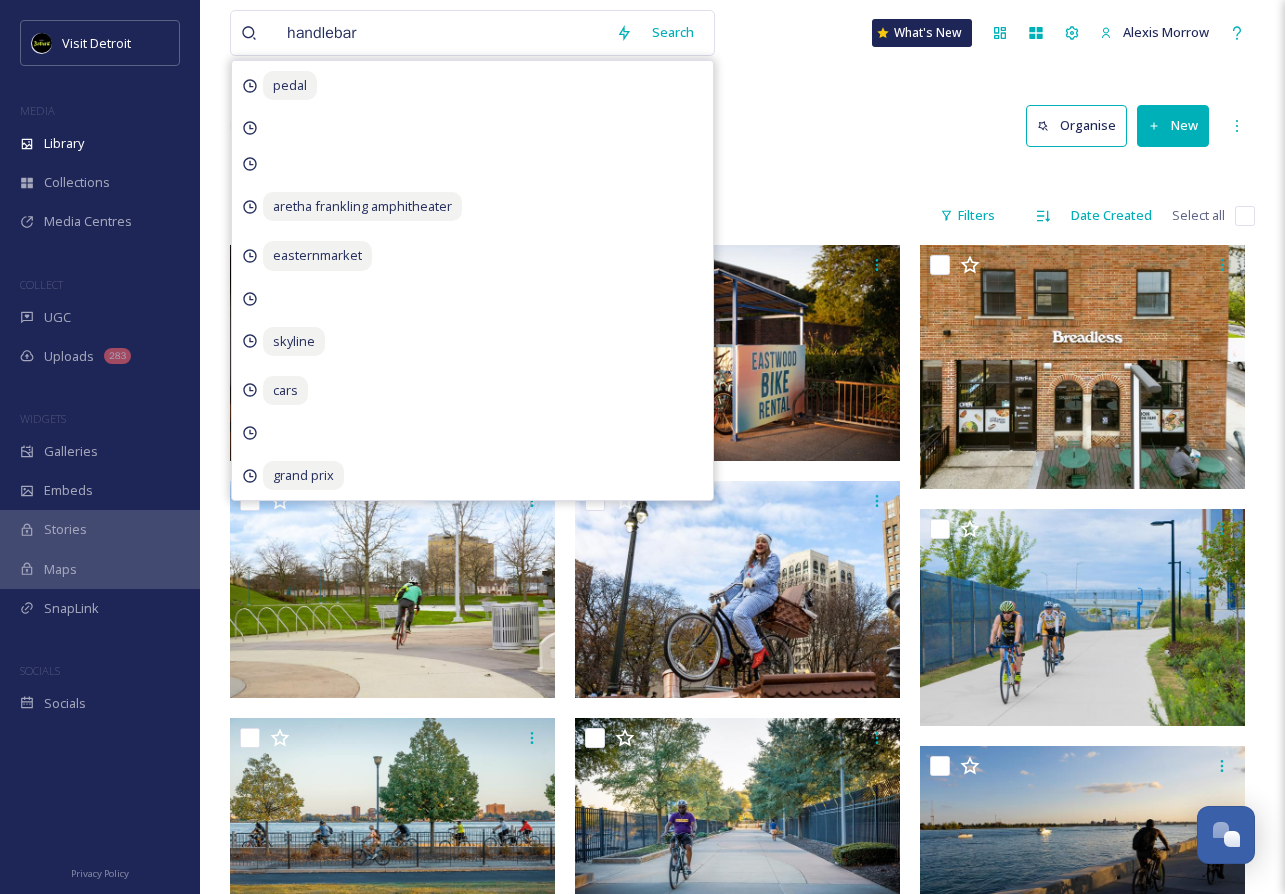 click on "handlebar Search pedal aretha frankling amphitheater easternmarket skyline cars grand prix What's New Alexis Morrow Library Search Organise New Your Selections There is nothing here. [NUMBER] file s Filters Date Created Select all" at bounding box center [742, 1174] 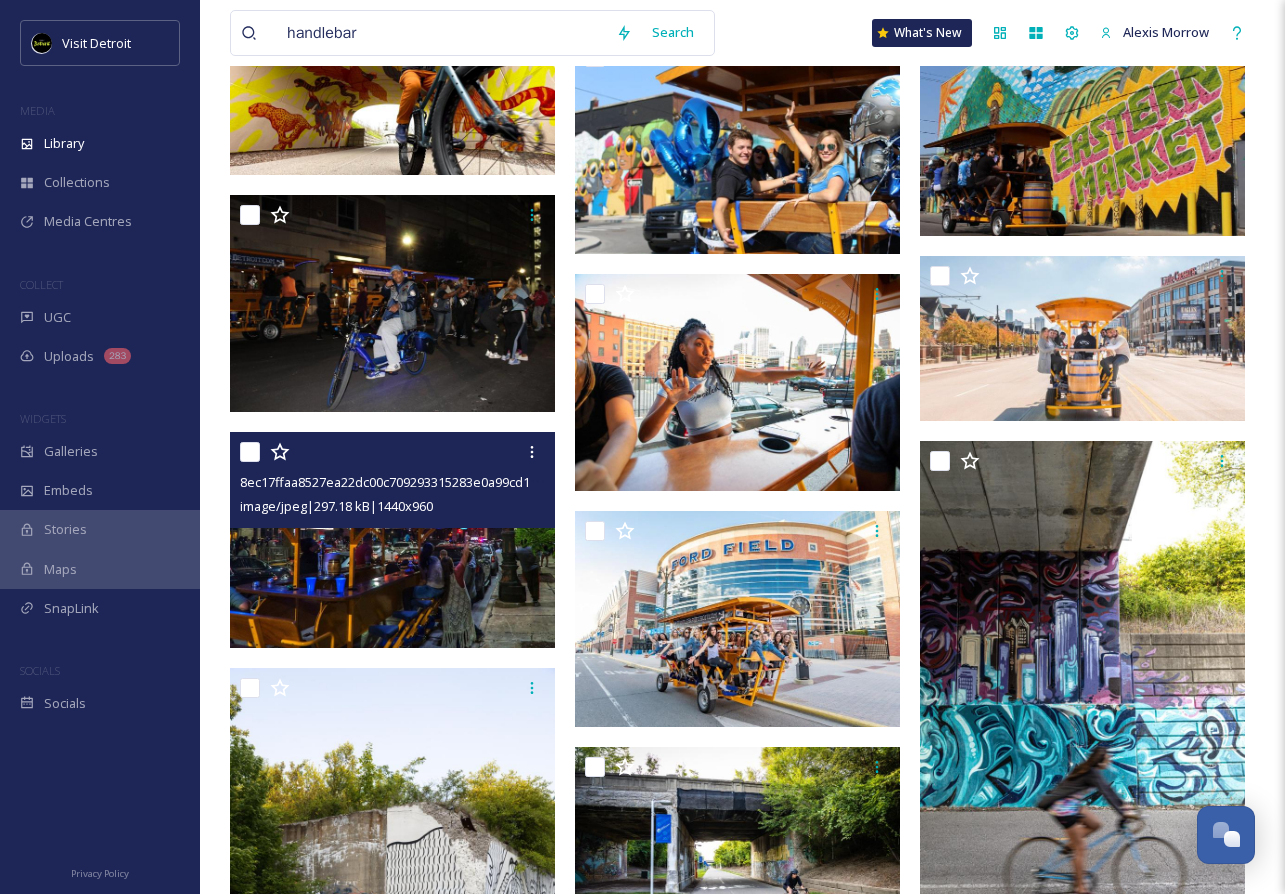 scroll, scrollTop: 1819, scrollLeft: 0, axis: vertical 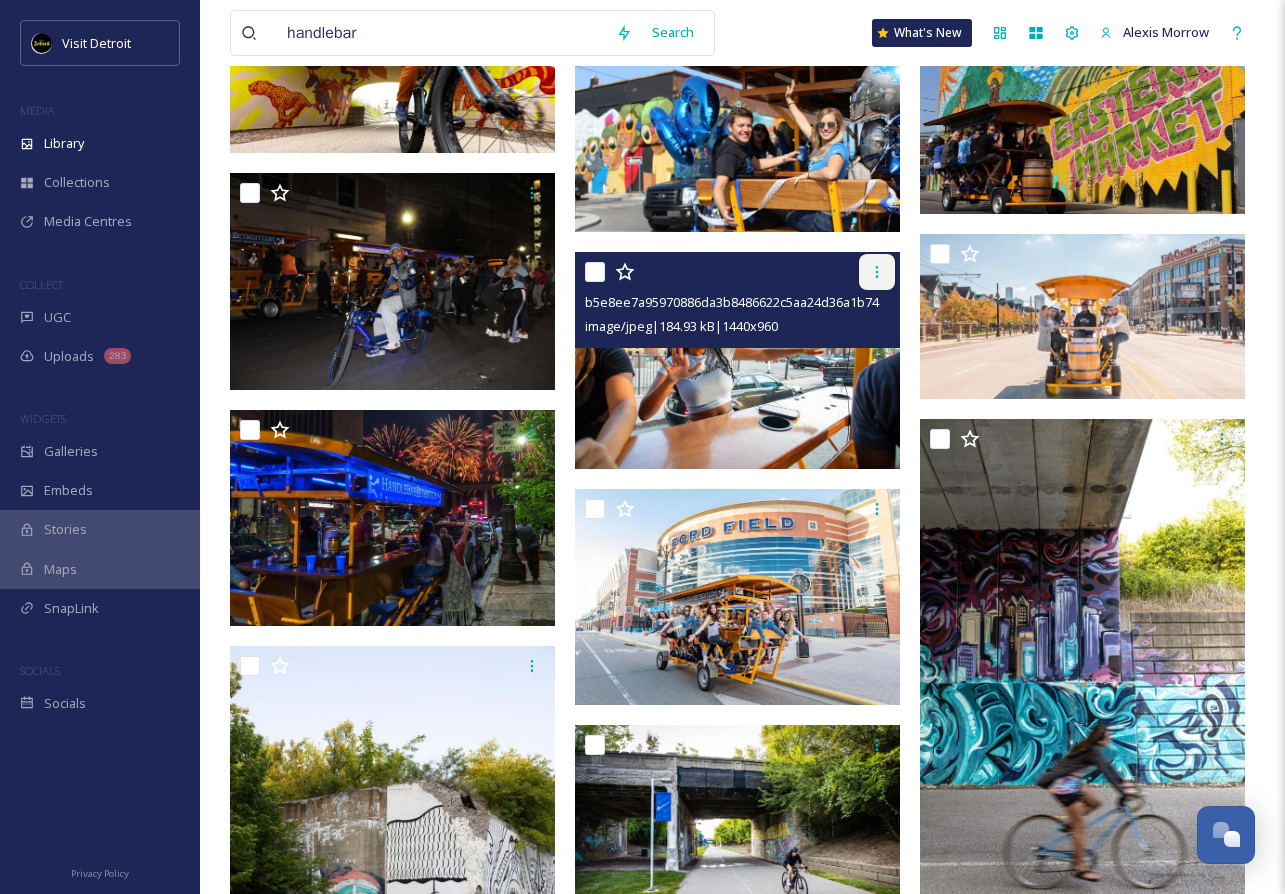 click at bounding box center [877, 272] 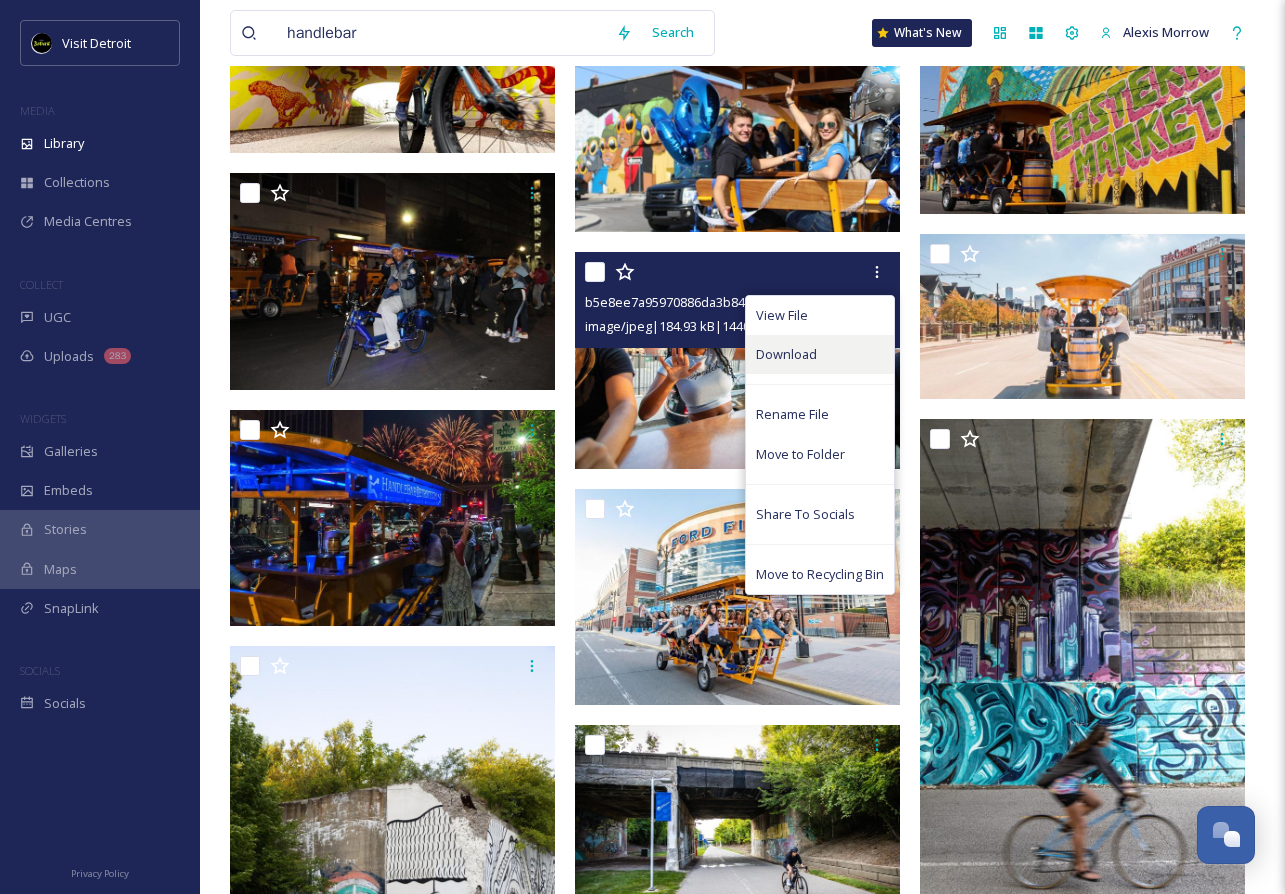 click on "Download" at bounding box center [786, 354] 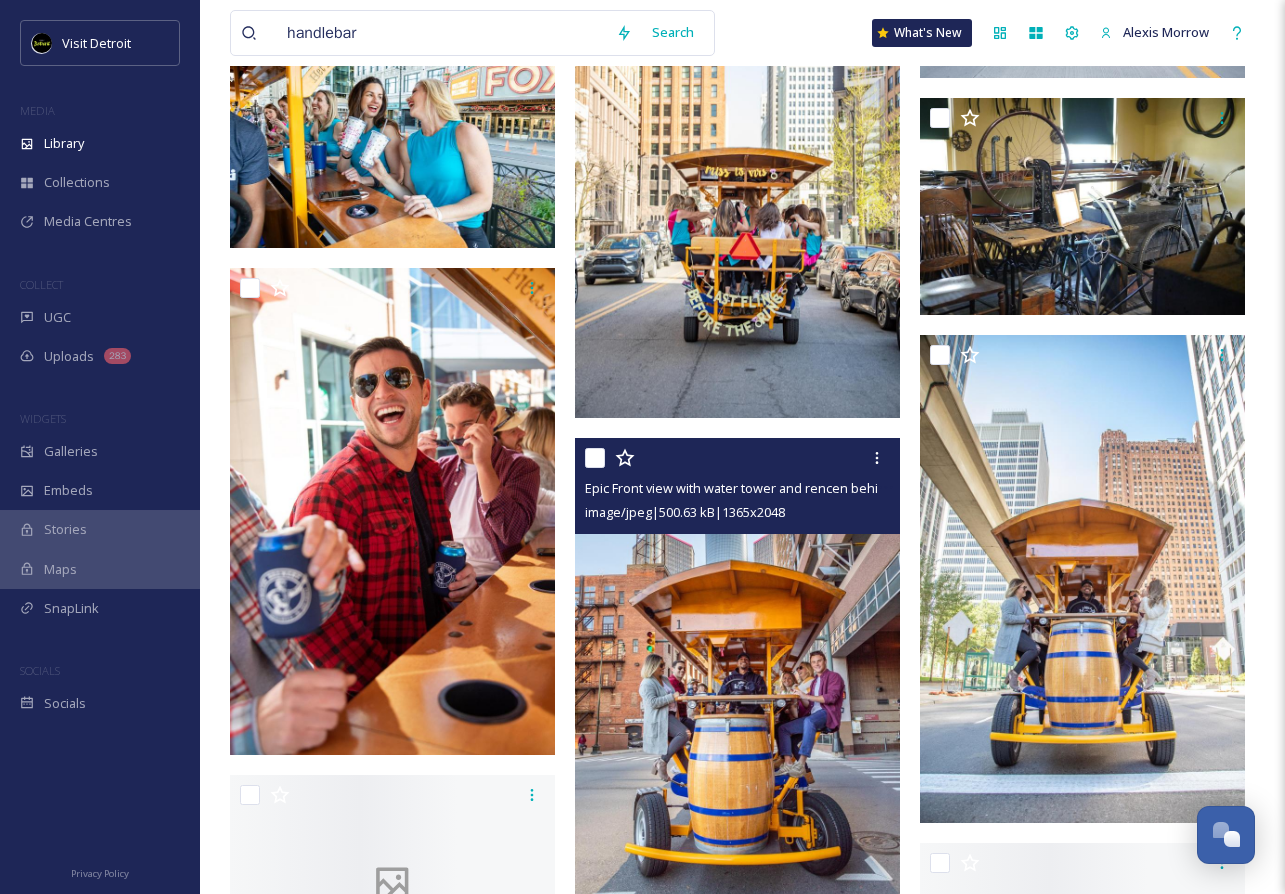 scroll, scrollTop: 8657, scrollLeft: 0, axis: vertical 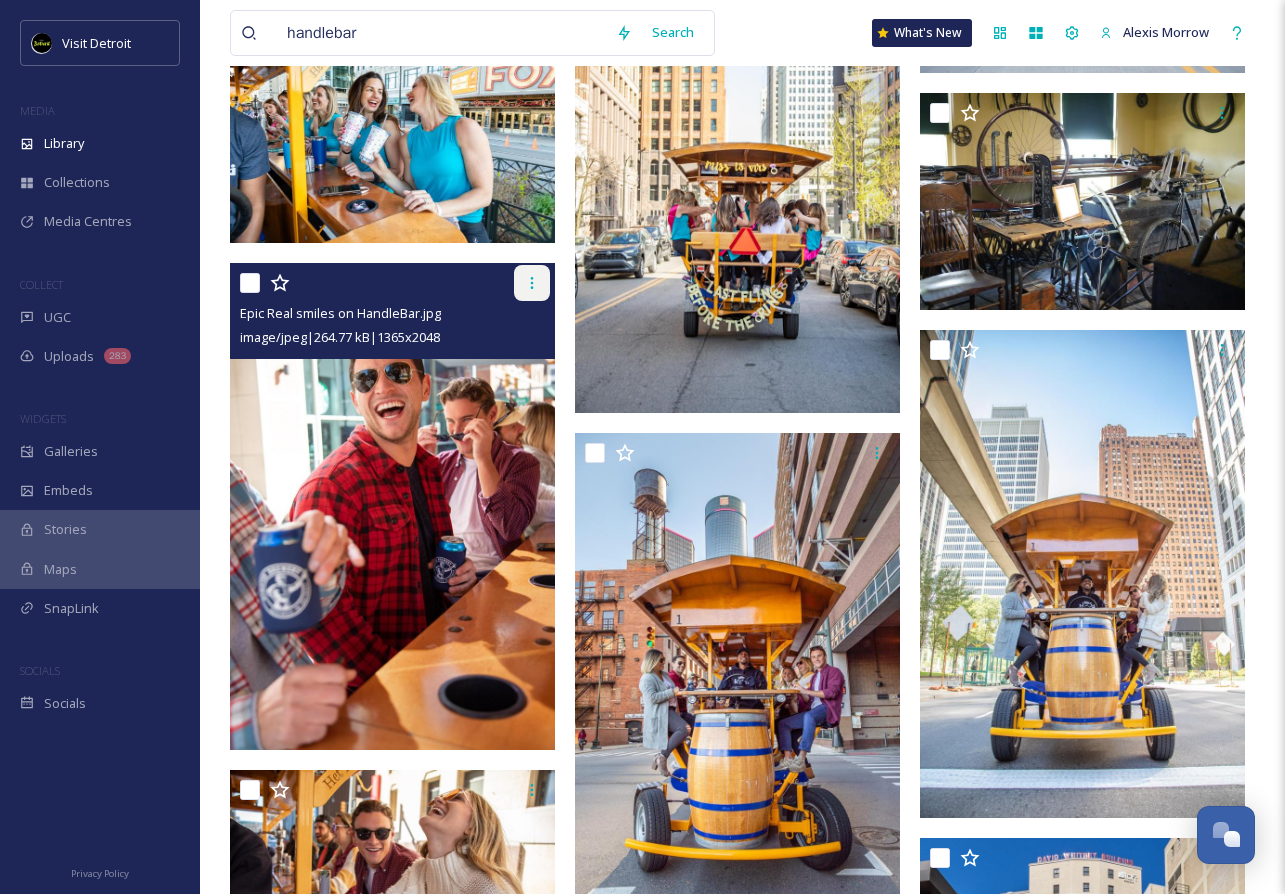 click 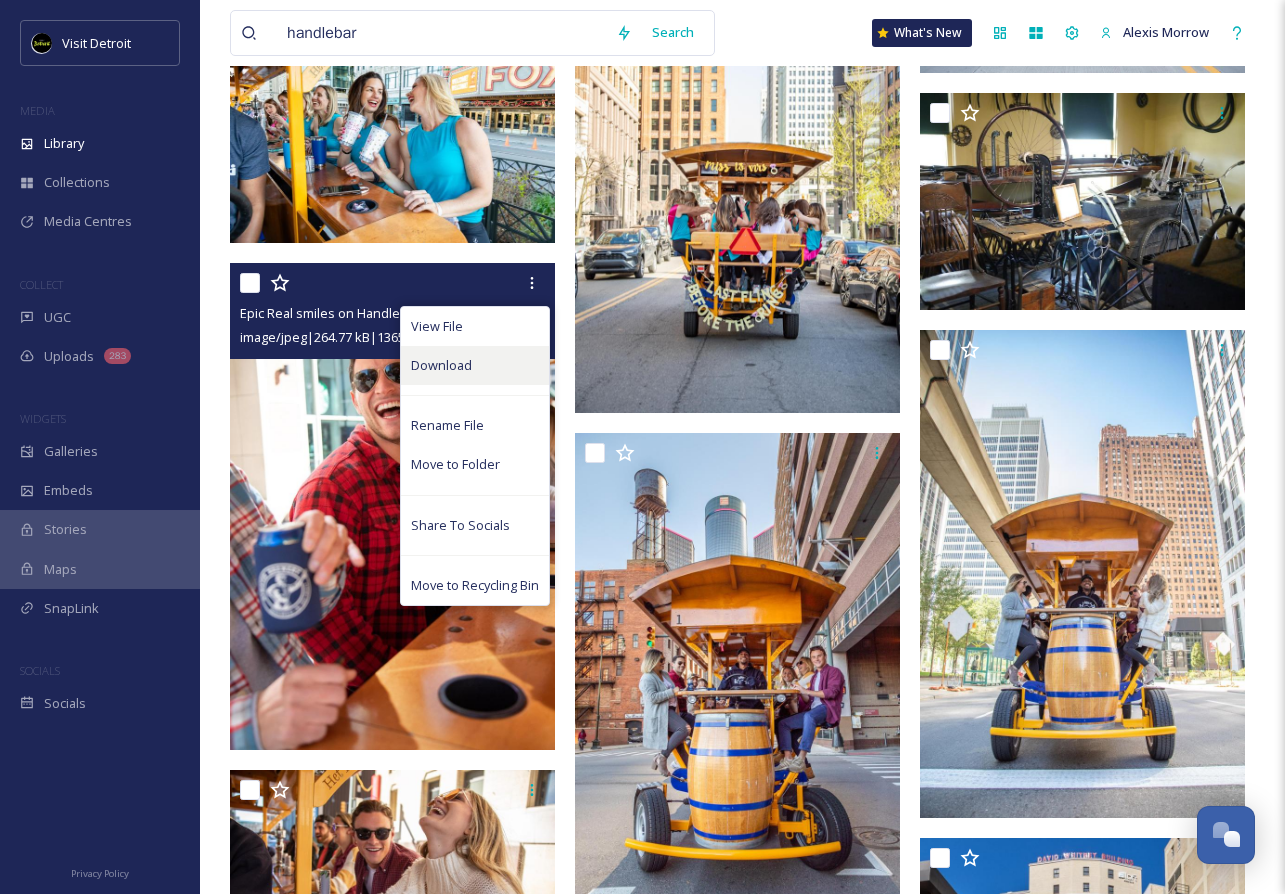 click on "Download" at bounding box center (441, 365) 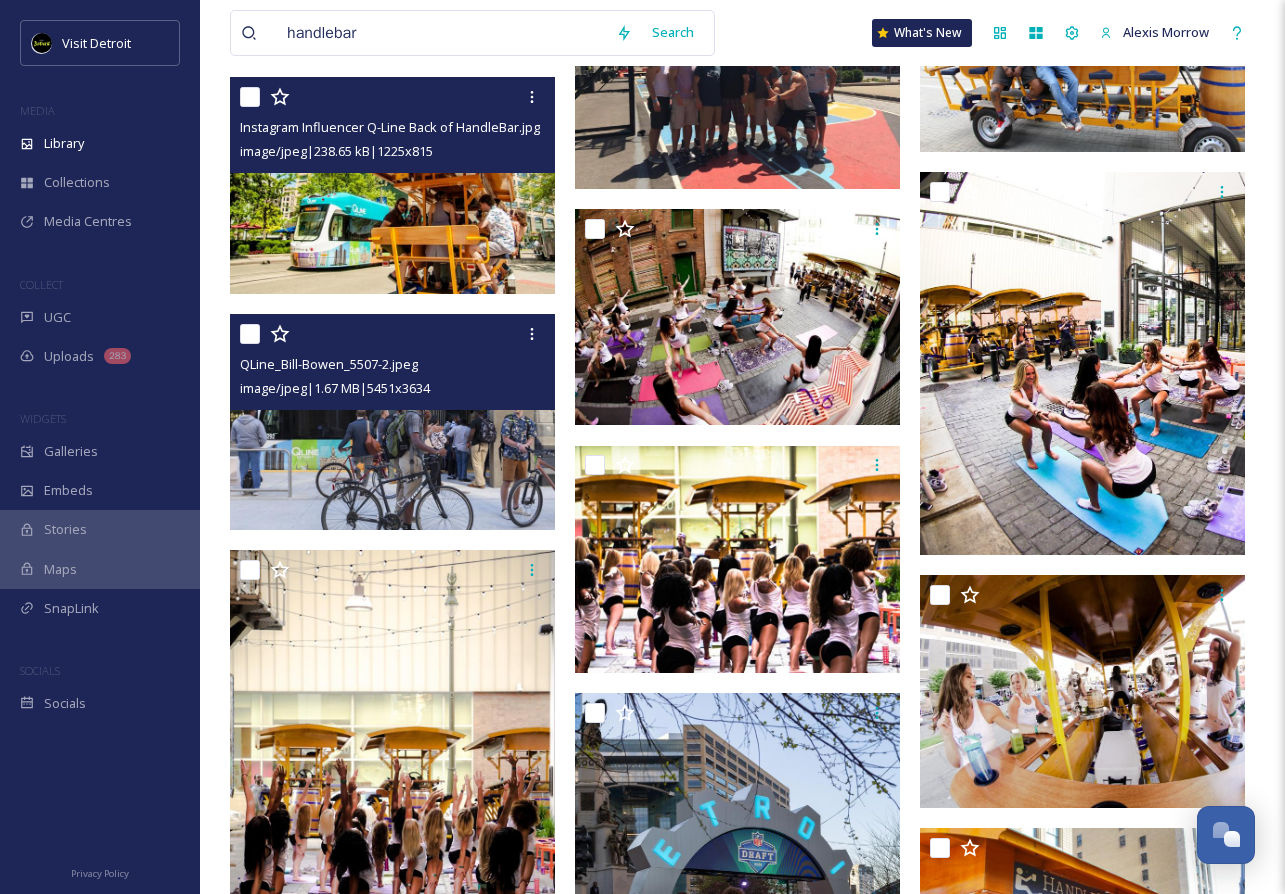 scroll, scrollTop: 15308, scrollLeft: 0, axis: vertical 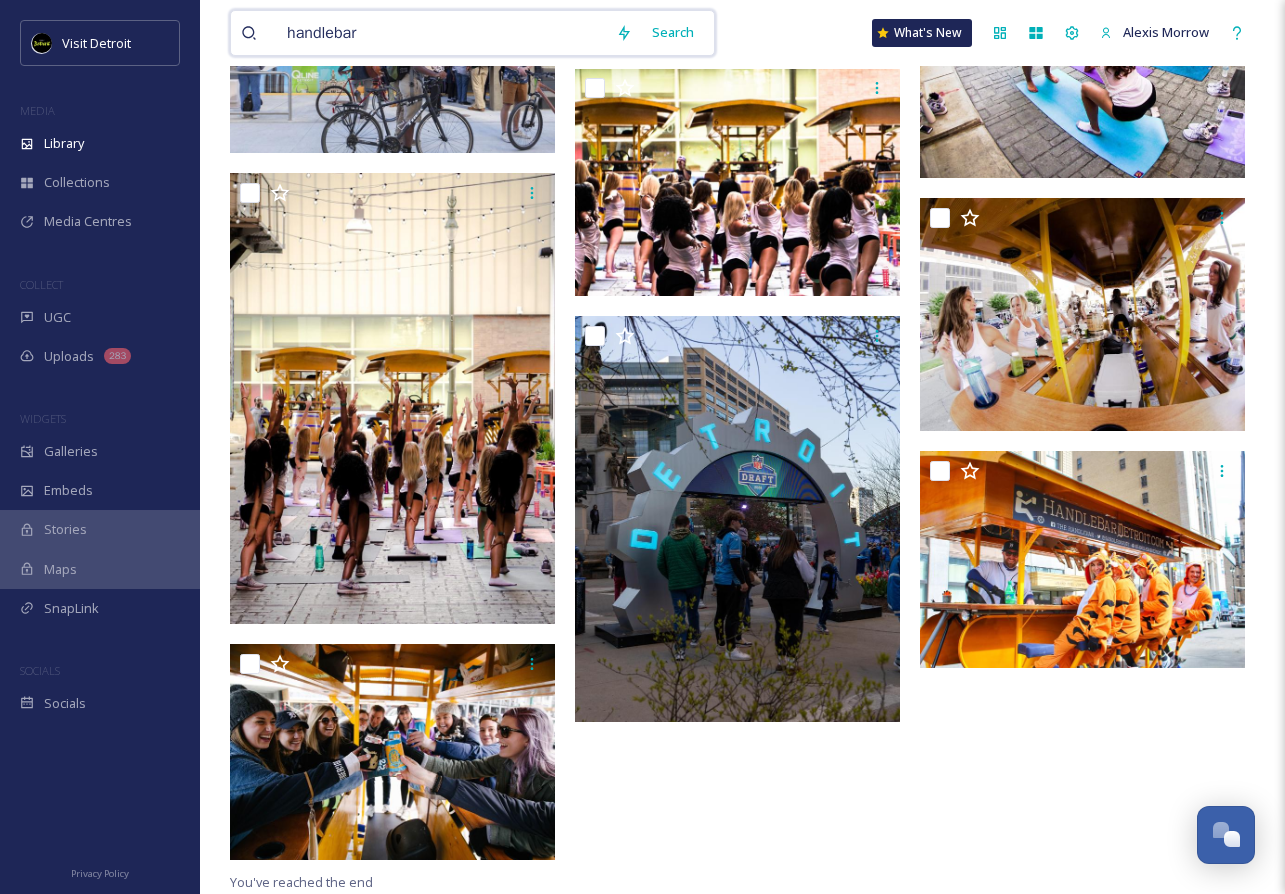 drag, startPoint x: 368, startPoint y: 33, endPoint x: 278, endPoint y: 32, distance: 90.005554 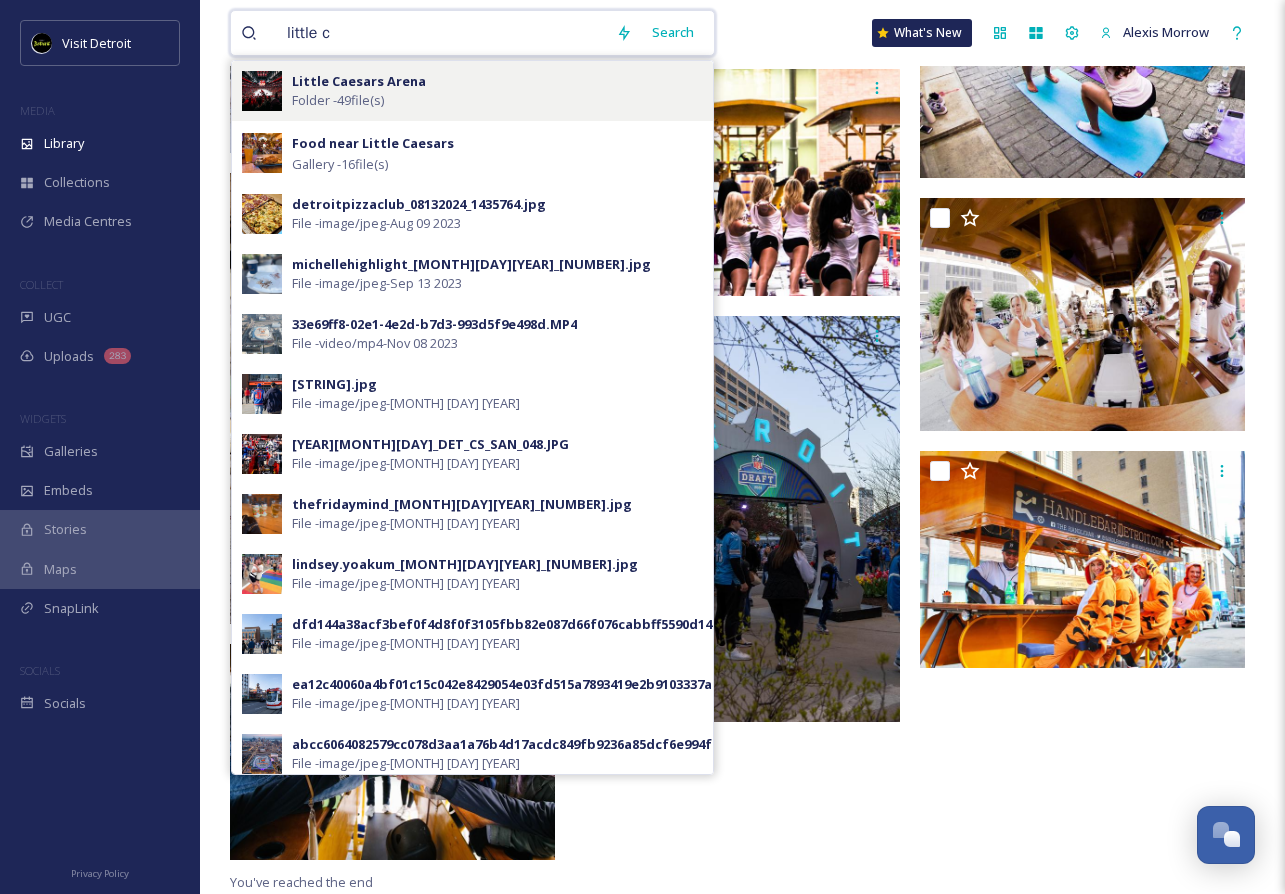type on "little c" 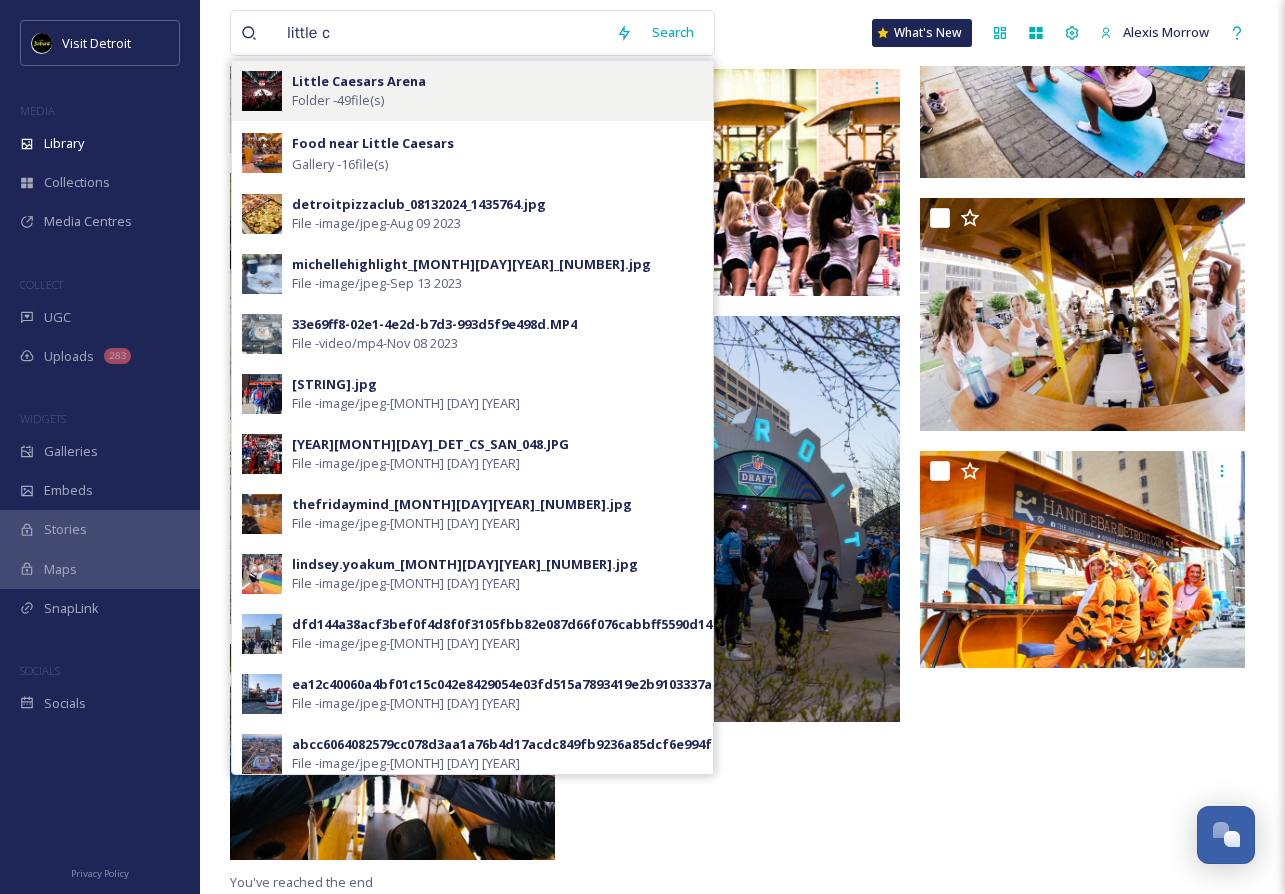 click on "Little Caesars Arena" at bounding box center (359, 81) 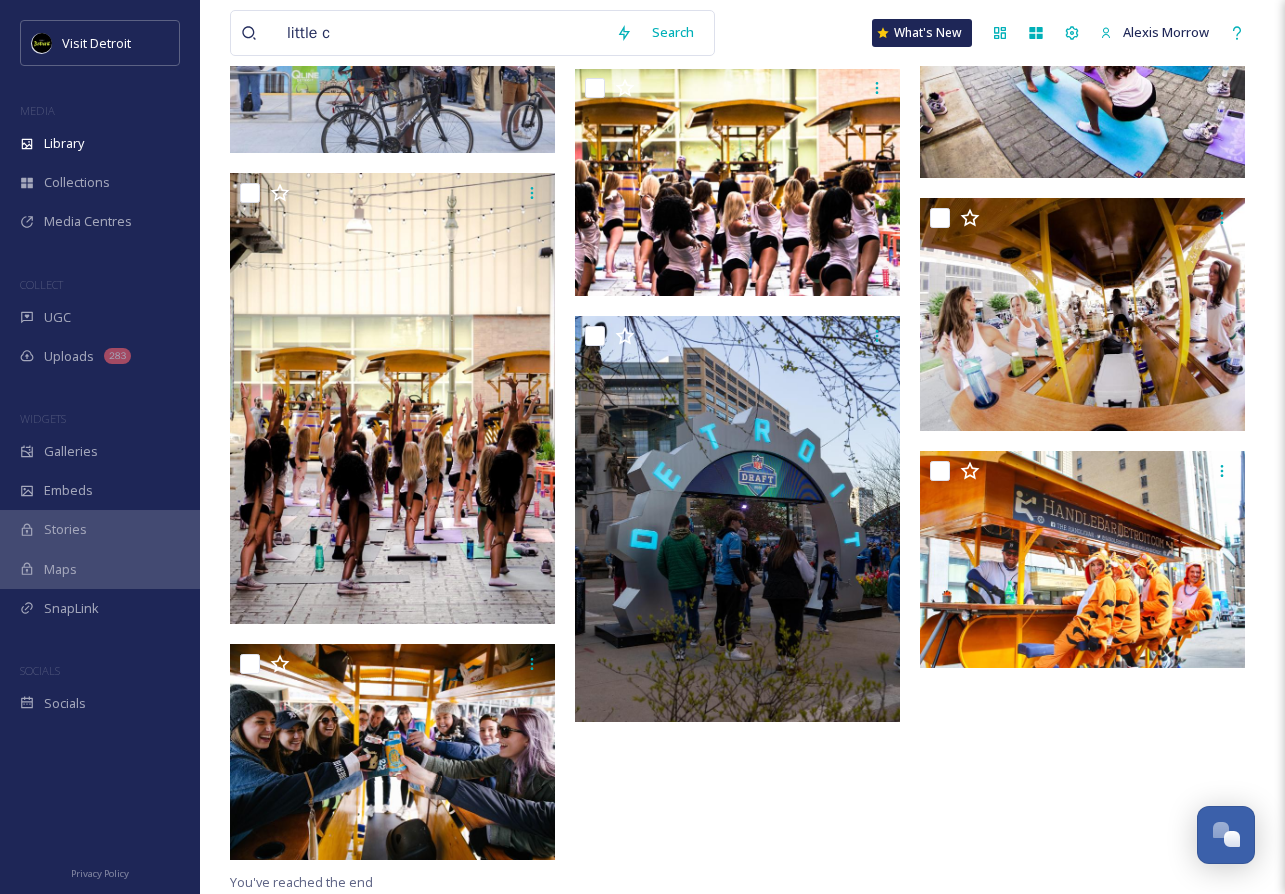 scroll, scrollTop: 0, scrollLeft: 0, axis: both 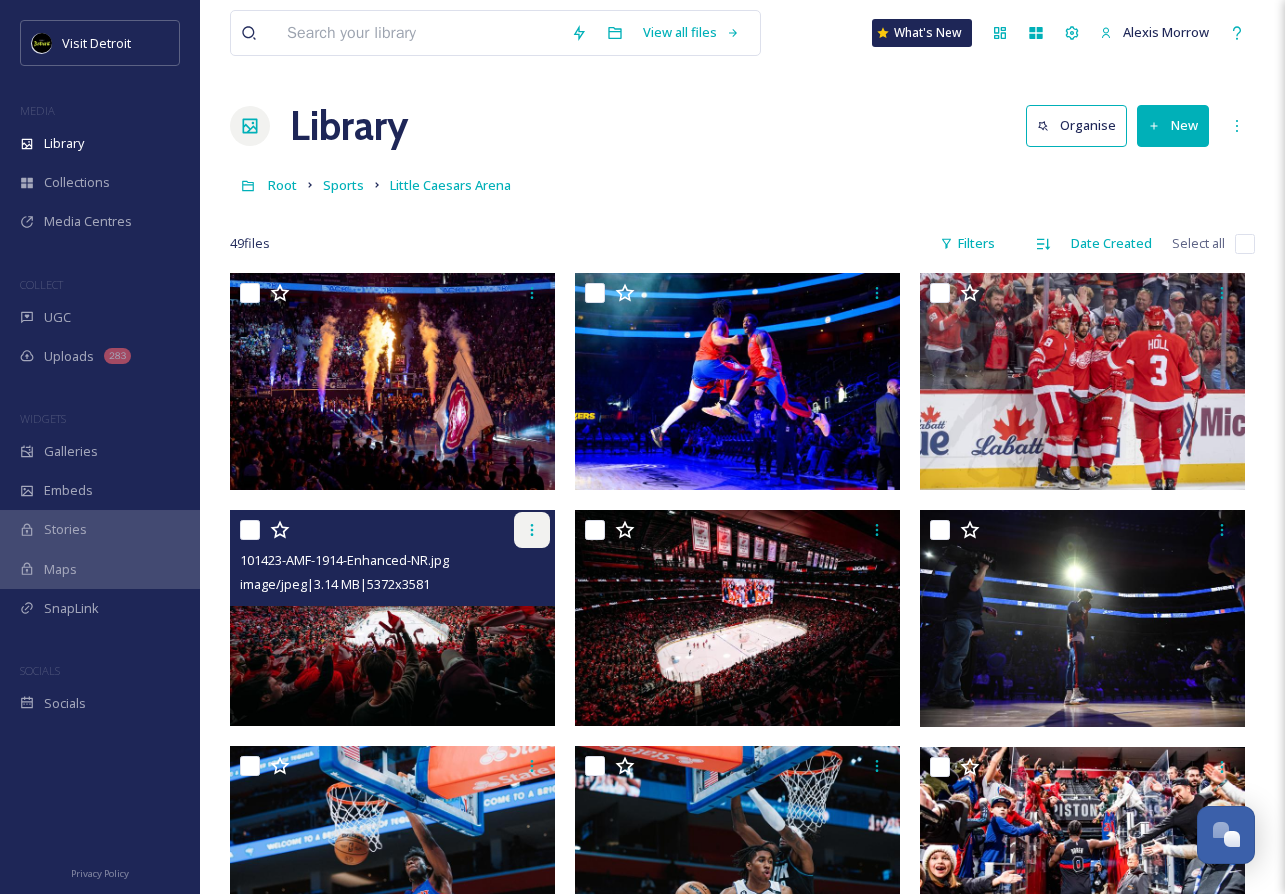 click at bounding box center (532, 530) 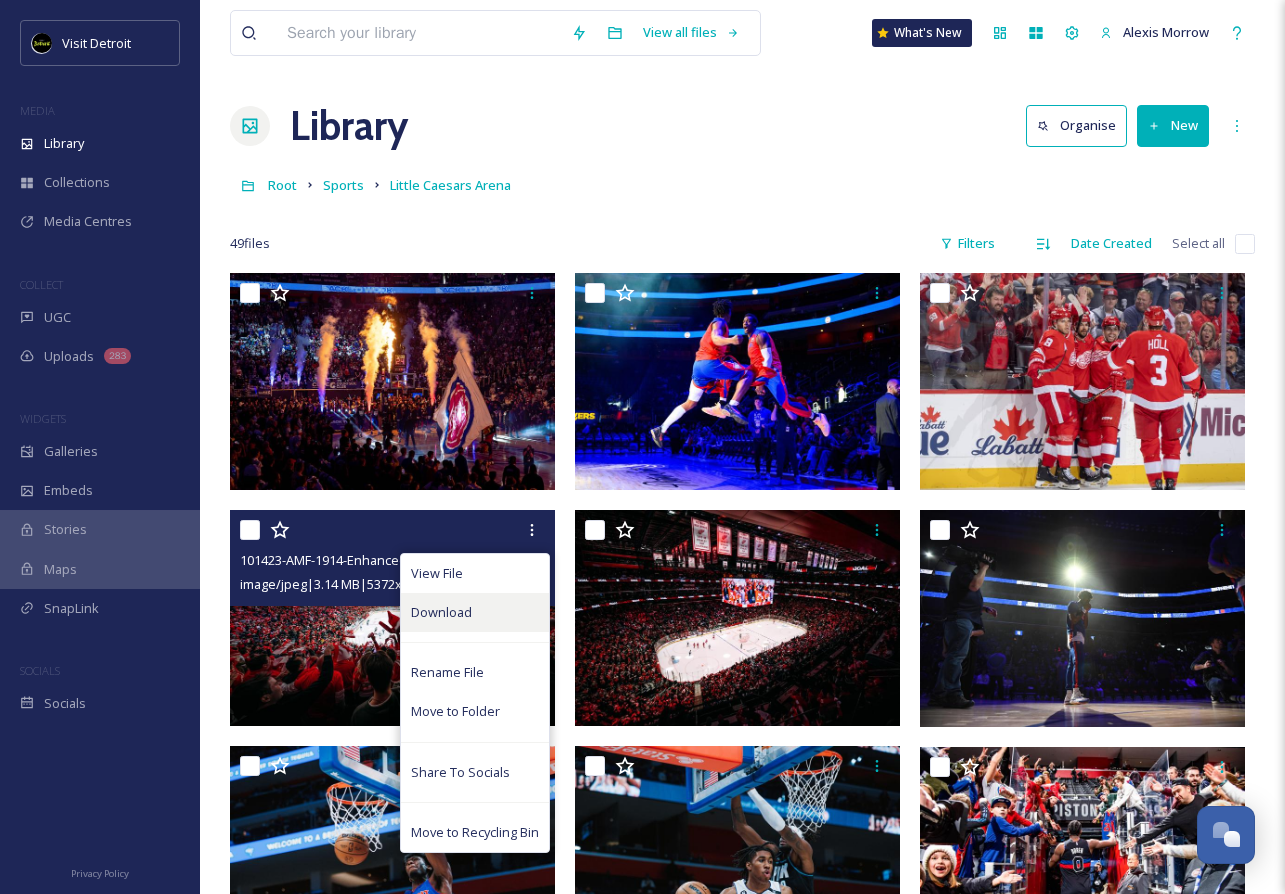 click on "Download" at bounding box center (441, 612) 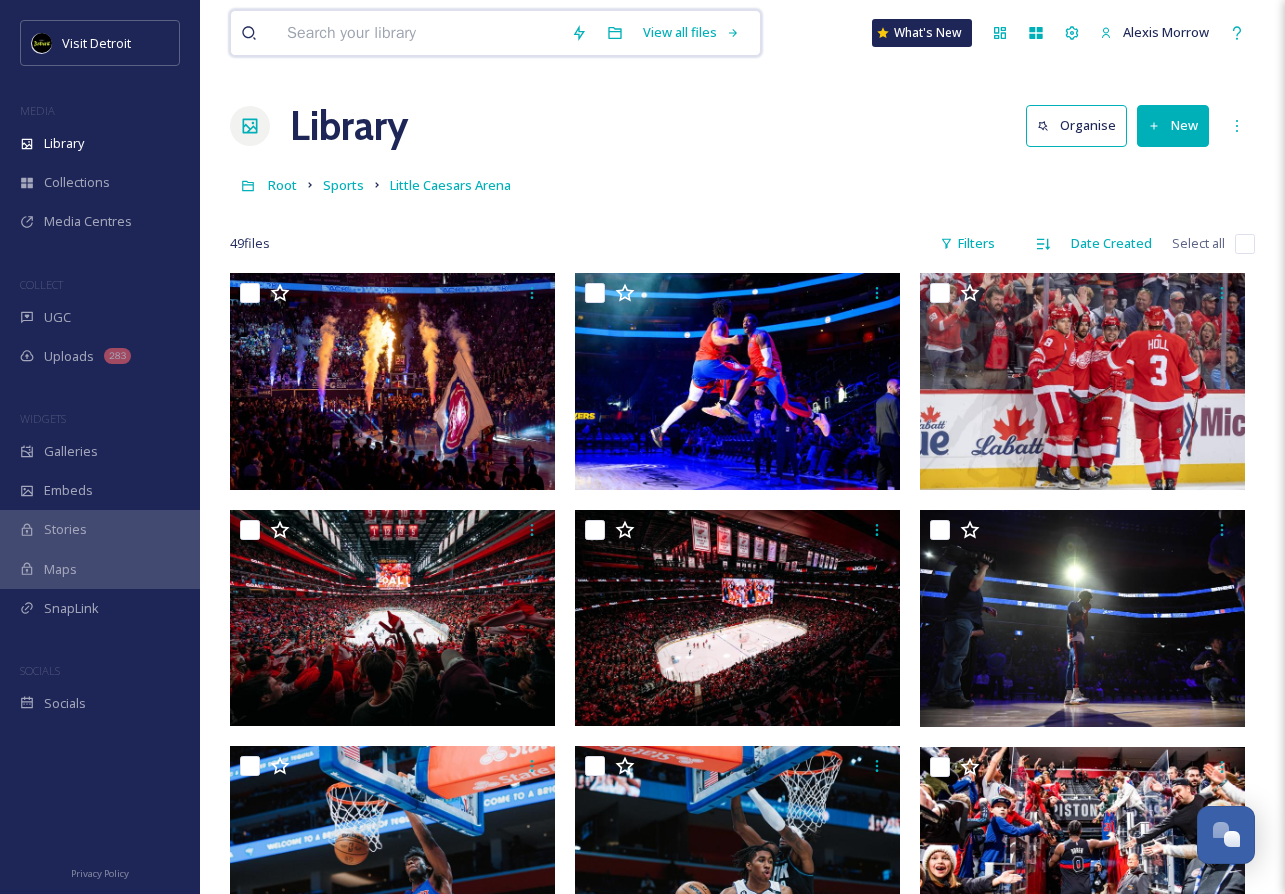 click at bounding box center (419, 33) 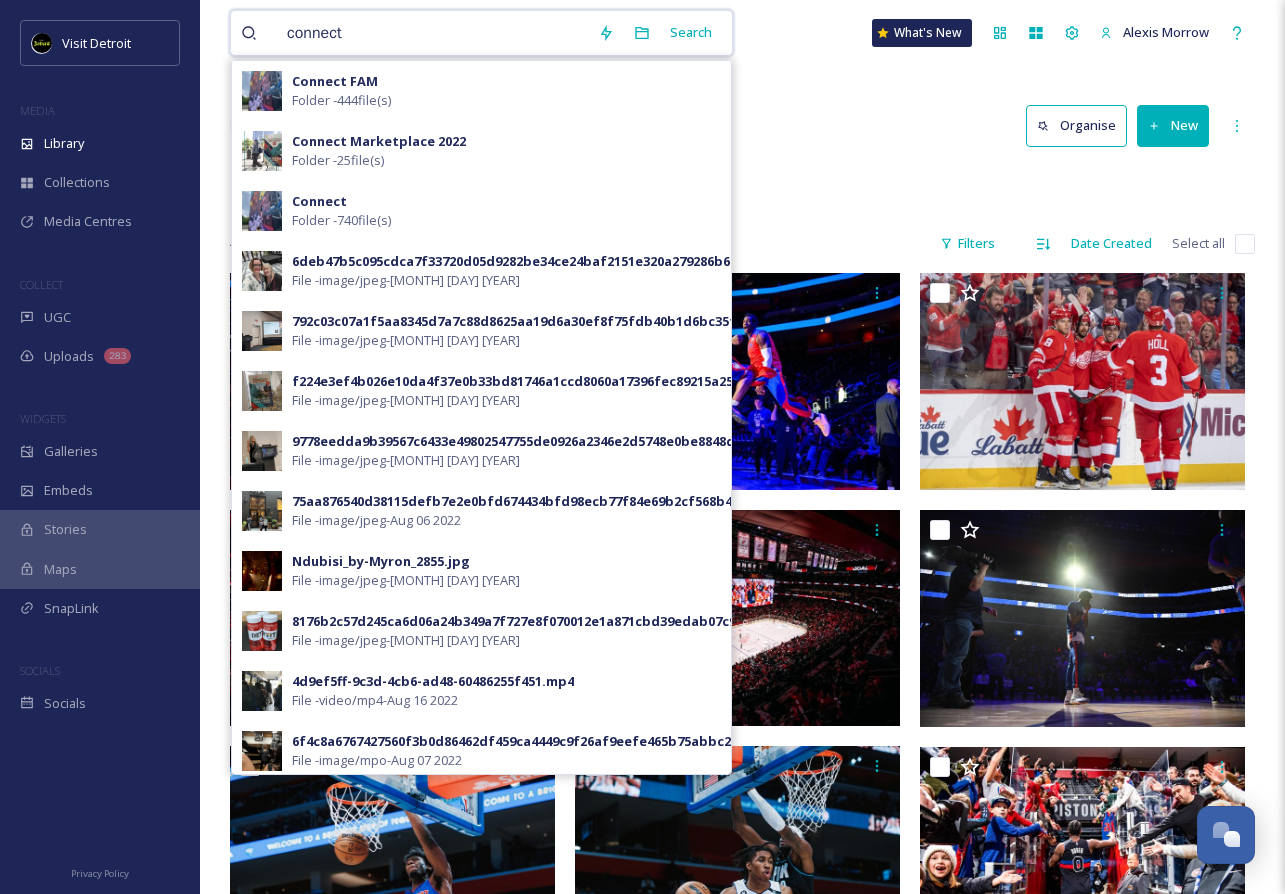 type on "connect" 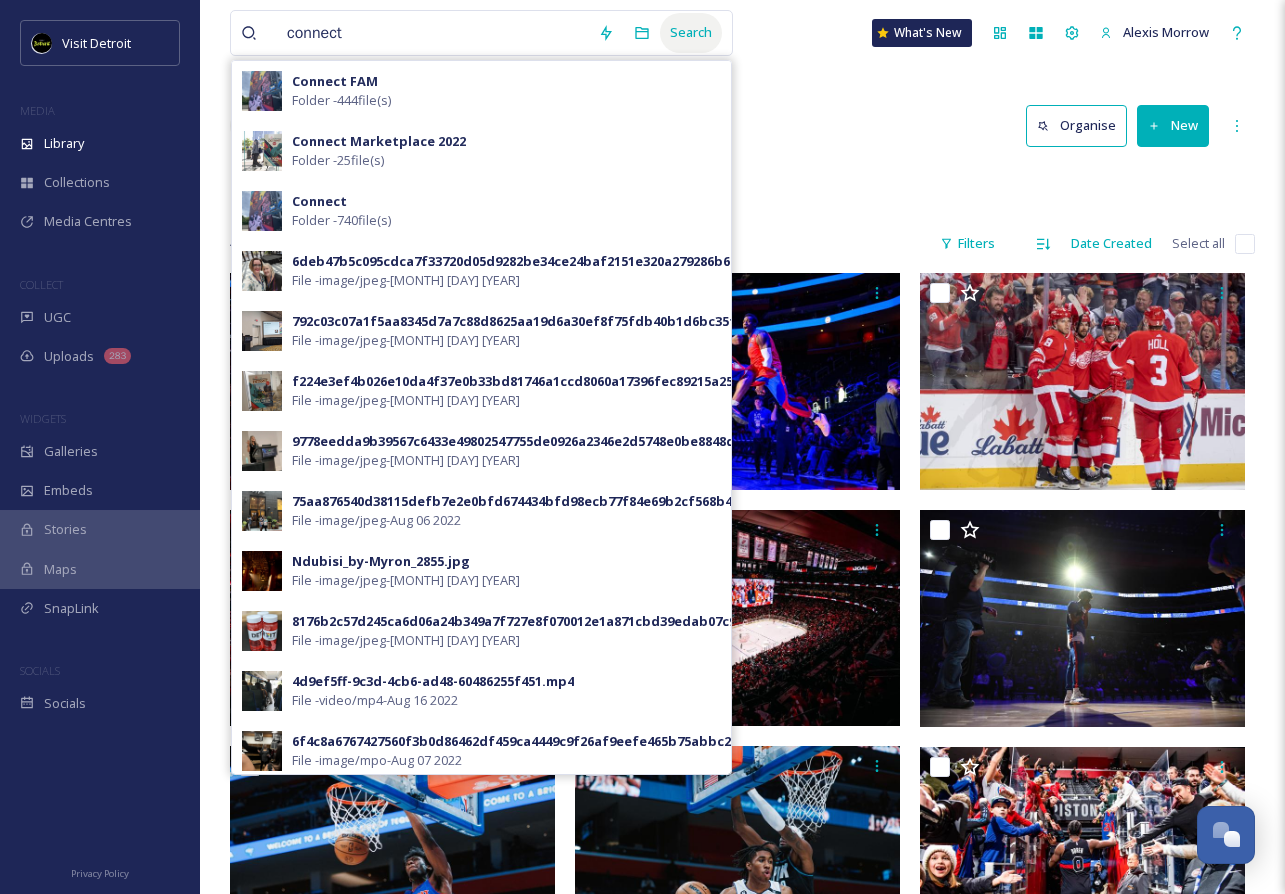 click on "Search" at bounding box center (691, 32) 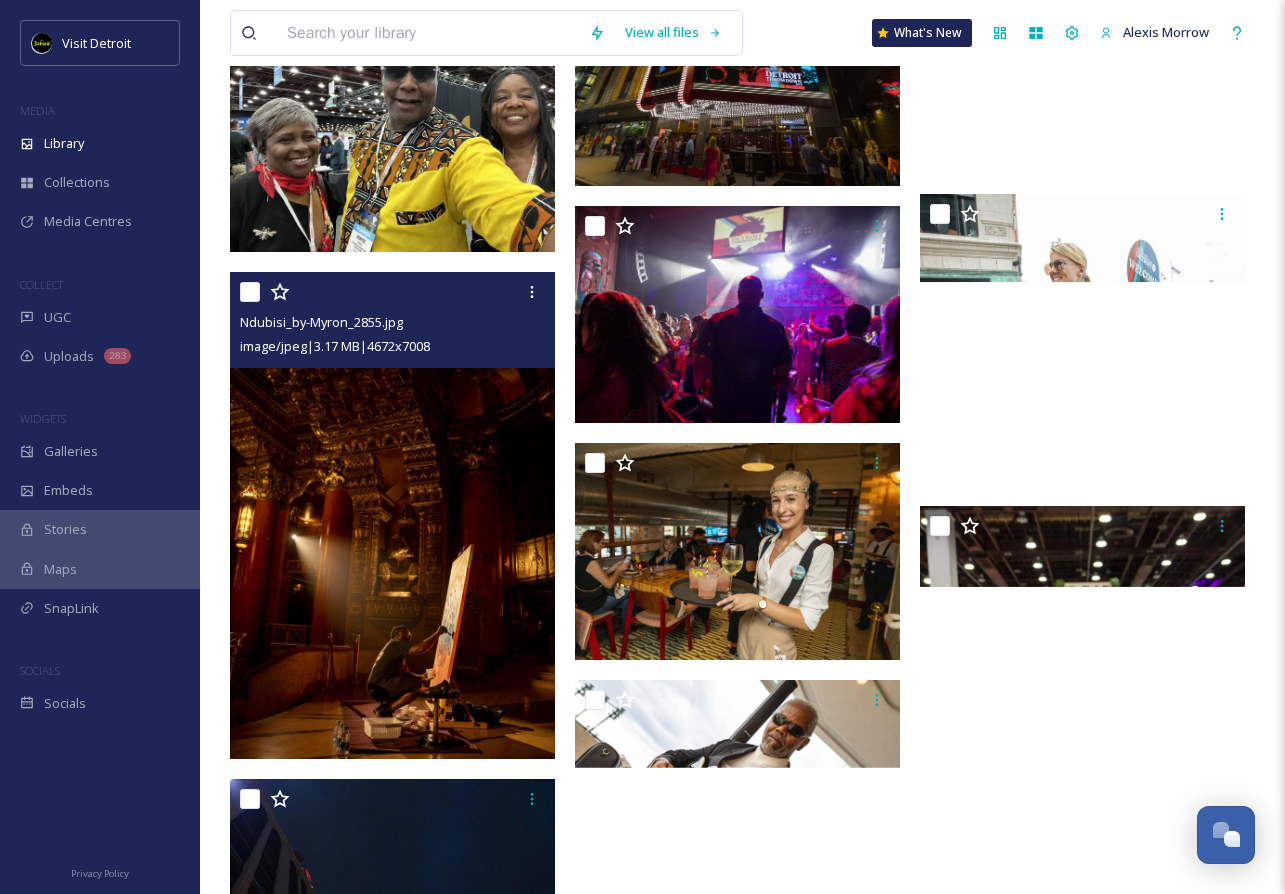 scroll, scrollTop: 26594, scrollLeft: 0, axis: vertical 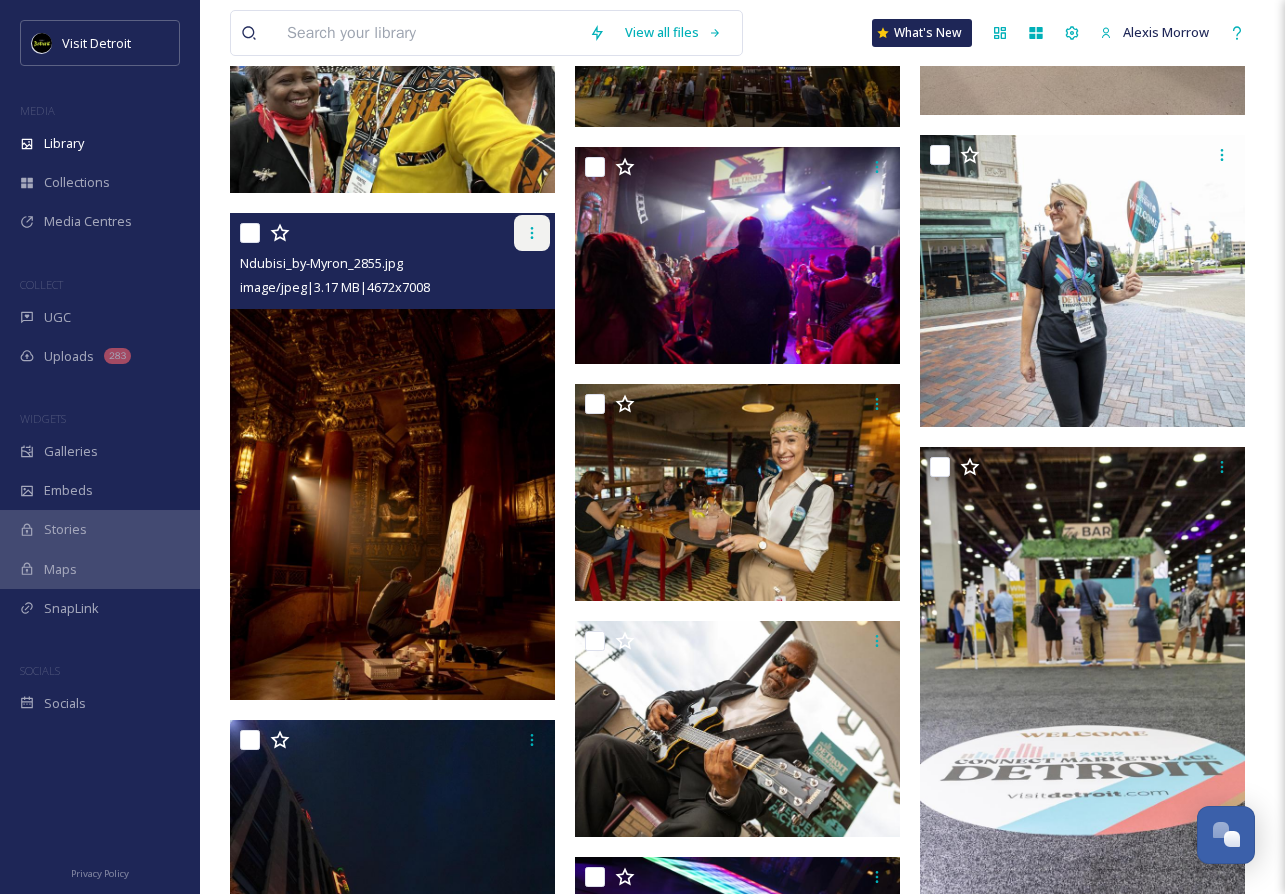 click at bounding box center (532, 233) 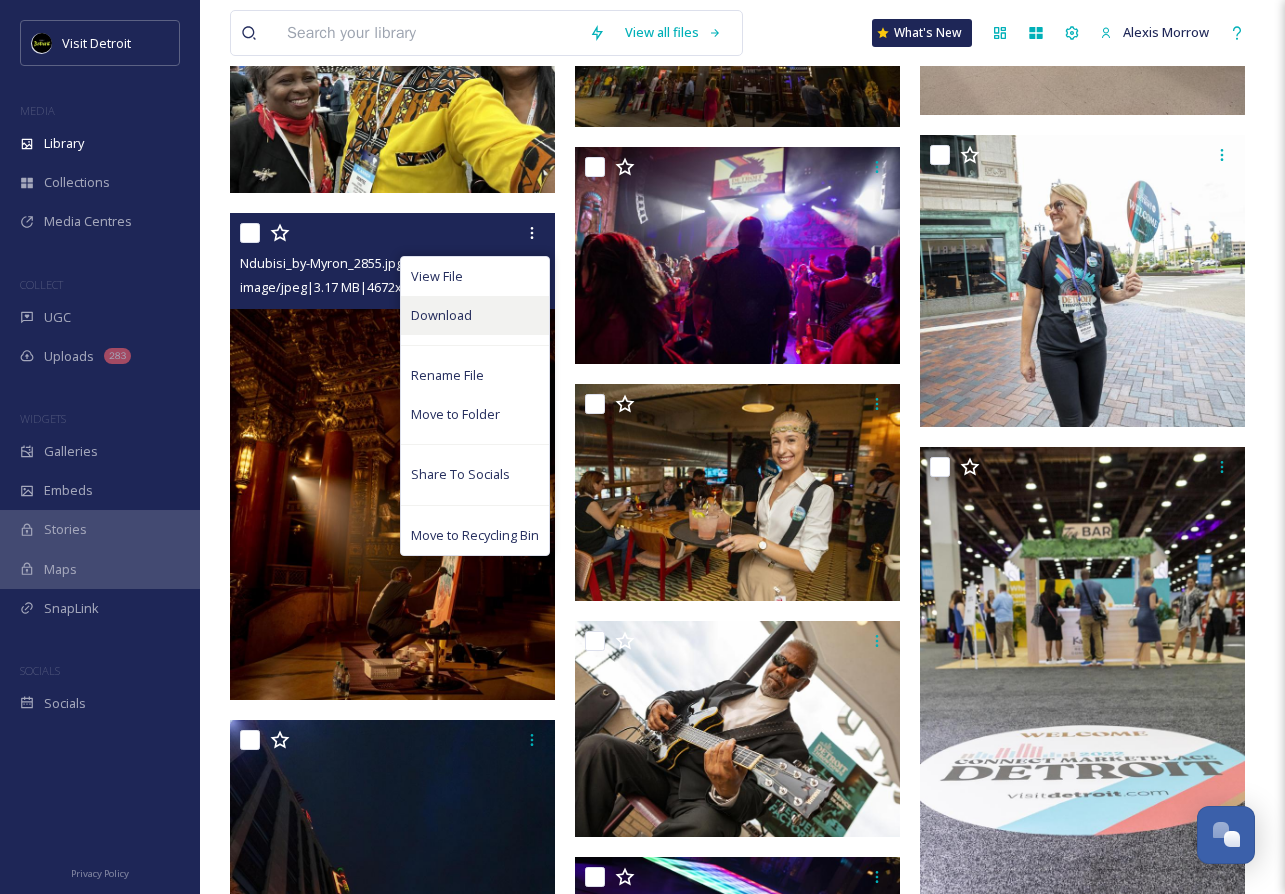 click on "Download" at bounding box center (441, 315) 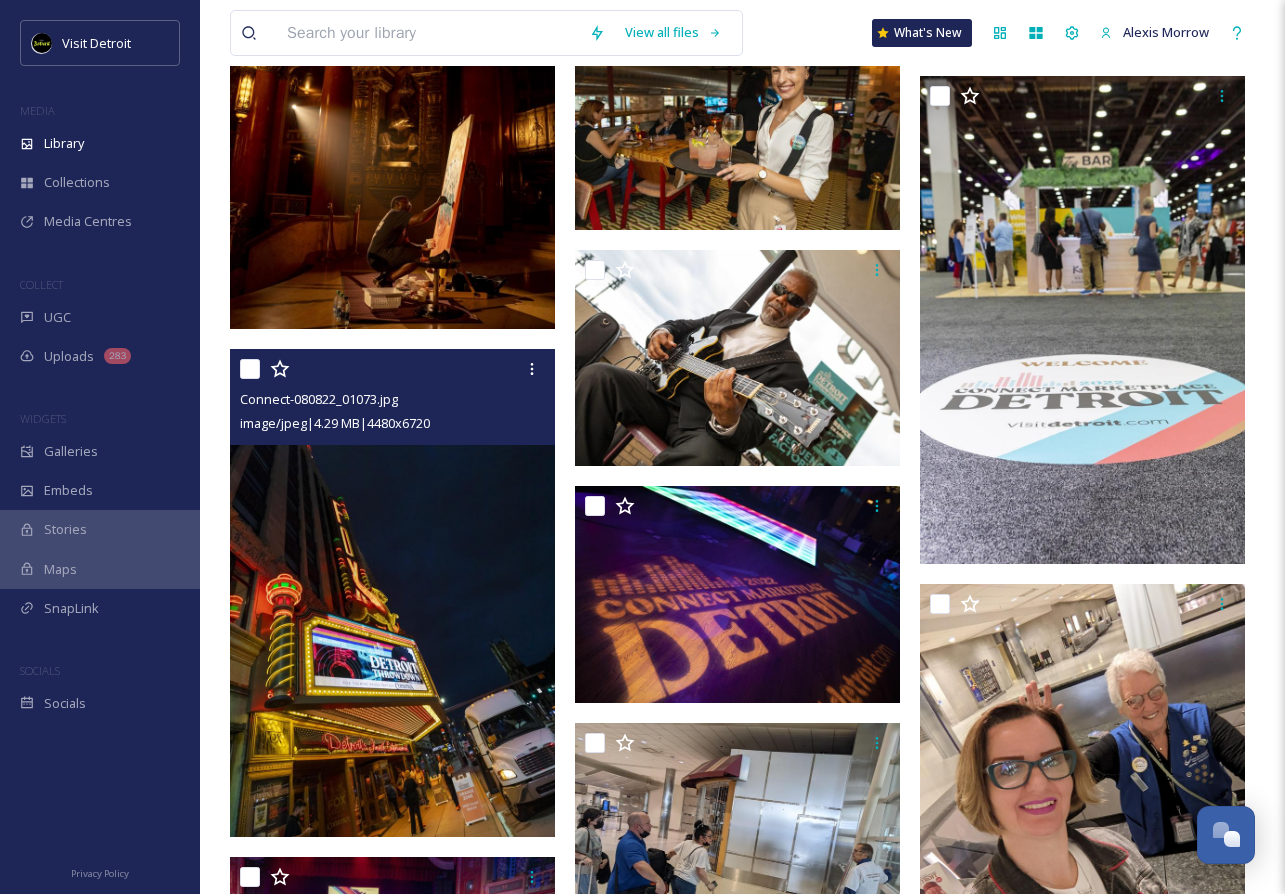 scroll, scrollTop: 27017, scrollLeft: 0, axis: vertical 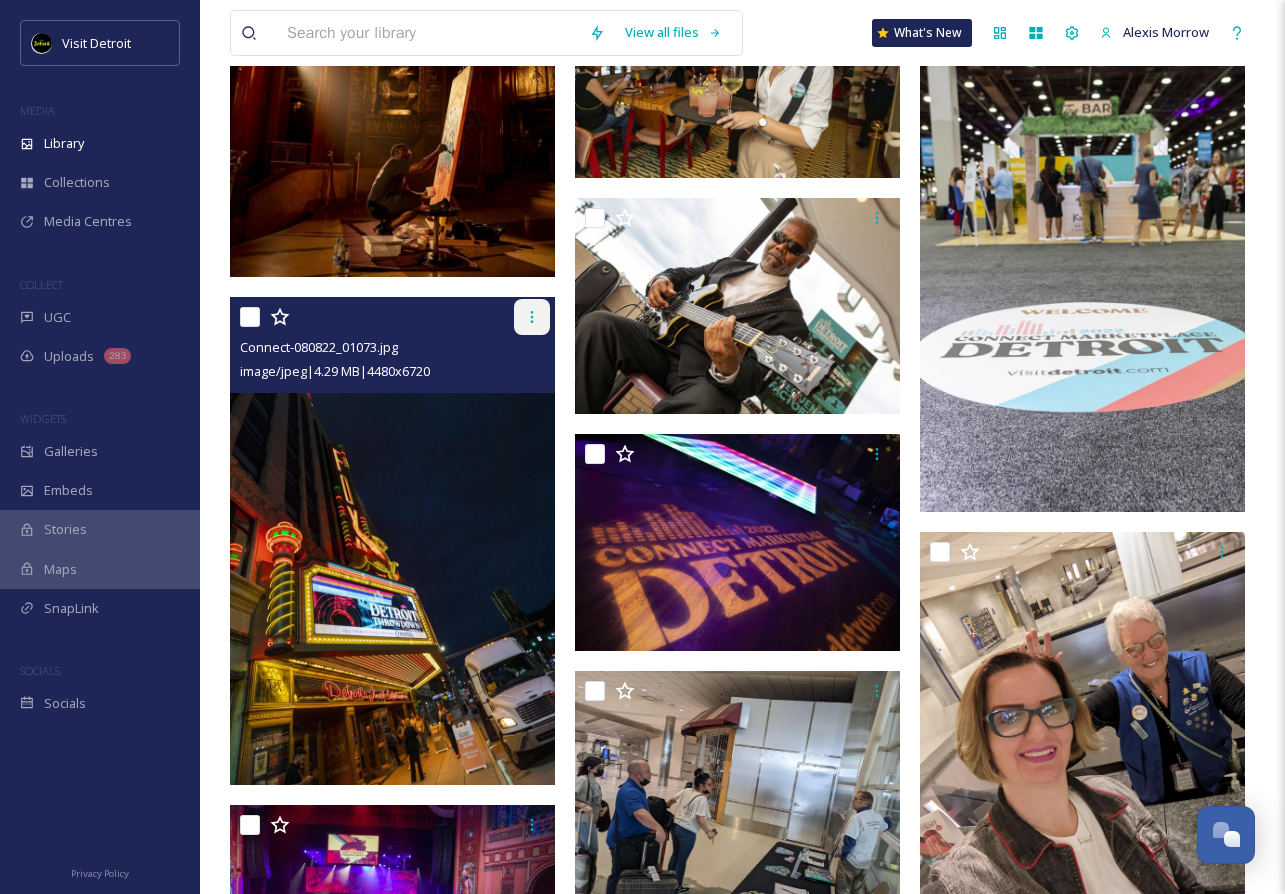 click 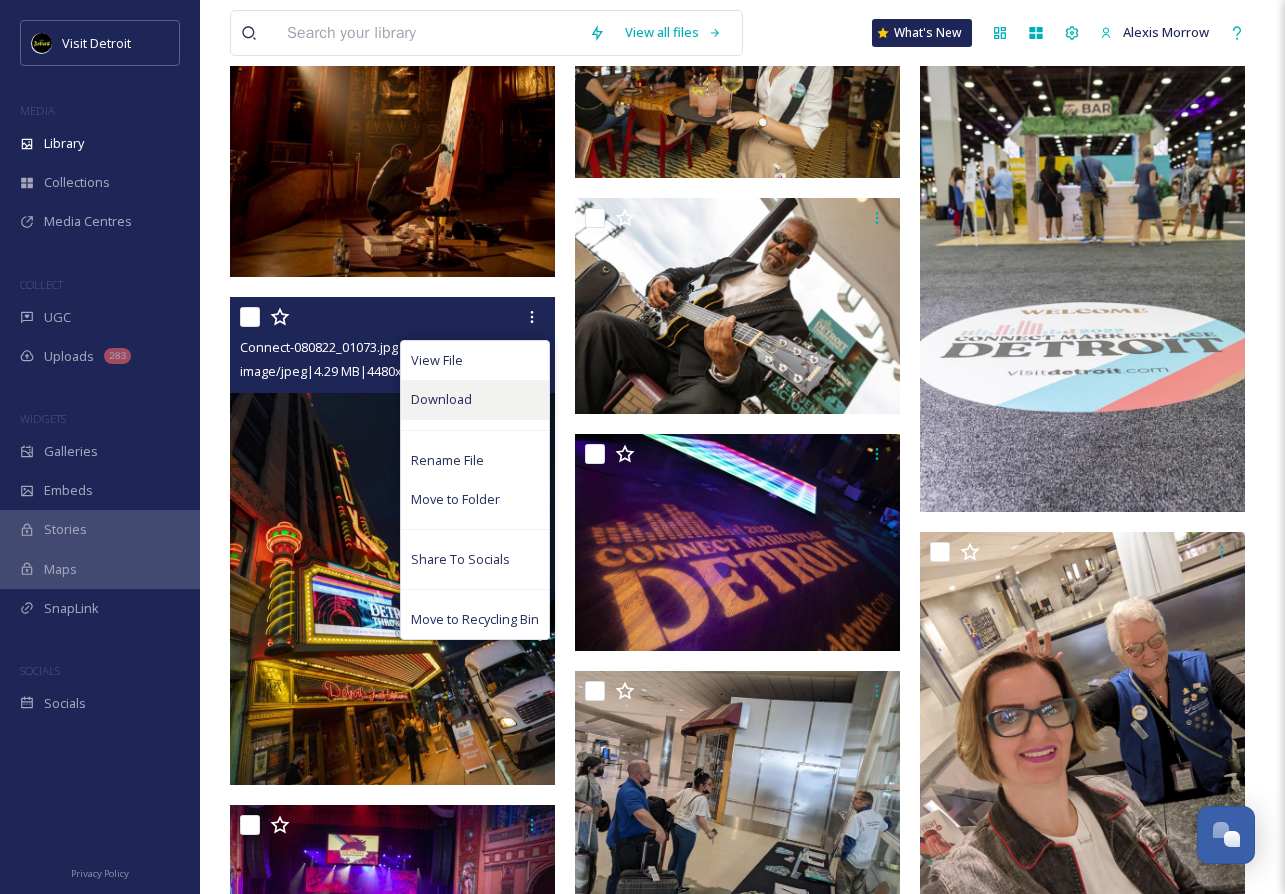 click on "Download" at bounding box center [441, 399] 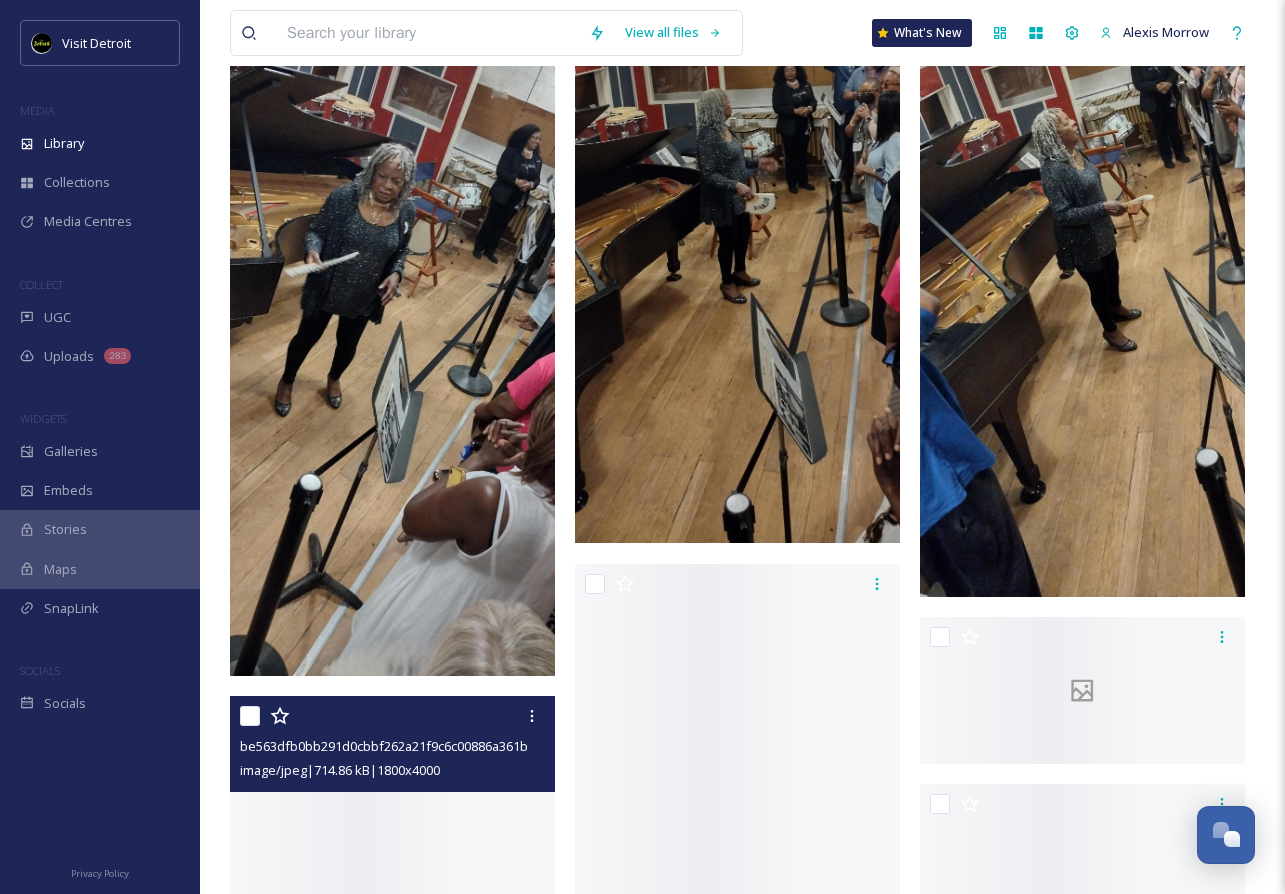 scroll, scrollTop: 46672, scrollLeft: 0, axis: vertical 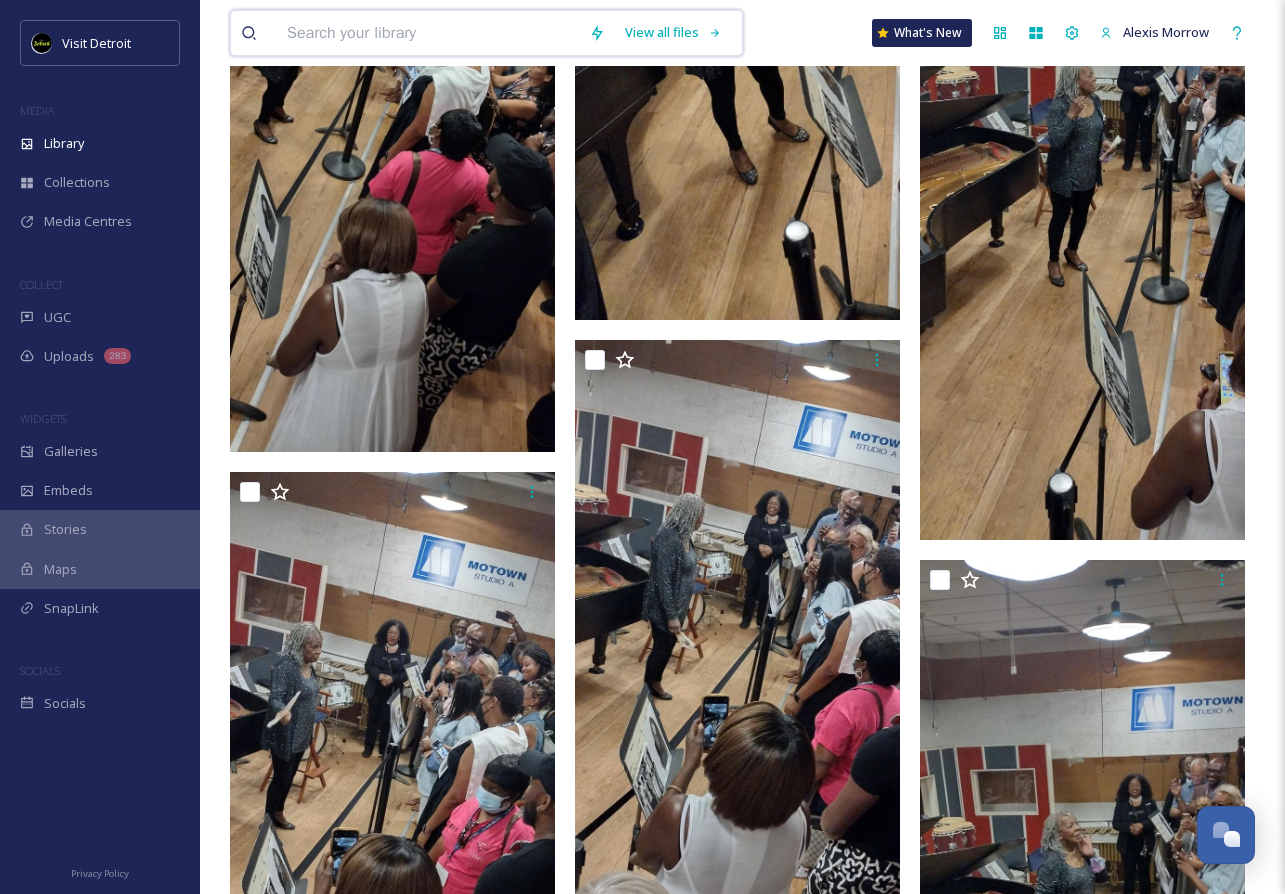 click at bounding box center (428, 33) 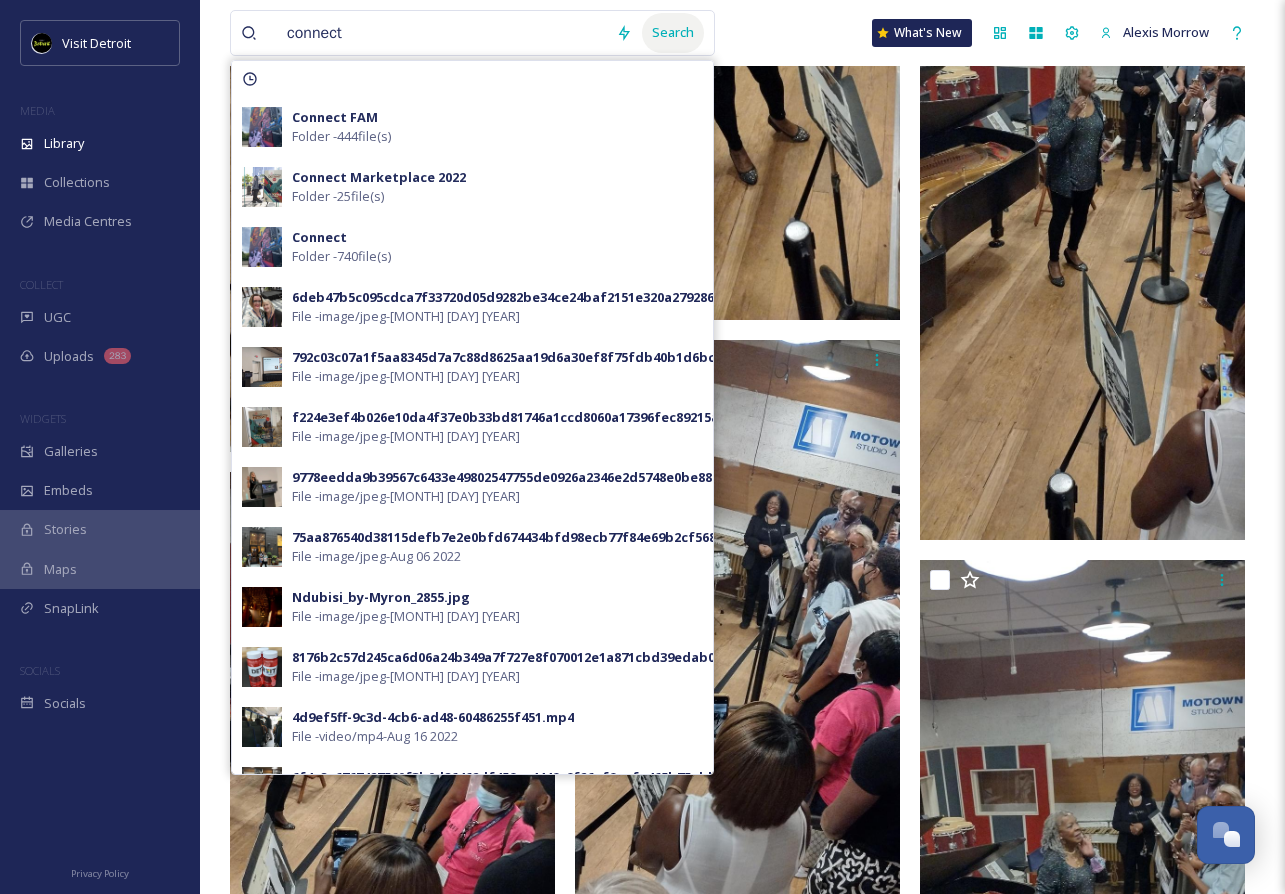click on "Search" at bounding box center [673, 32] 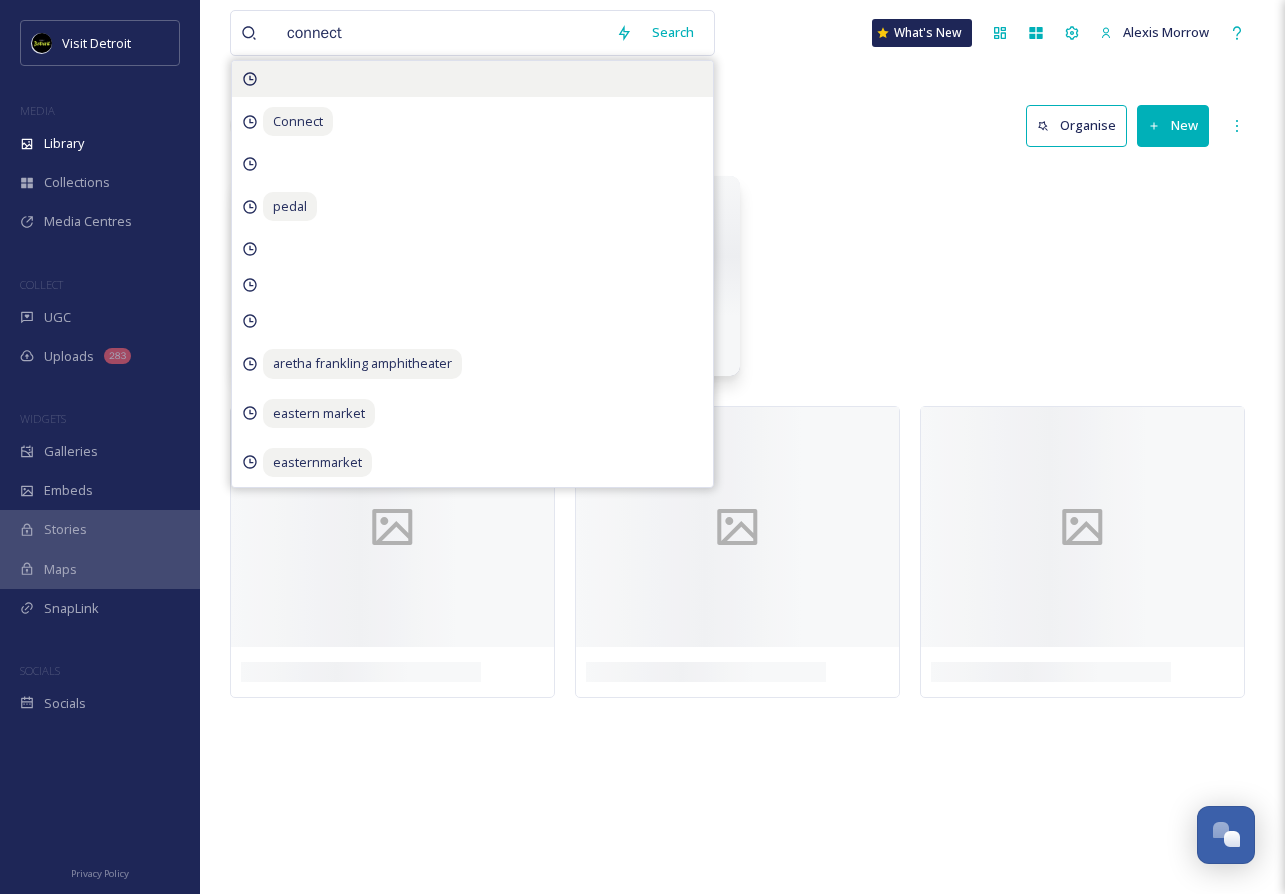 scroll, scrollTop: 0, scrollLeft: 0, axis: both 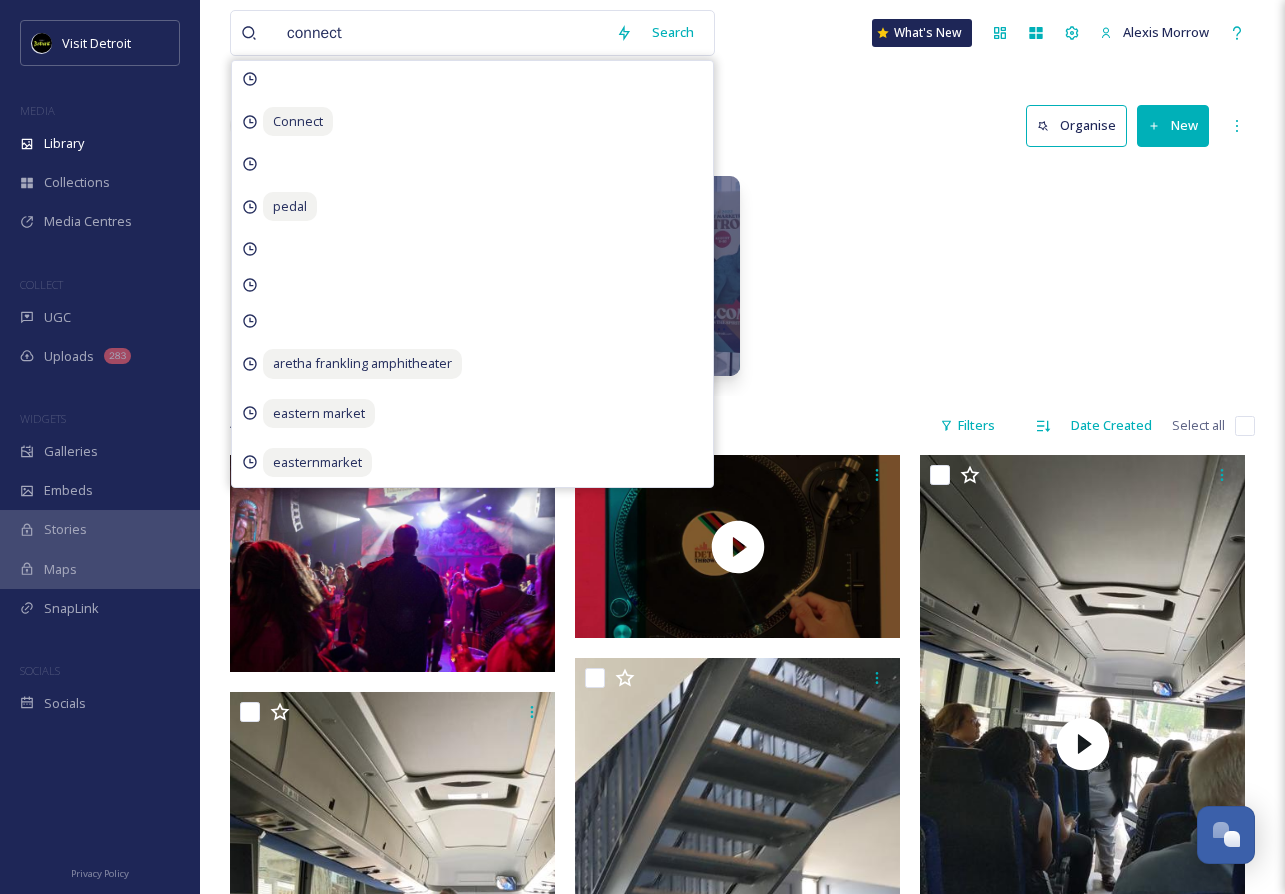click on "Library Search Organise New" at bounding box center [742, 126] 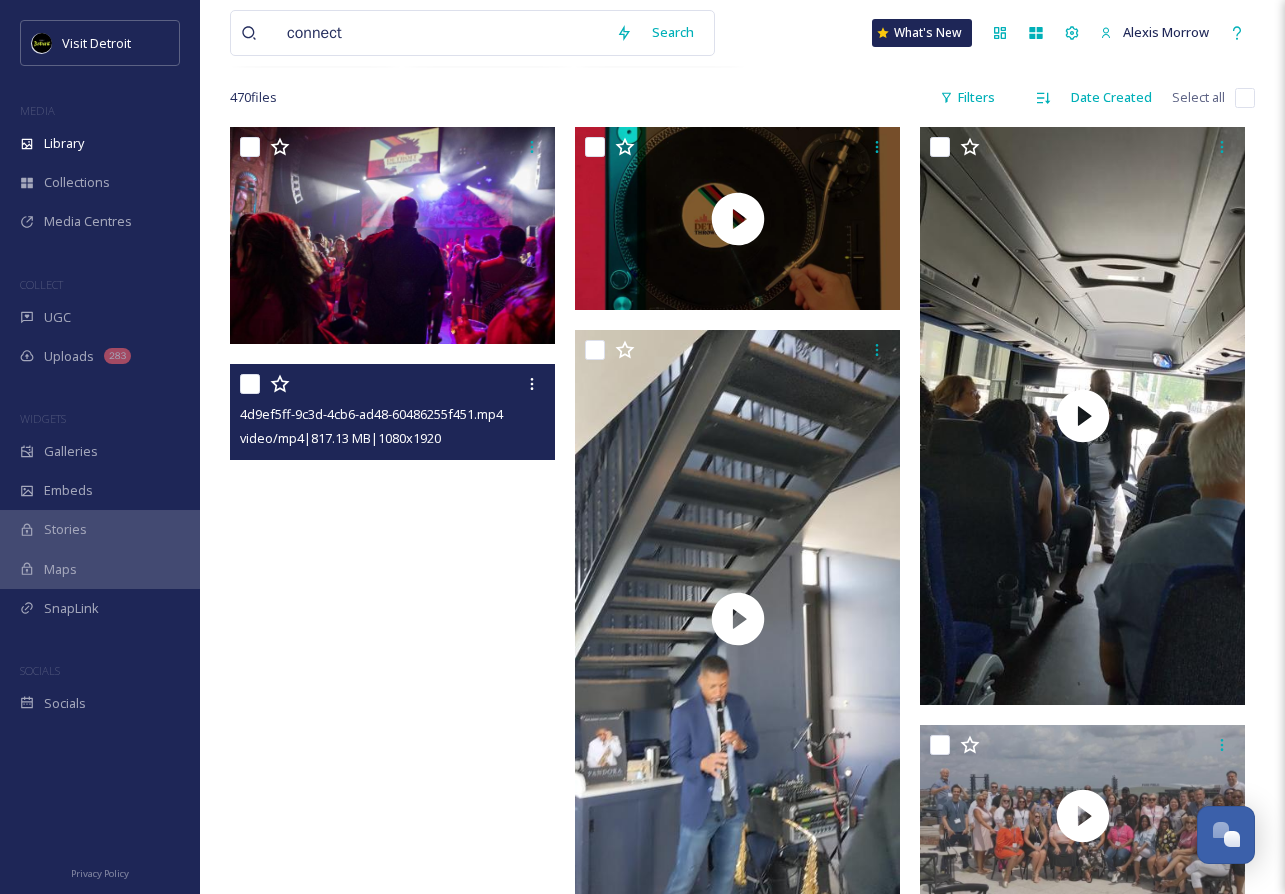 scroll, scrollTop: 0, scrollLeft: 0, axis: both 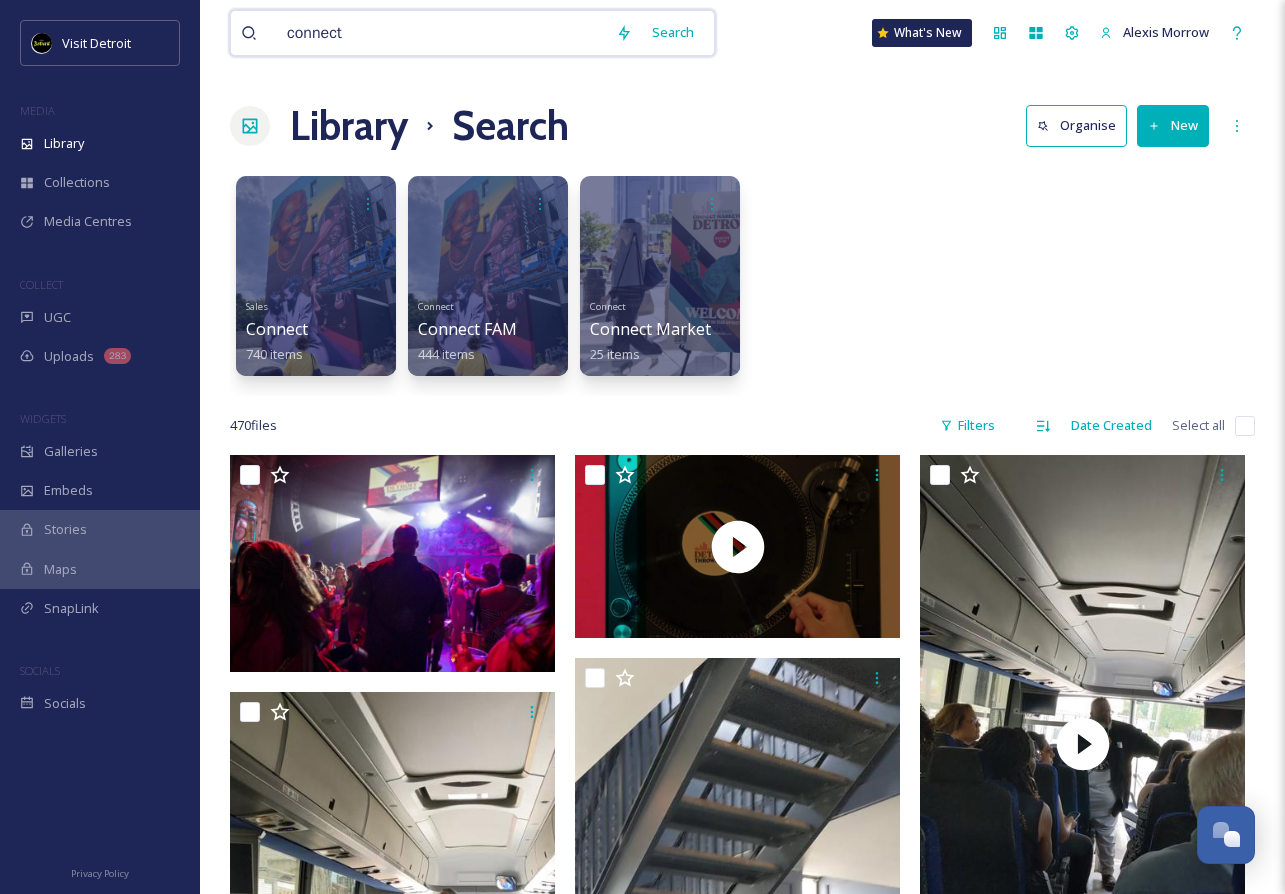 click on "connect" at bounding box center (441, 33) 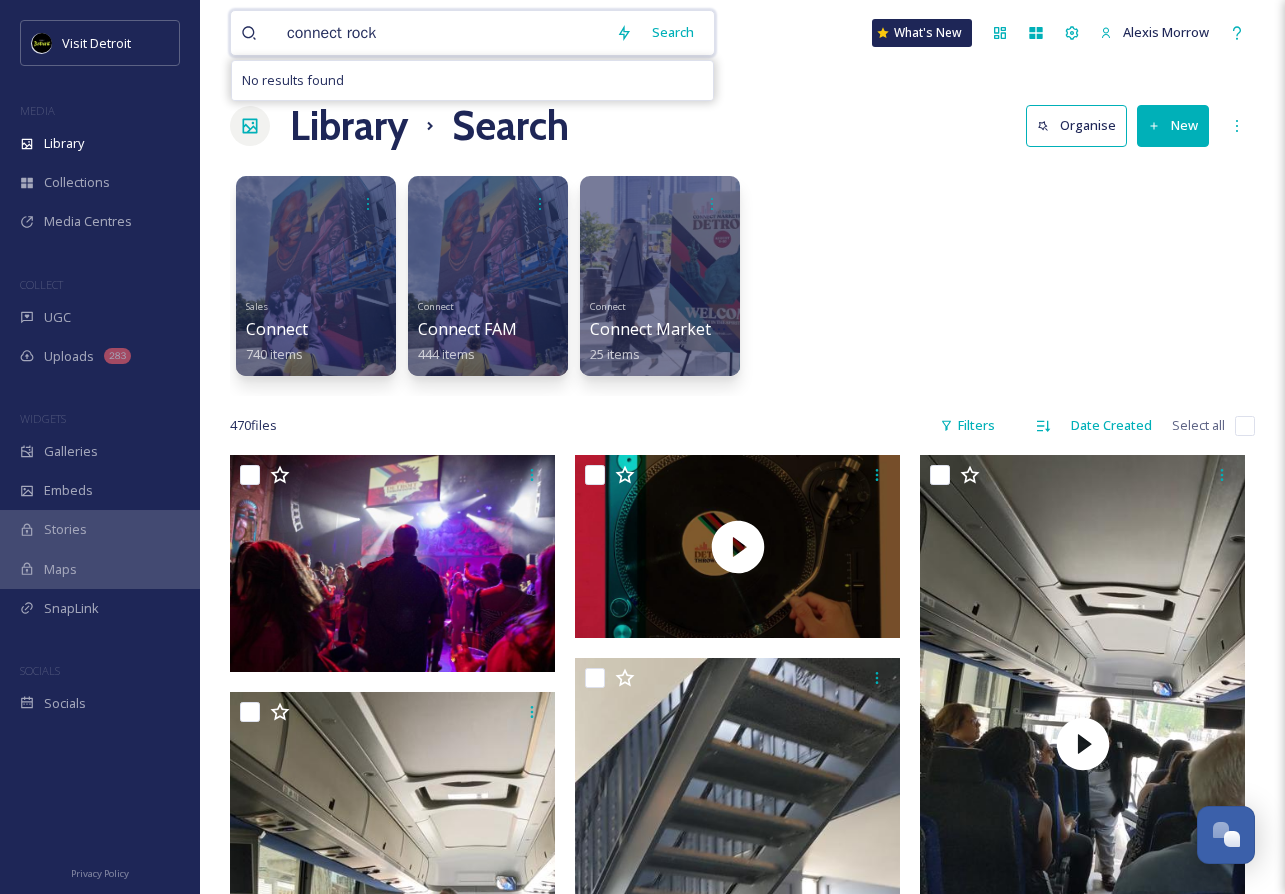 drag, startPoint x: 346, startPoint y: 29, endPoint x: 446, endPoint y: 29, distance: 100 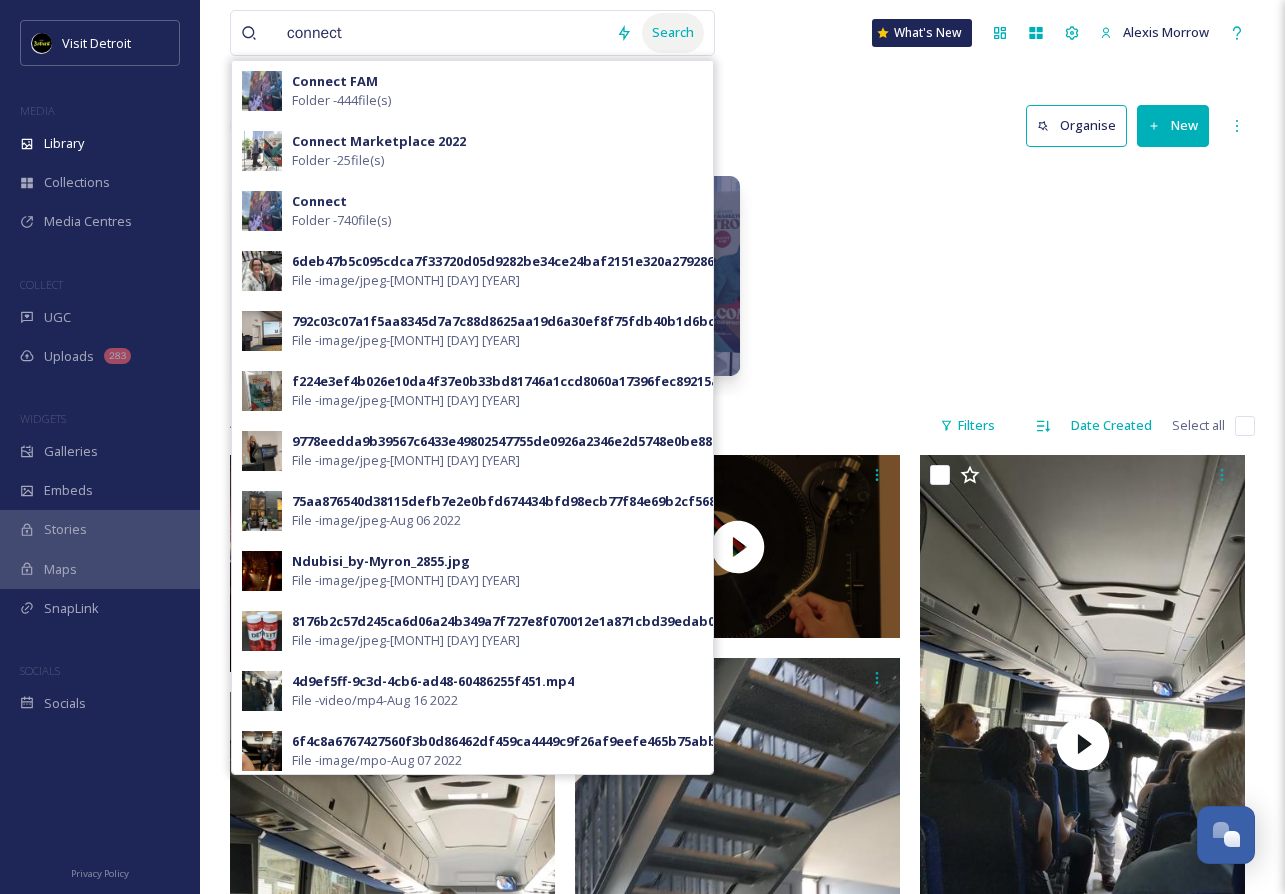 click on "Search" at bounding box center (673, 32) 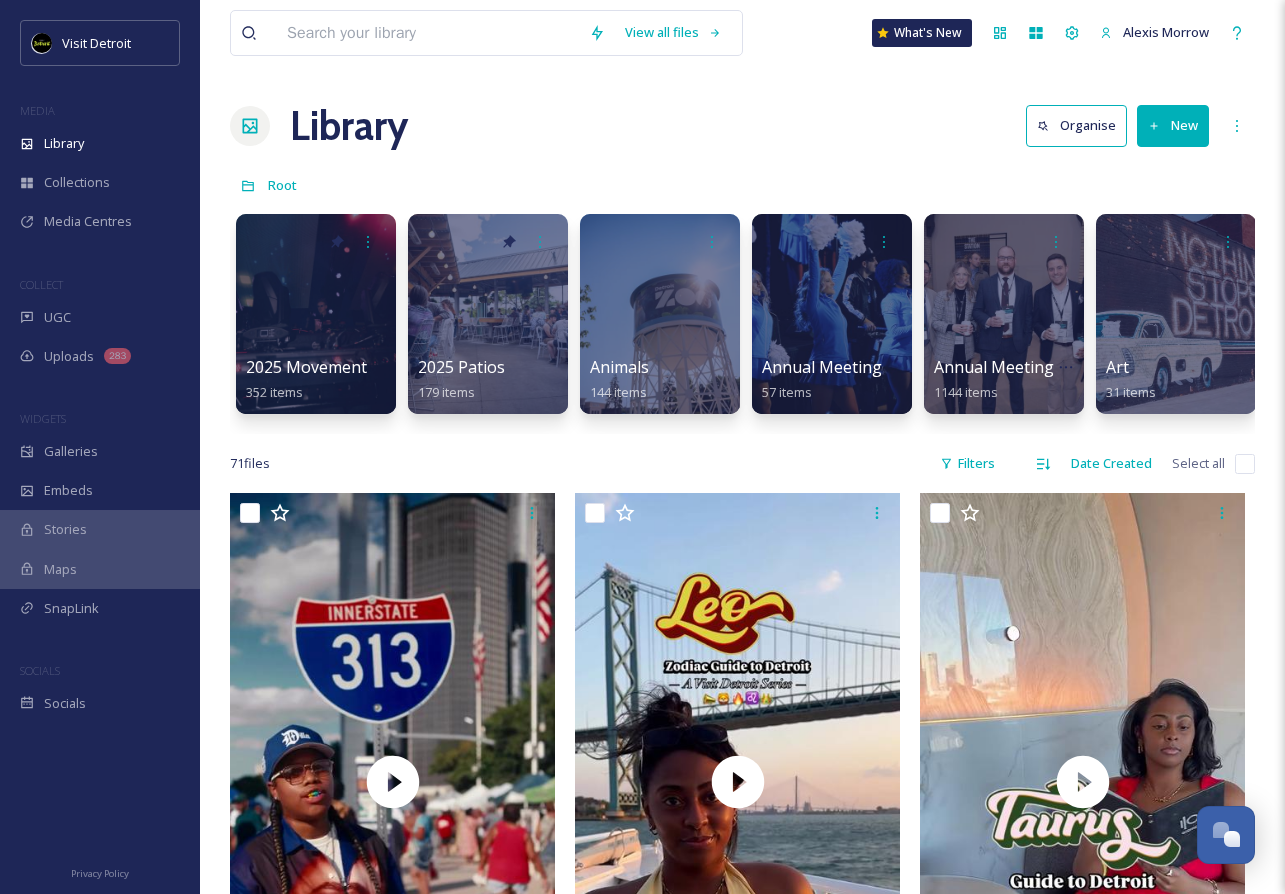 scroll, scrollTop: 0, scrollLeft: 0, axis: both 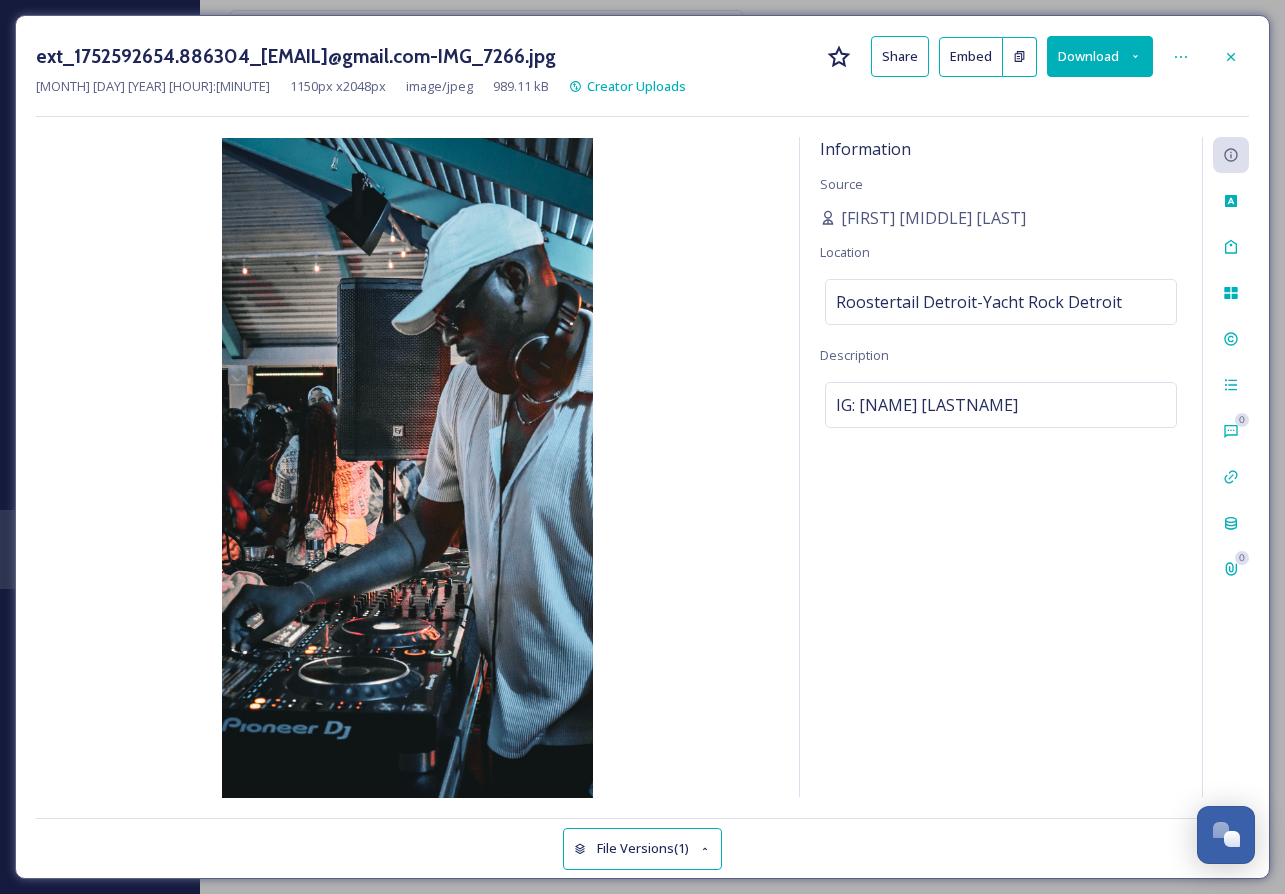click 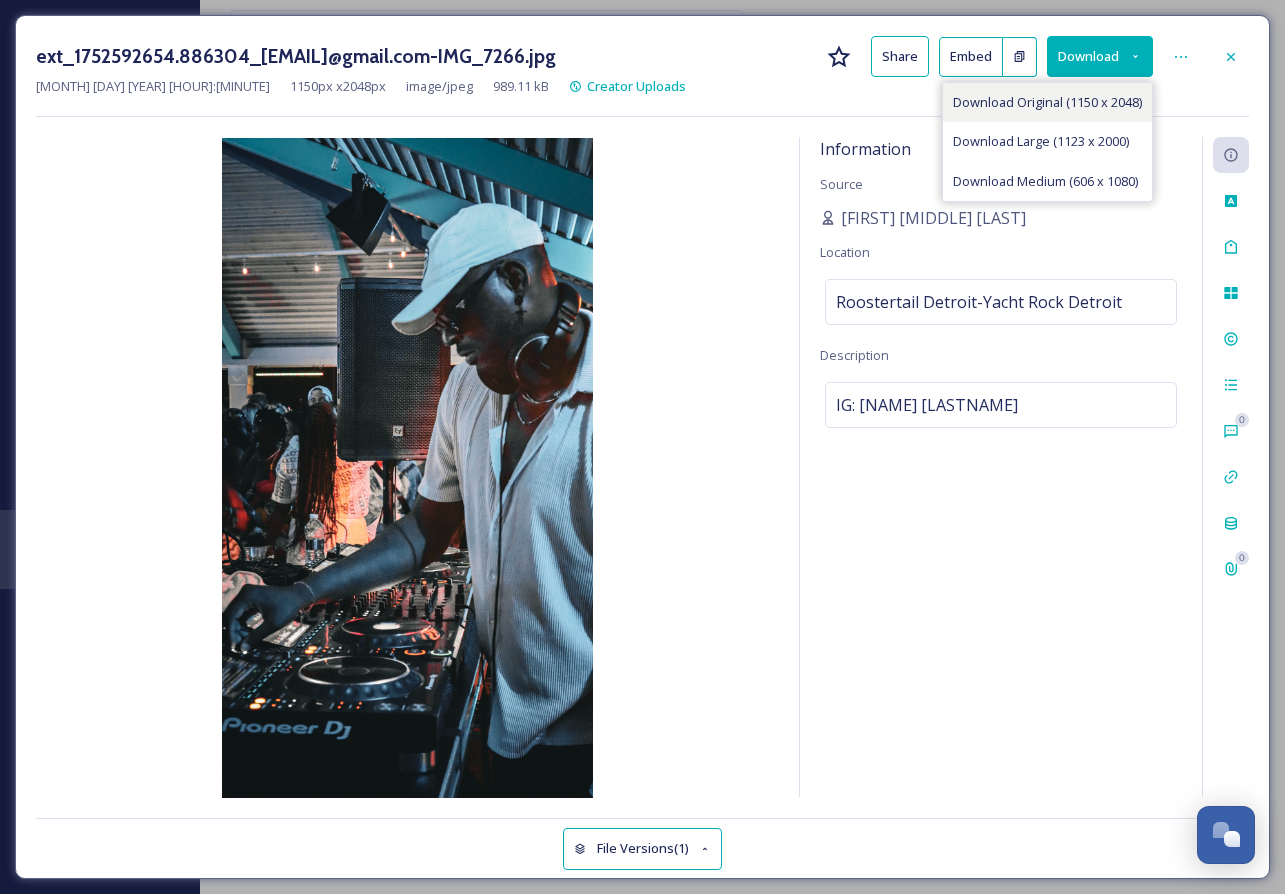 click on "Download Original (1150 x 2048)" at bounding box center (1047, 102) 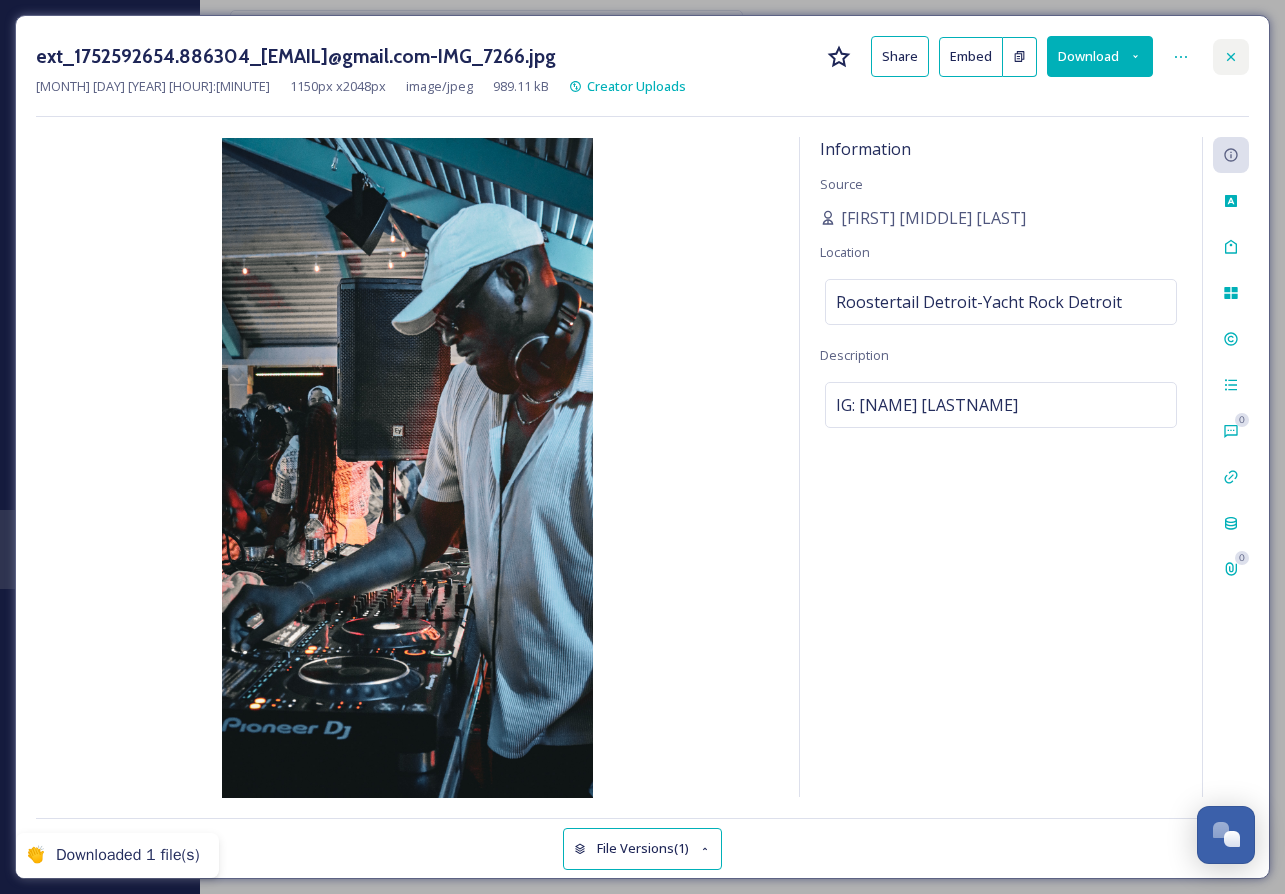 click 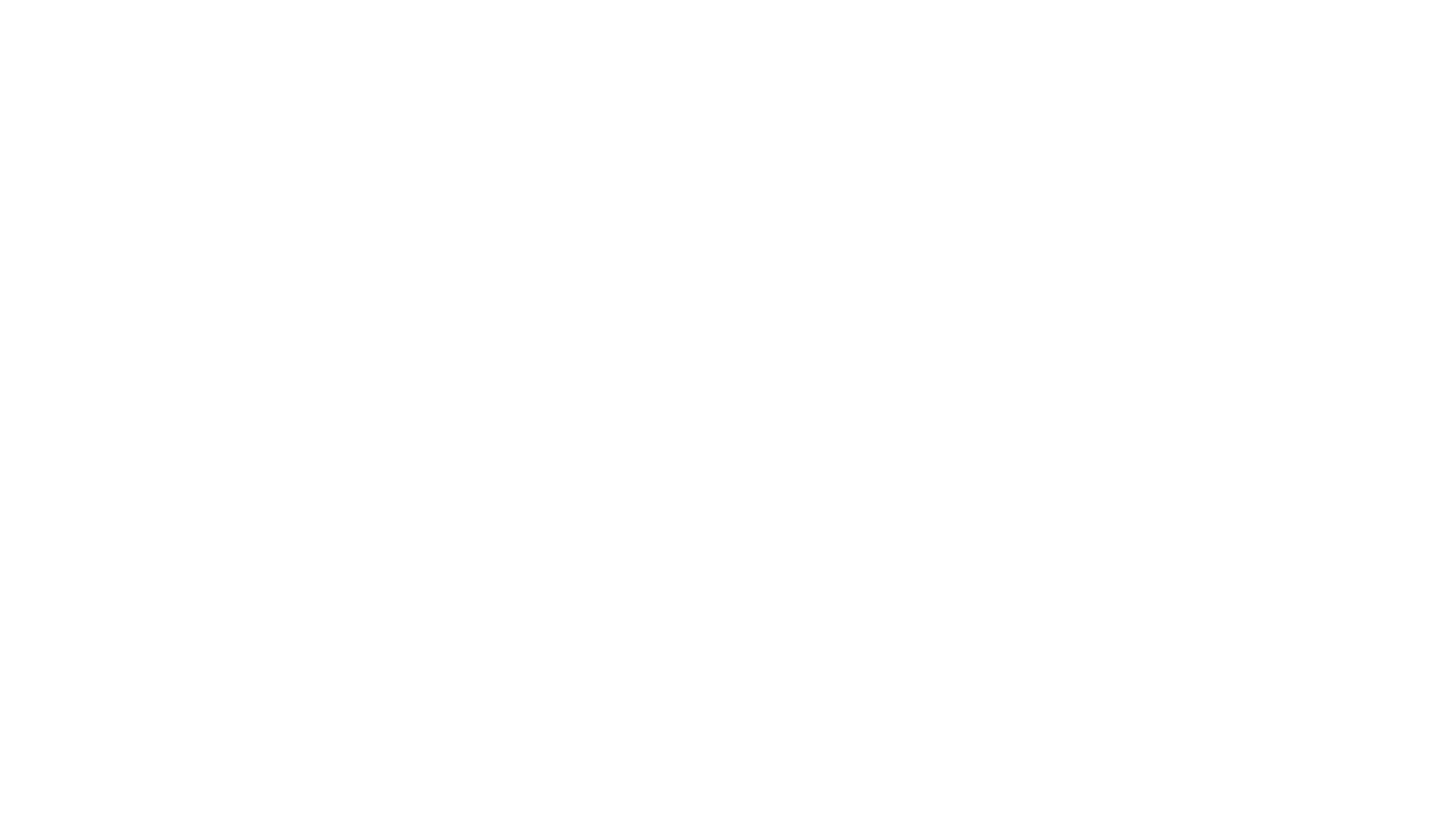 scroll, scrollTop: 0, scrollLeft: 0, axis: both 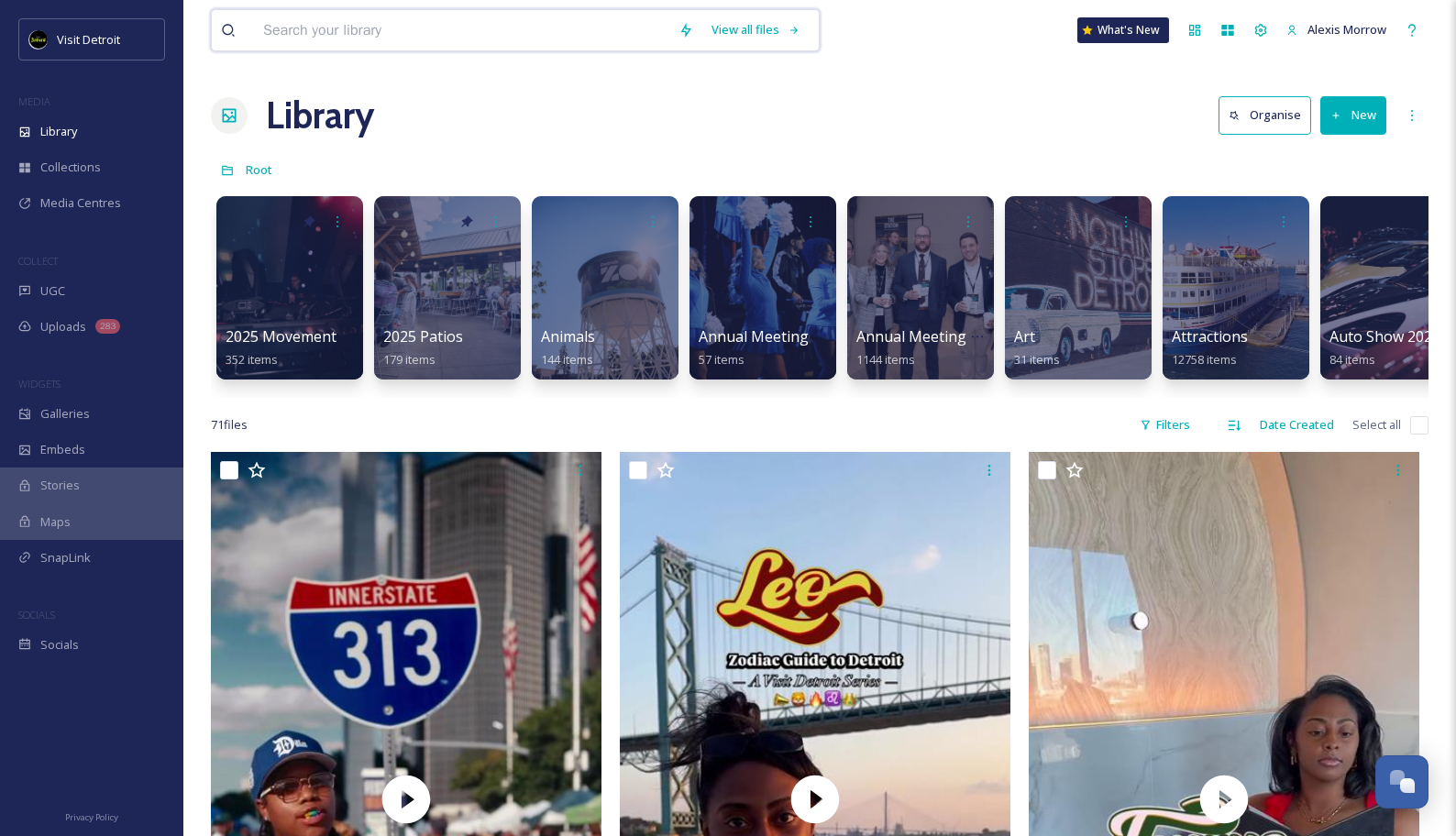 click at bounding box center [461, 30] 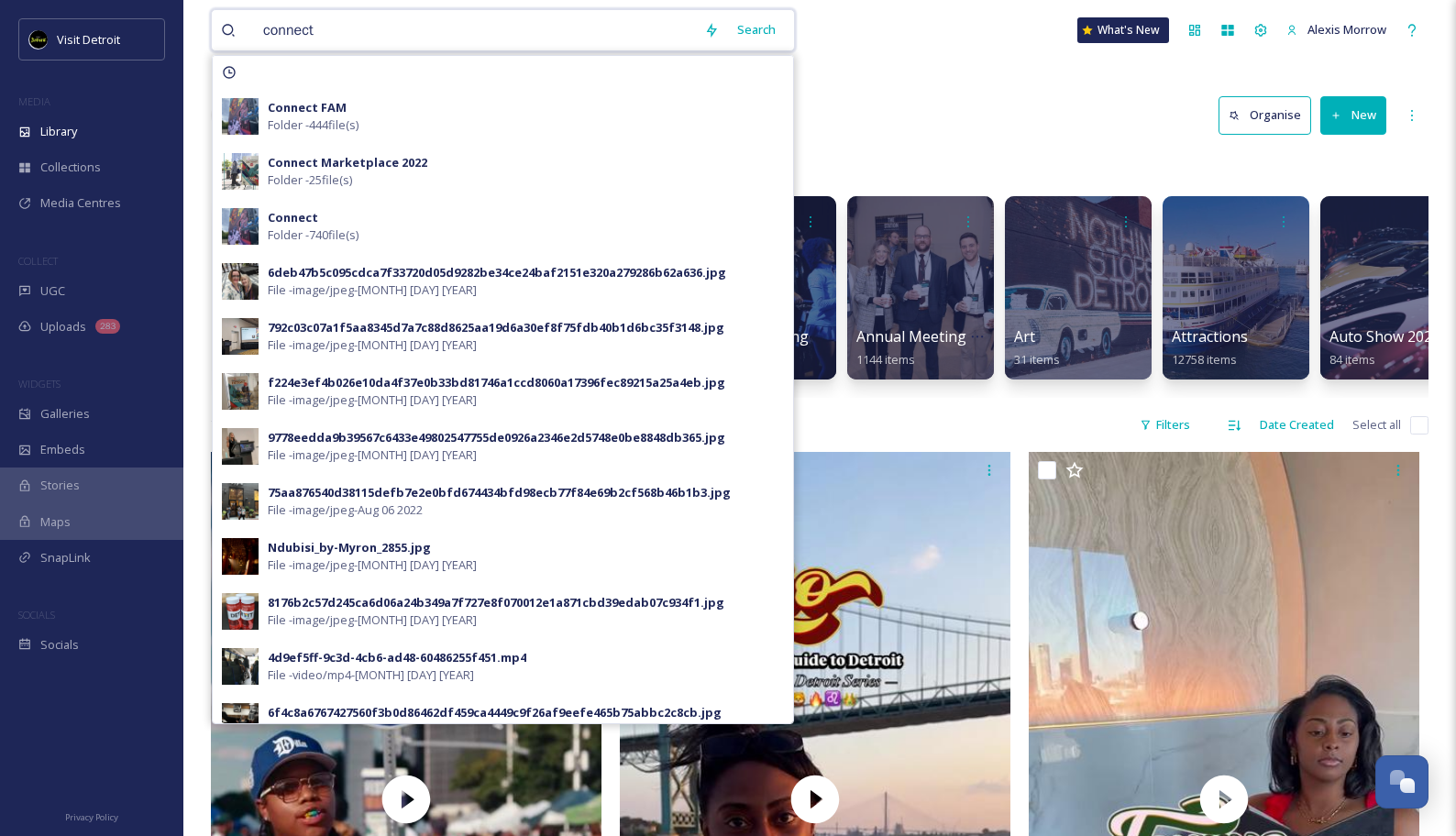 type on "connect" 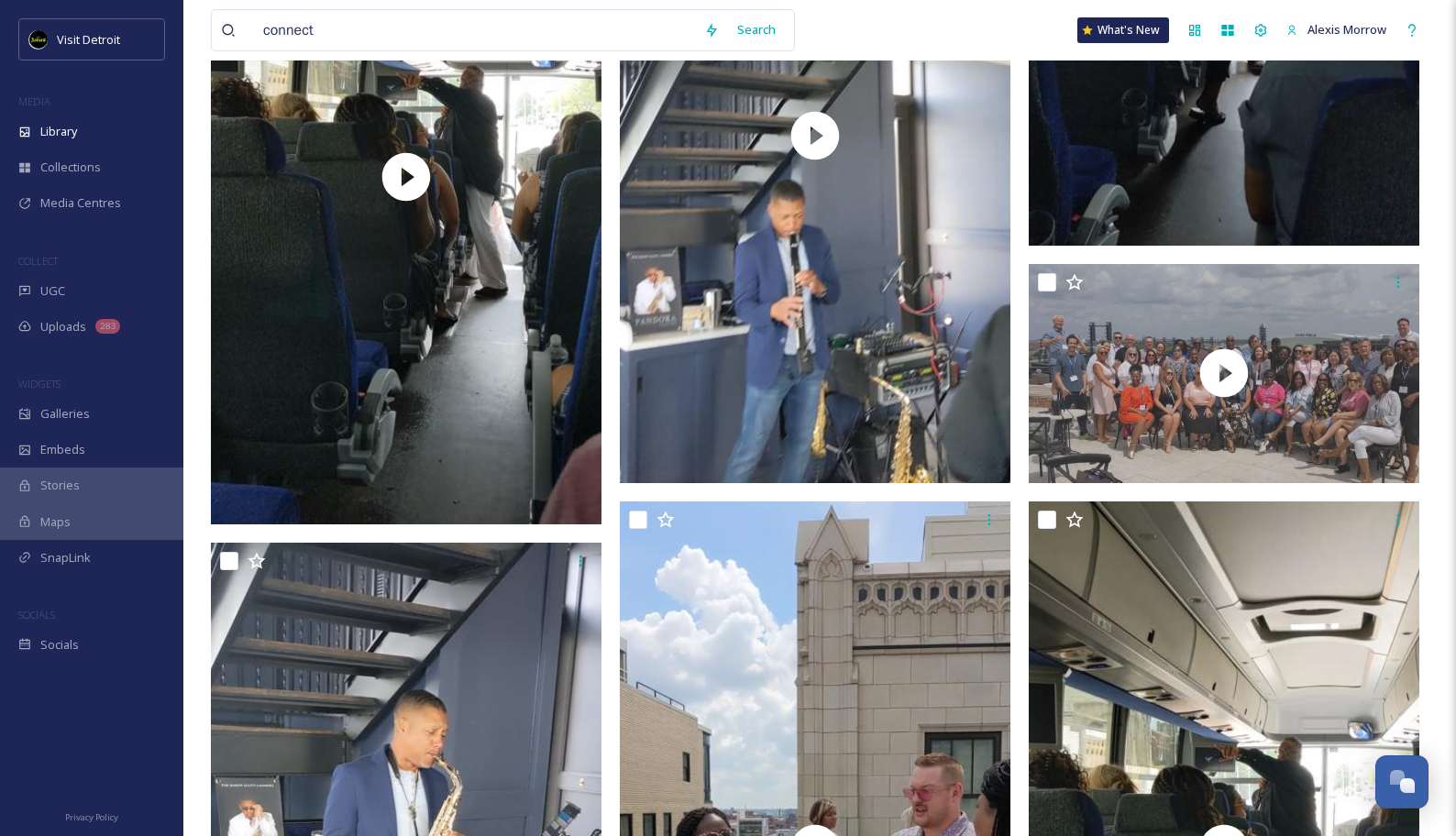scroll, scrollTop: 0, scrollLeft: 0, axis: both 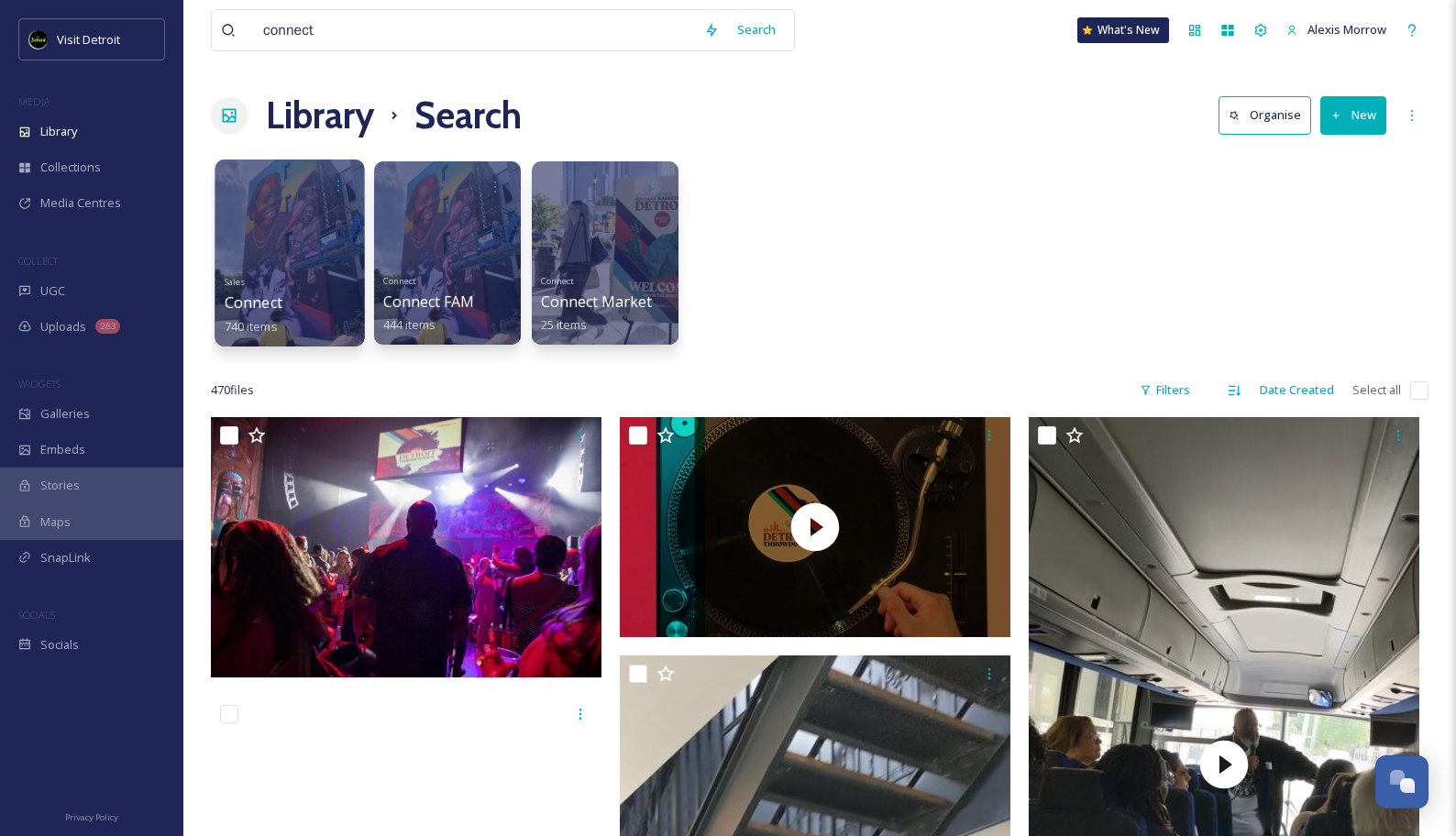 click at bounding box center (289, 253) 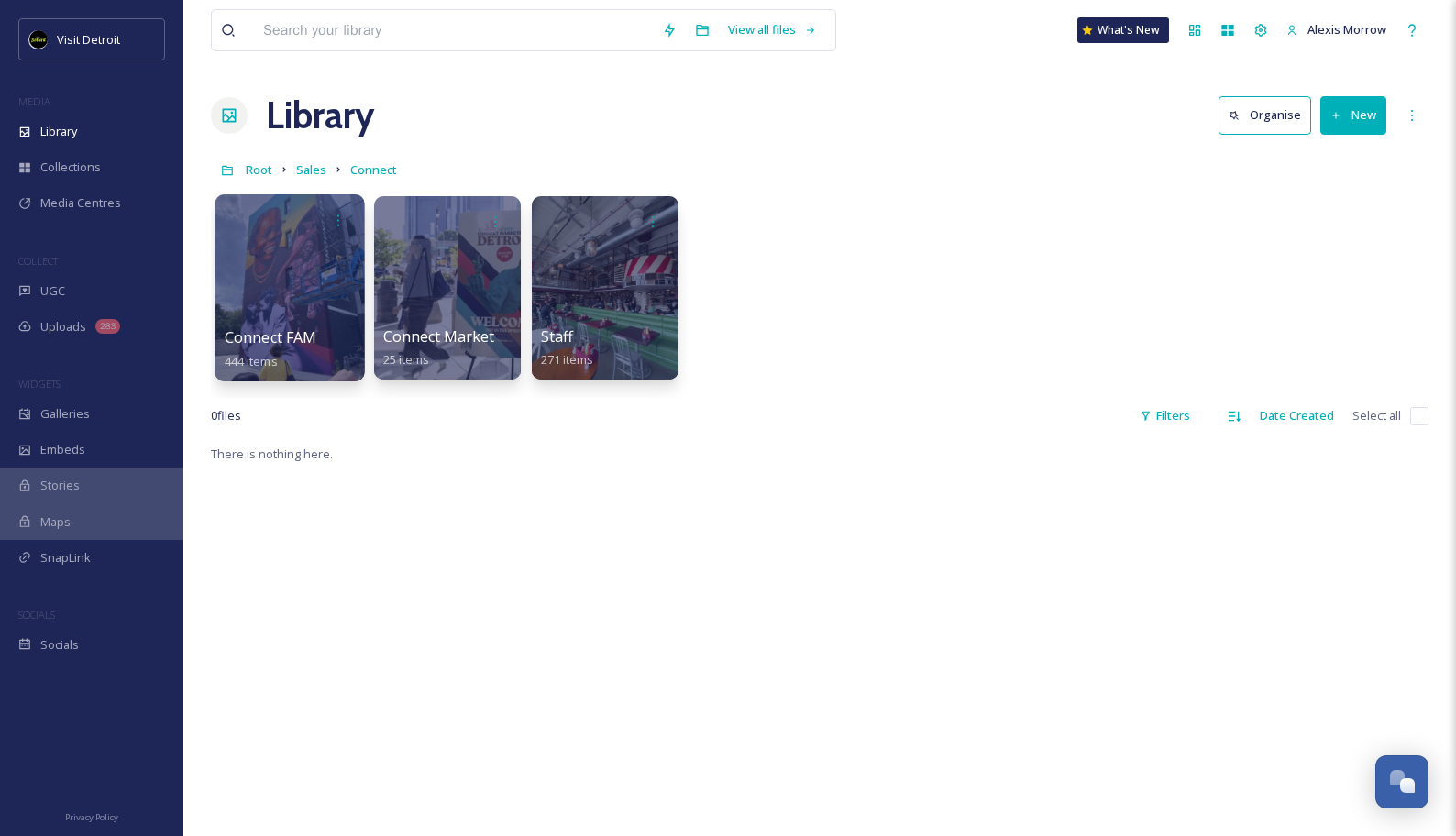 click at bounding box center [289, 288] 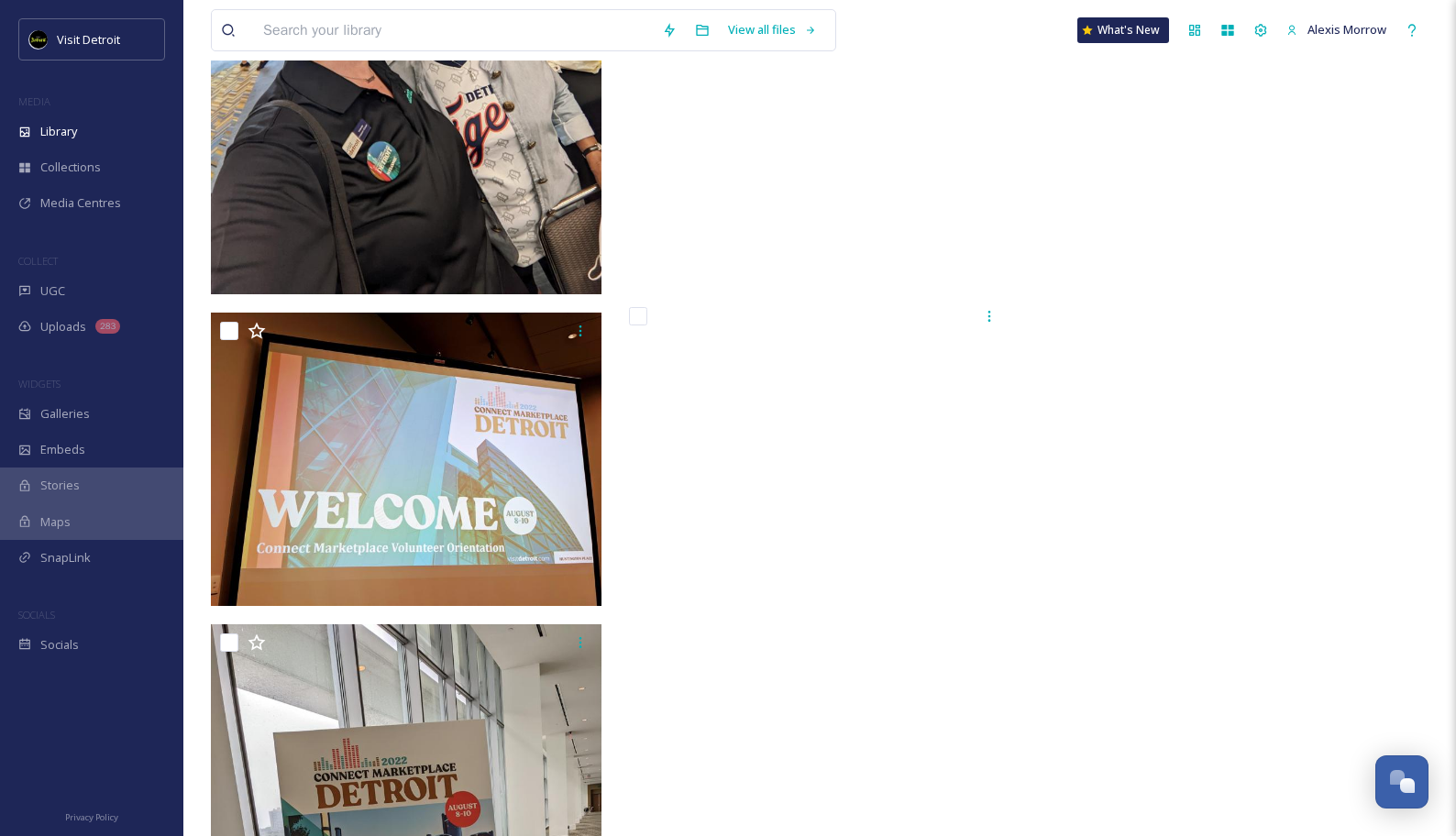scroll, scrollTop: 73637, scrollLeft: 0, axis: vertical 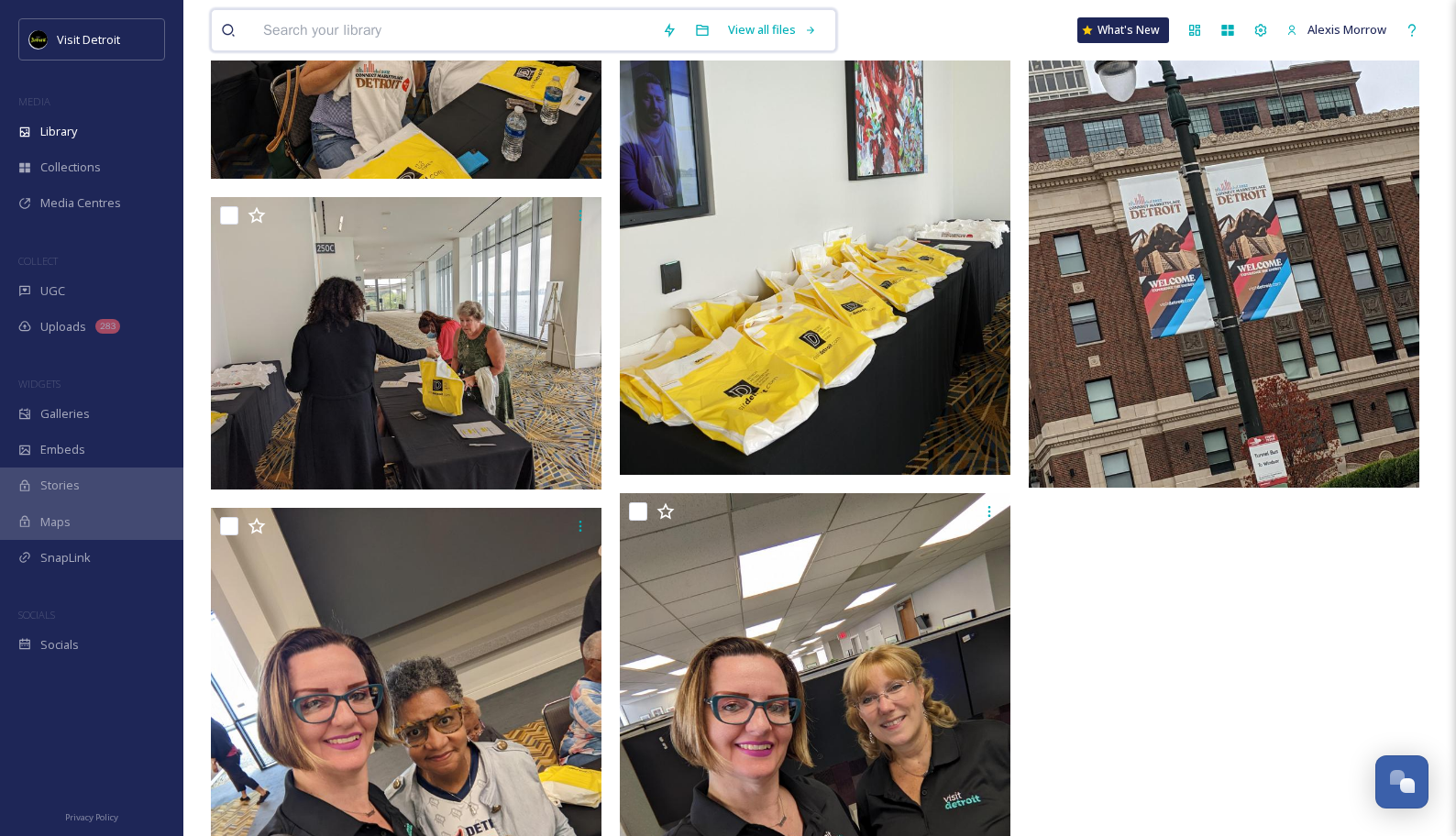 click at bounding box center [453, 30] 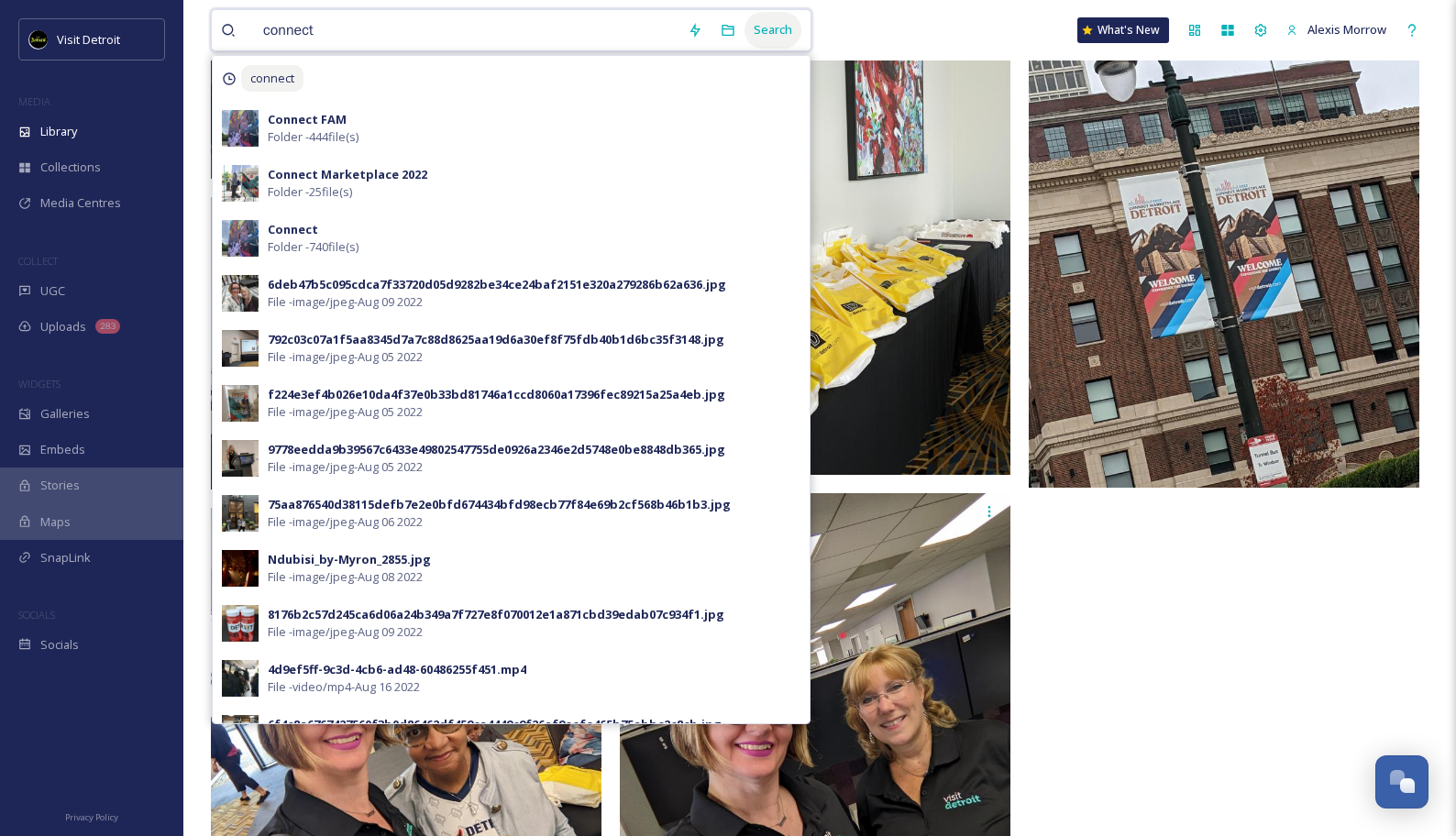 type on "connect" 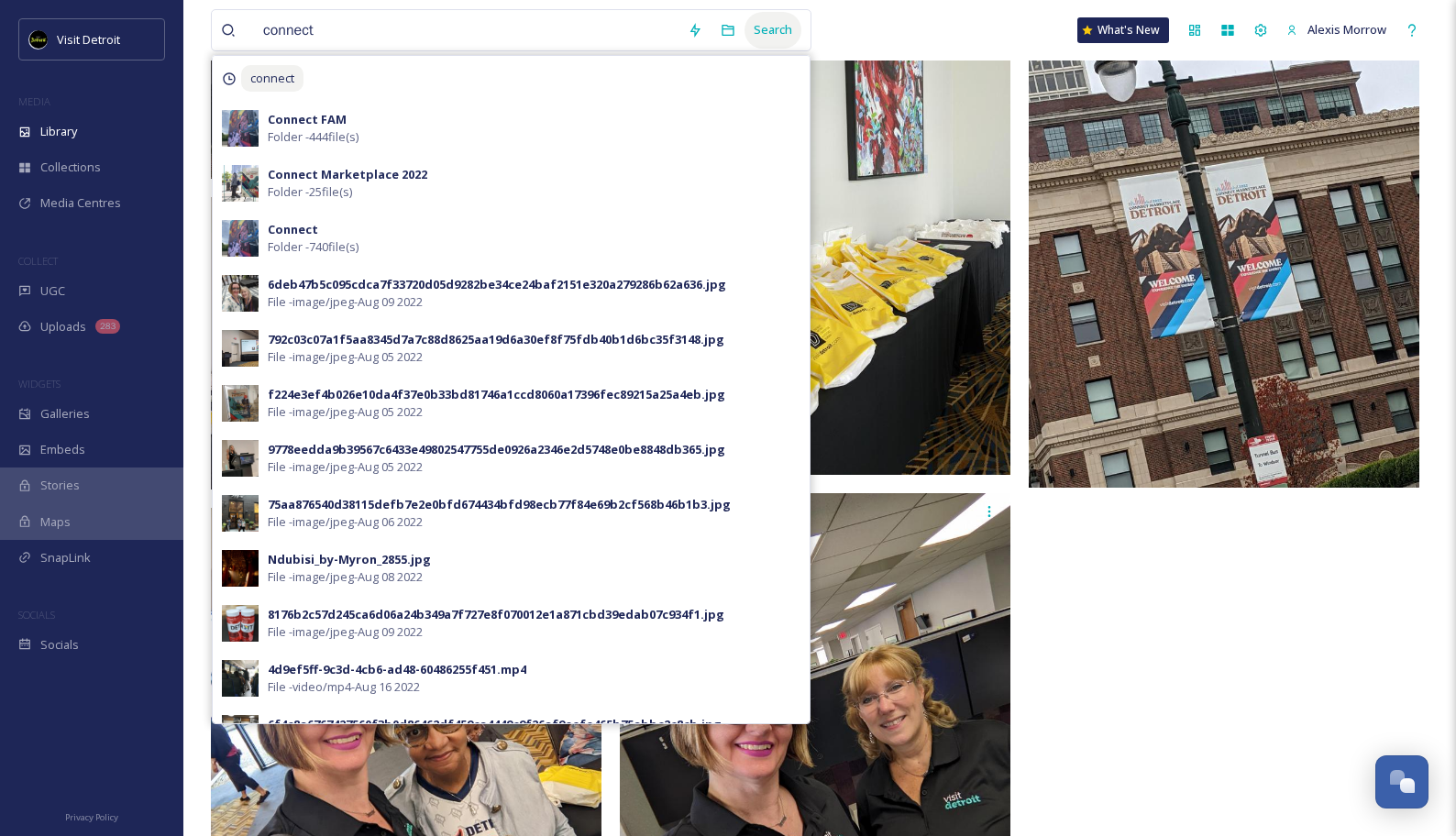 click on "Search" at bounding box center [773, 29] 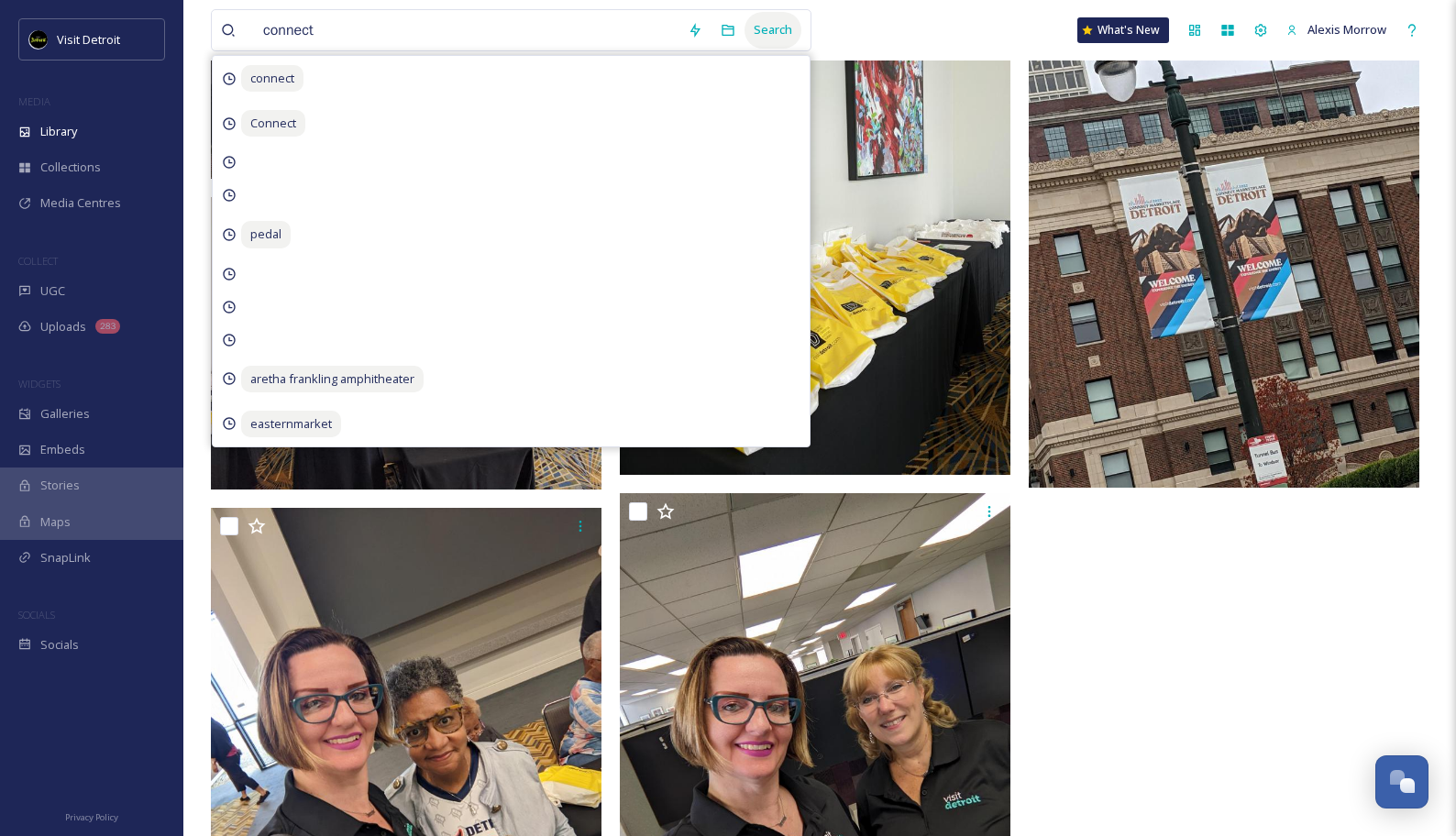 scroll, scrollTop: 0, scrollLeft: 0, axis: both 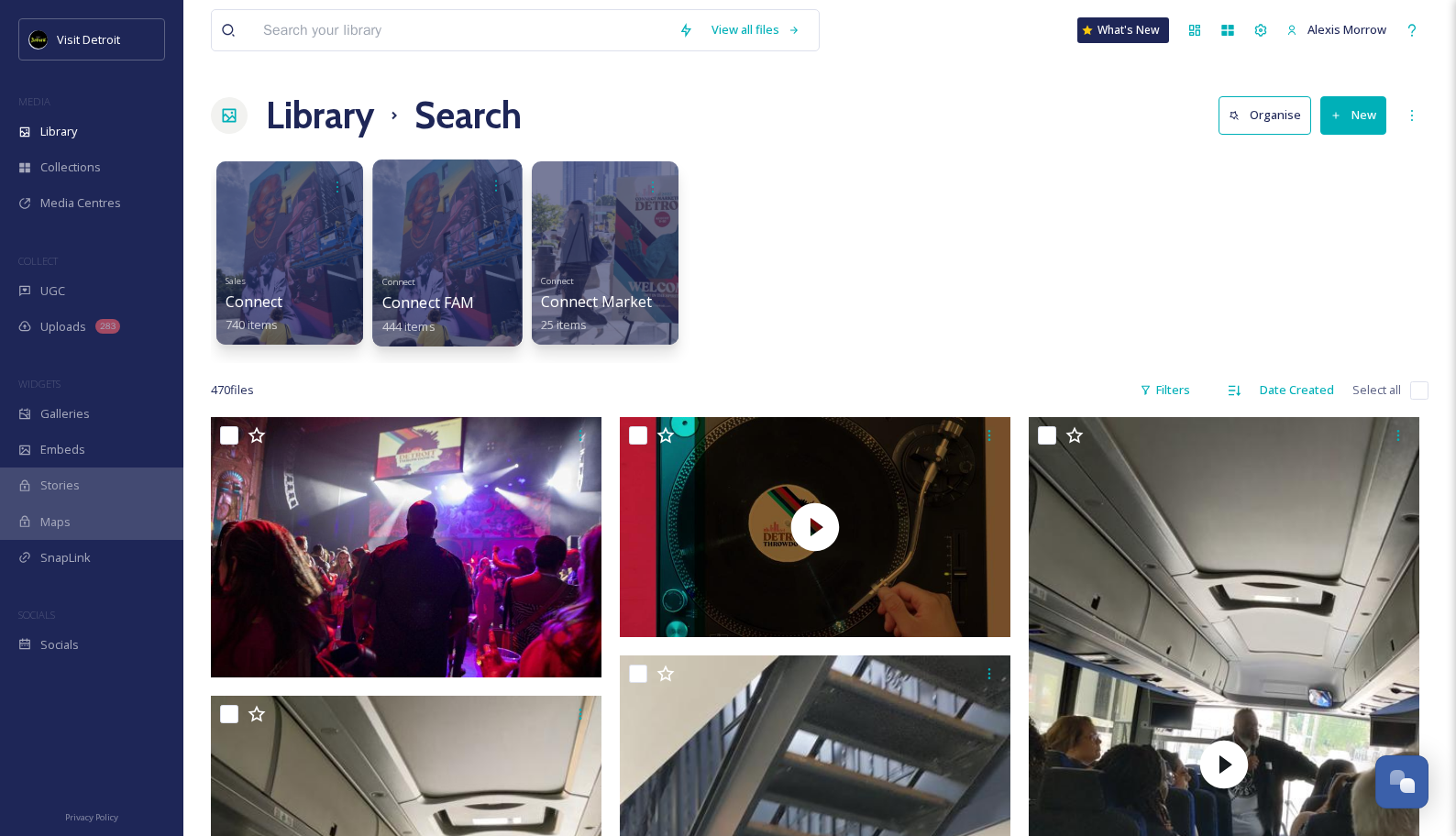 click at bounding box center [447, 253] 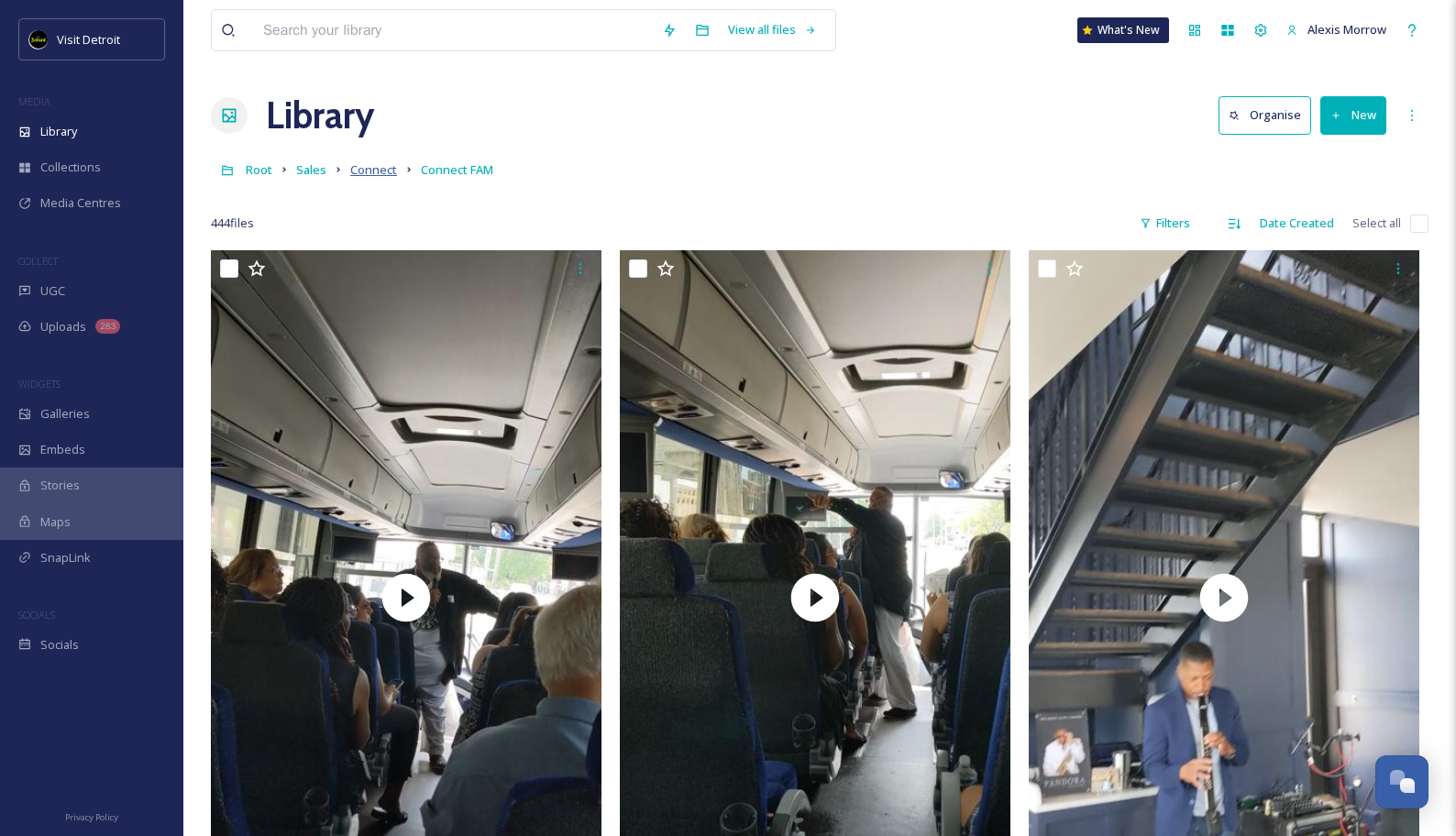 click on "Connect" at bounding box center (373, 170) 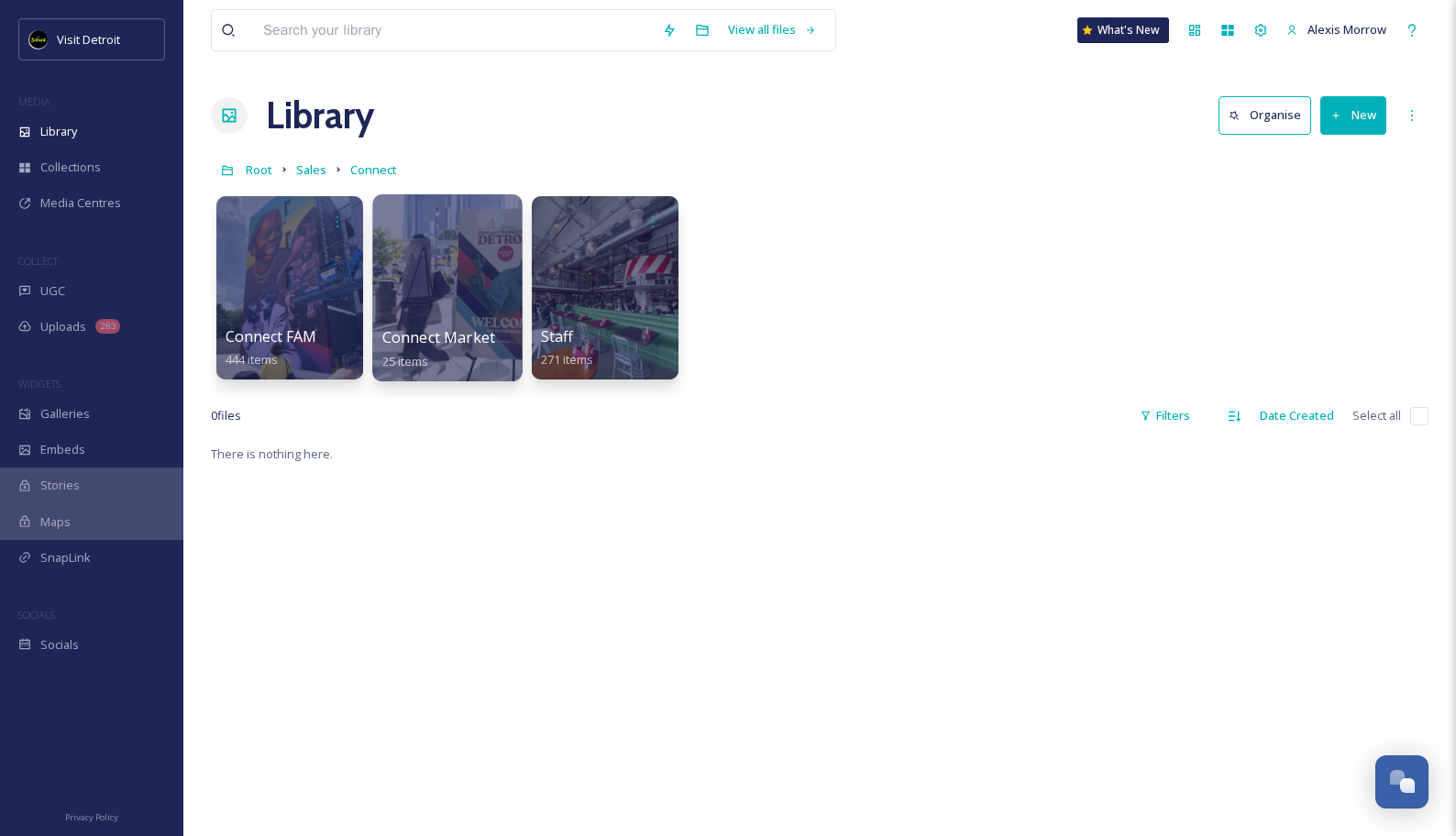 click at bounding box center [447, 288] 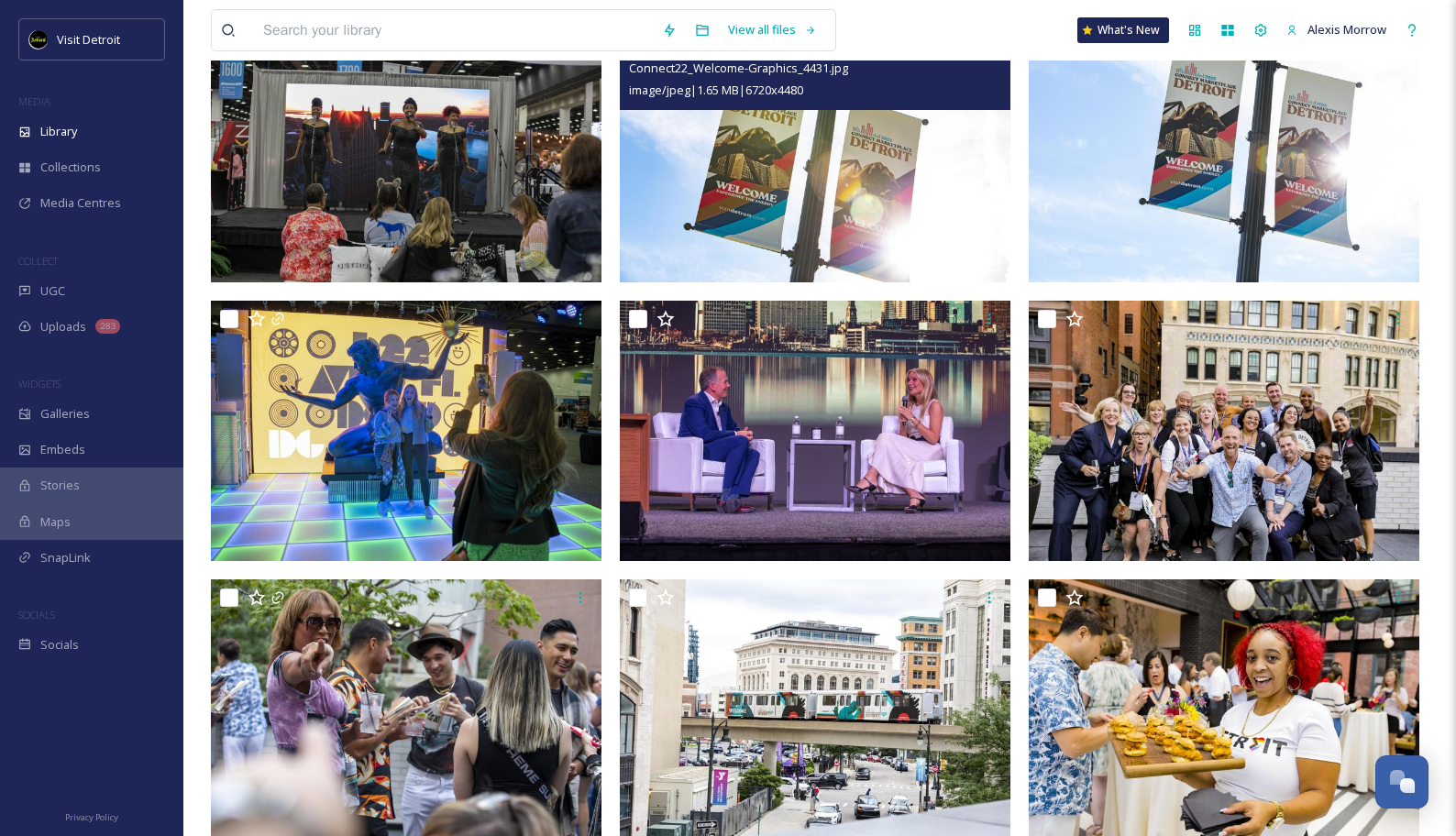 scroll, scrollTop: 236, scrollLeft: 0, axis: vertical 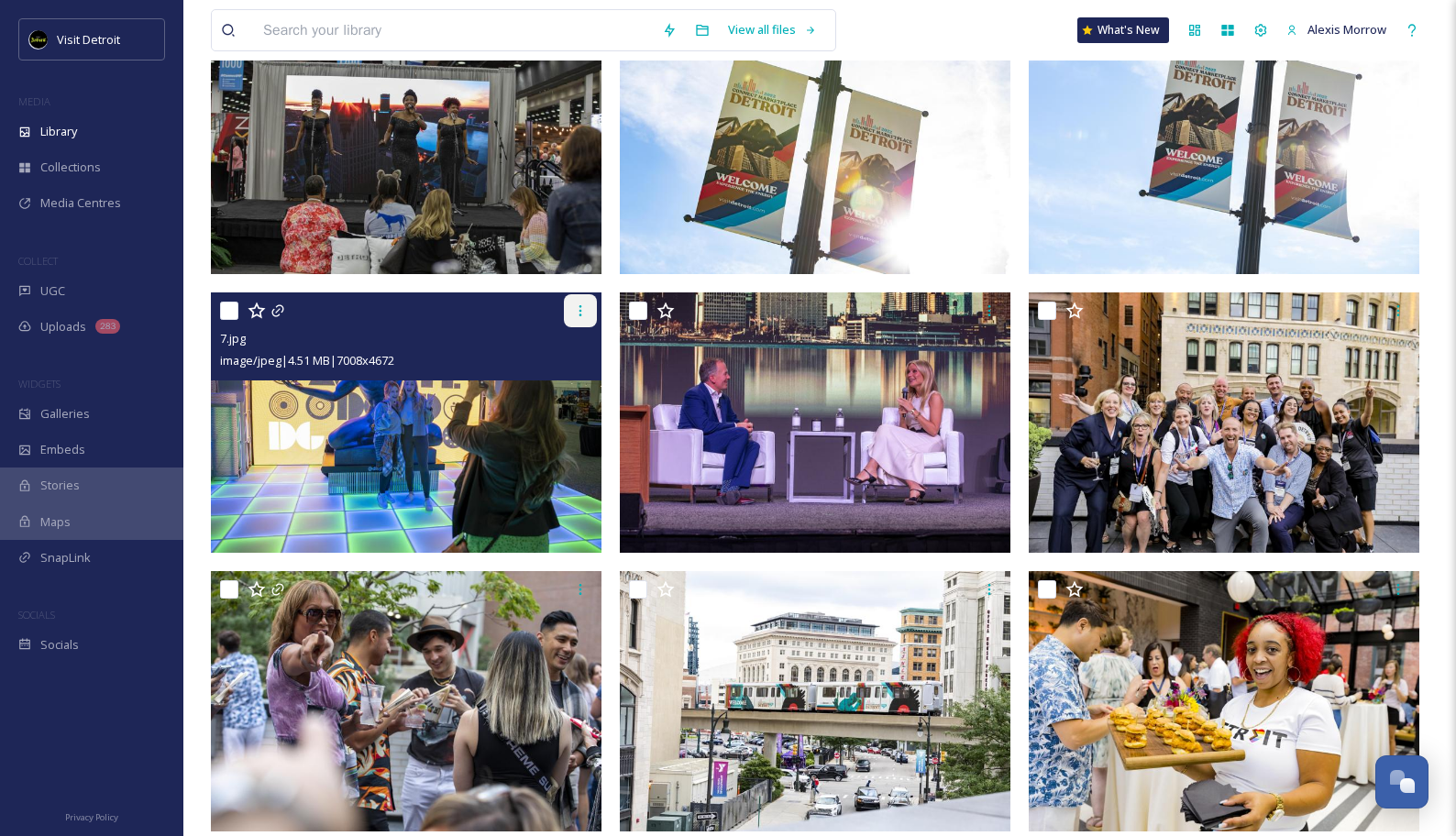 click 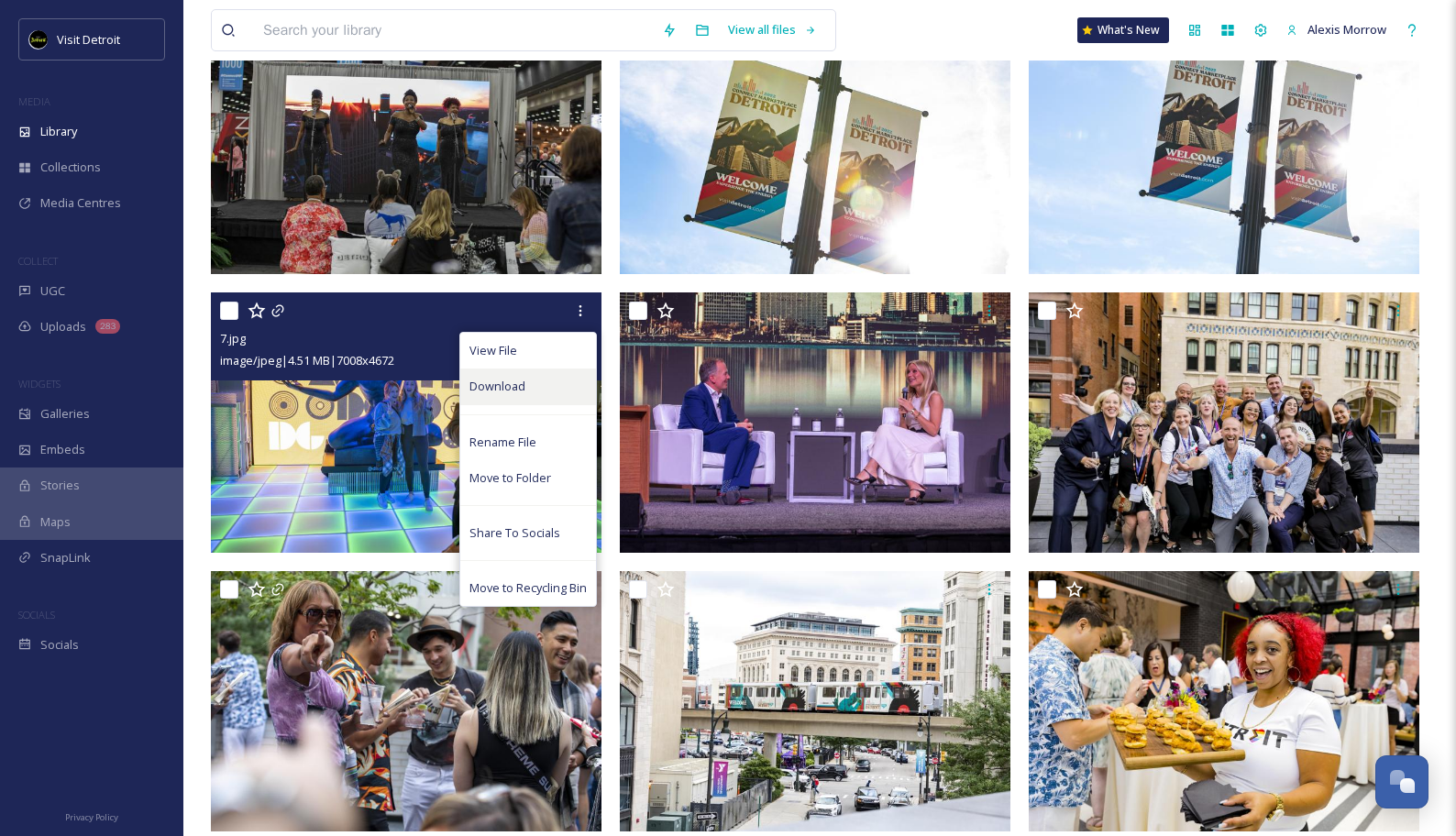 click on "Download" at bounding box center (497, 386) 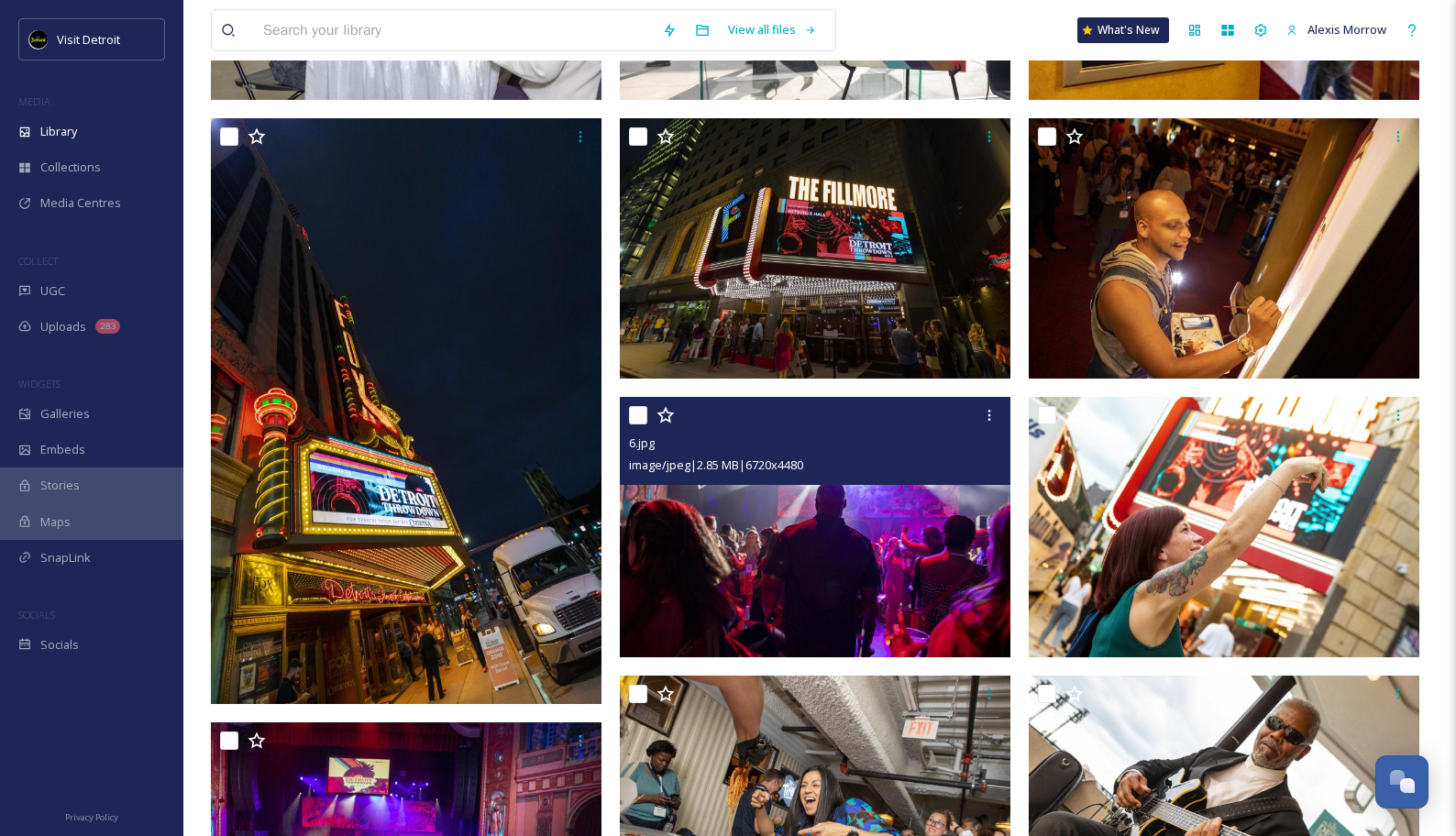 scroll, scrollTop: 0, scrollLeft: 0, axis: both 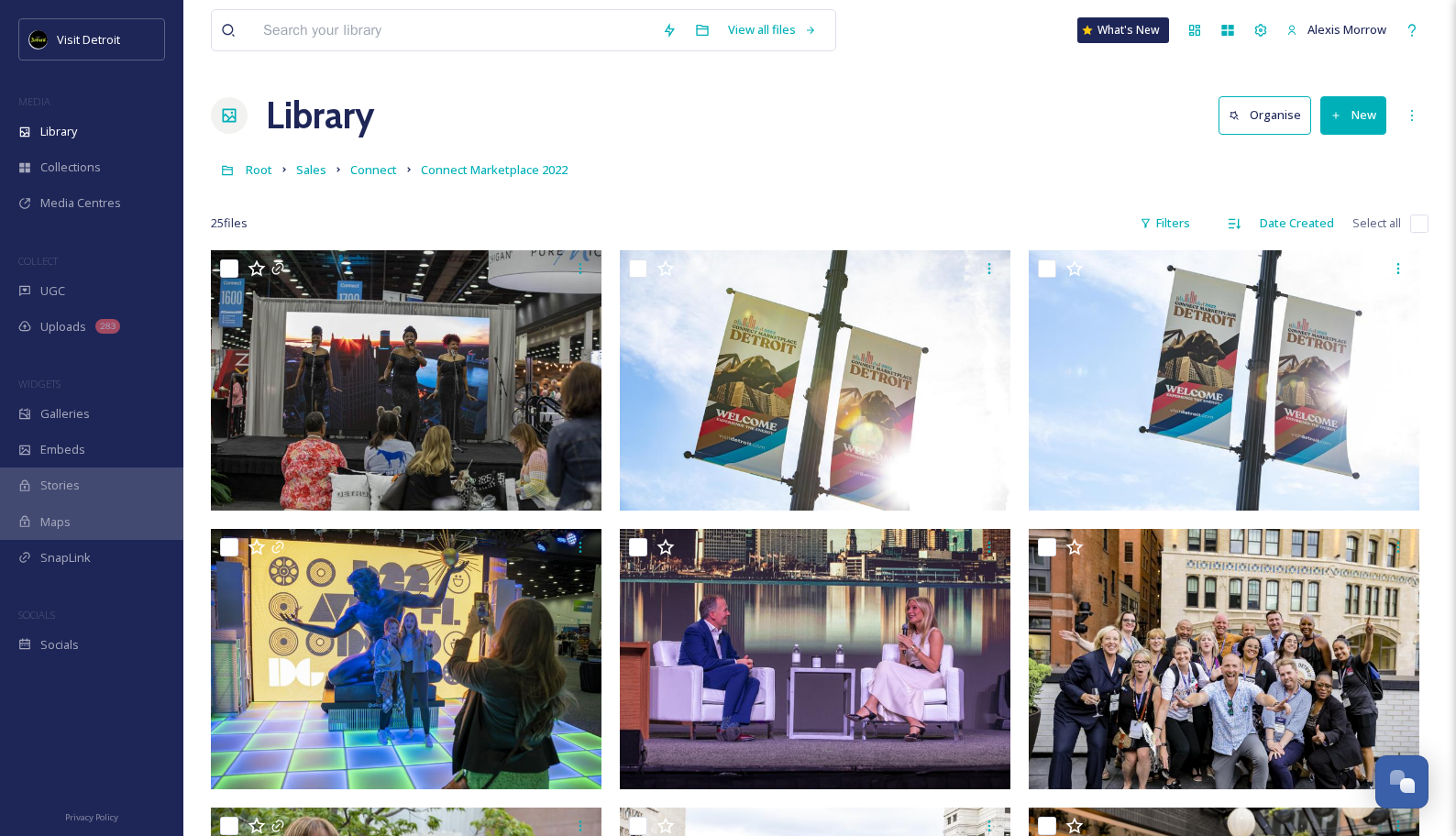 click on "View all files What's New Alexis Morrow Library Organise New Root Sales Connect Connect Marketplace 2022 Your Selections There is nothing here. 25  file s Filters Date Created Select all You've reached the end" at bounding box center [820, 1710] 